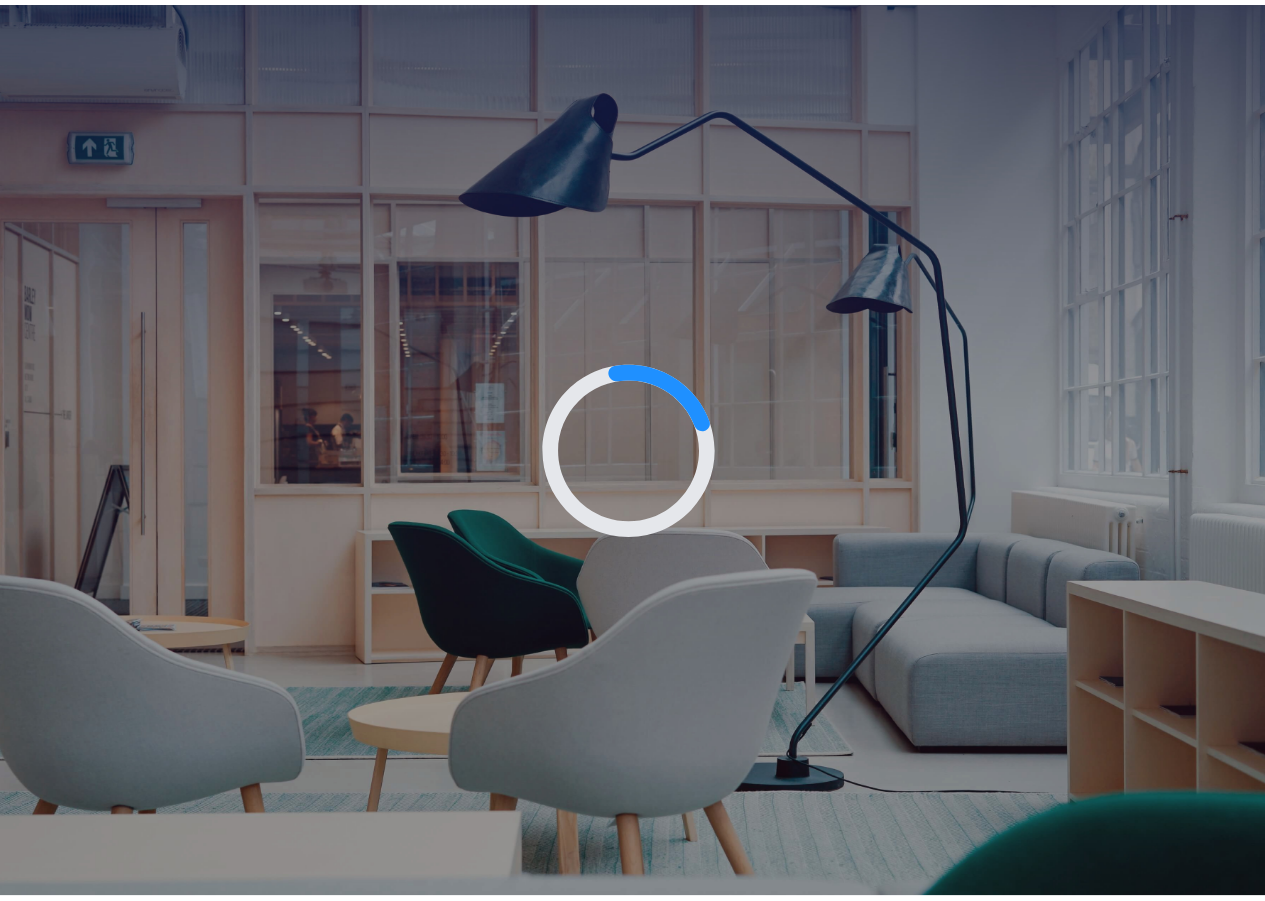 scroll, scrollTop: 0, scrollLeft: 0, axis: both 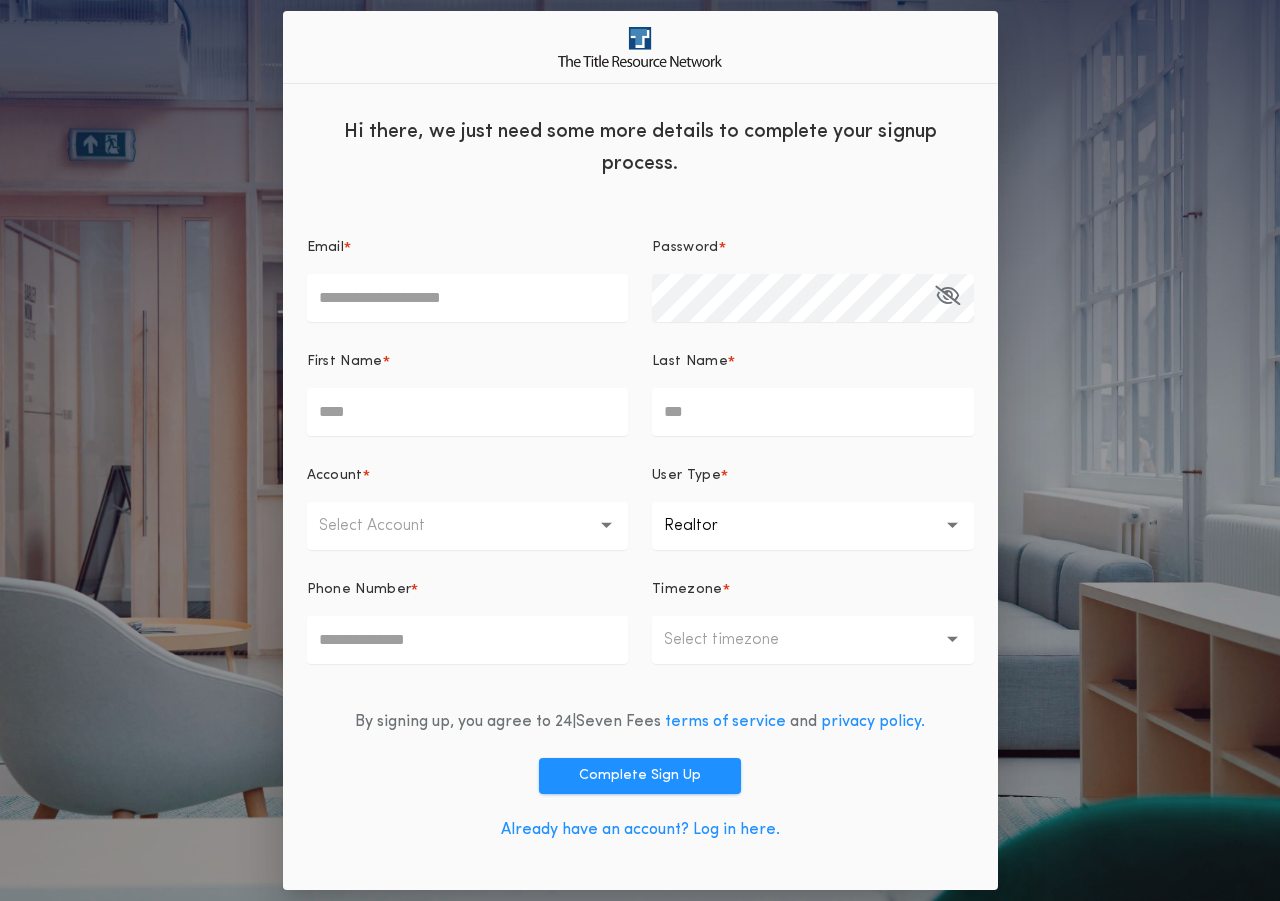click on "Email *" at bounding box center [468, 298] 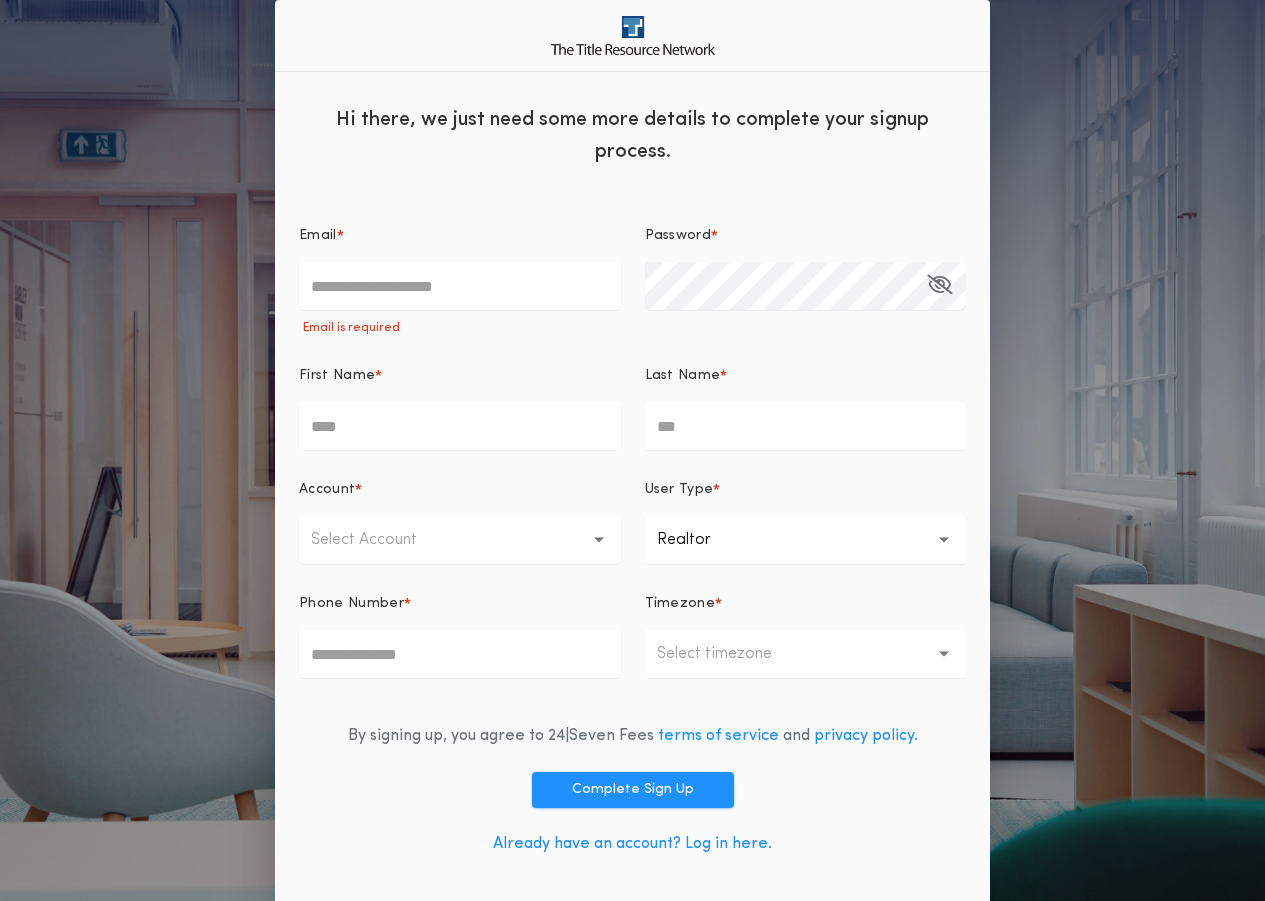 click on "Already have an account? Log in here." at bounding box center (632, 844) 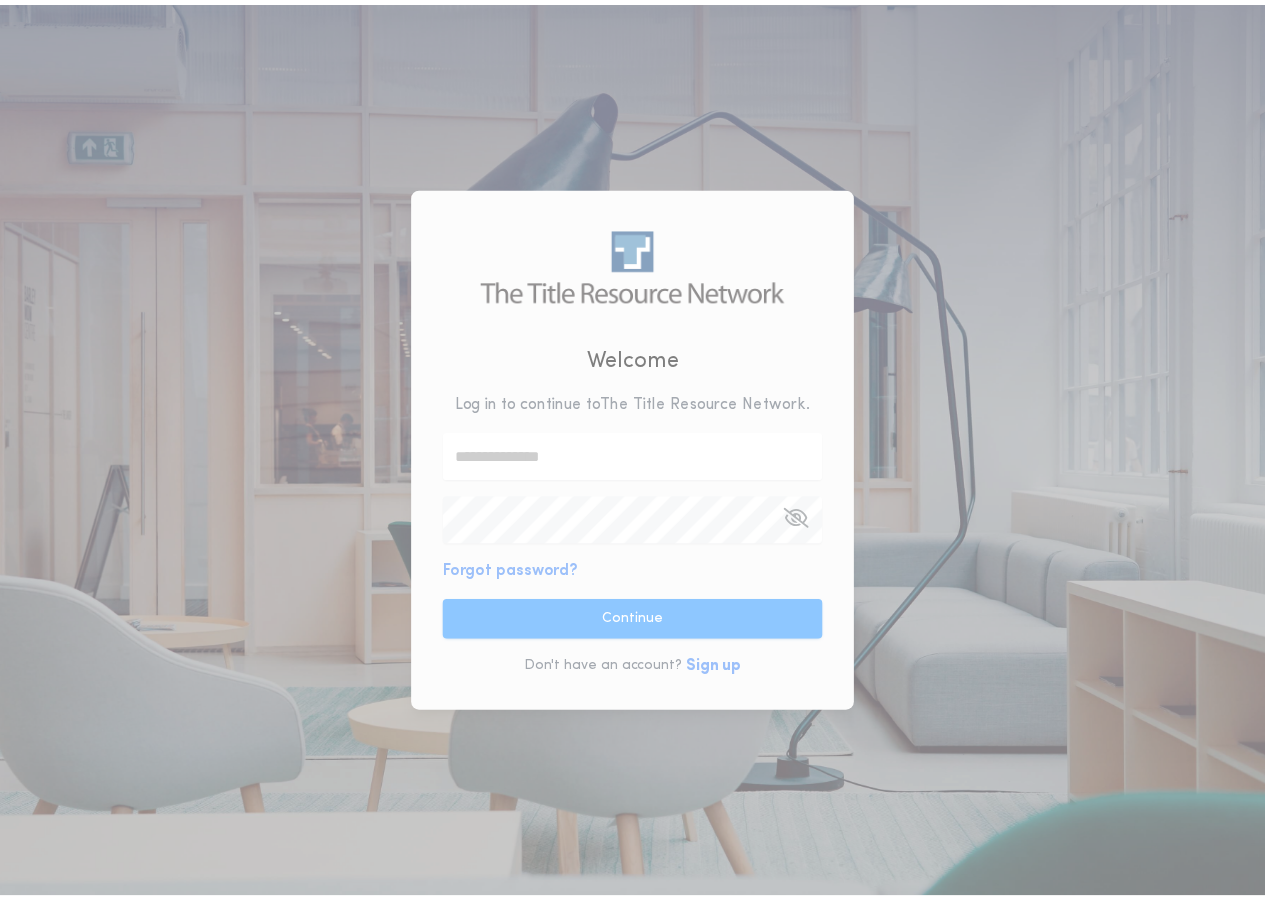 scroll, scrollTop: 0, scrollLeft: 0, axis: both 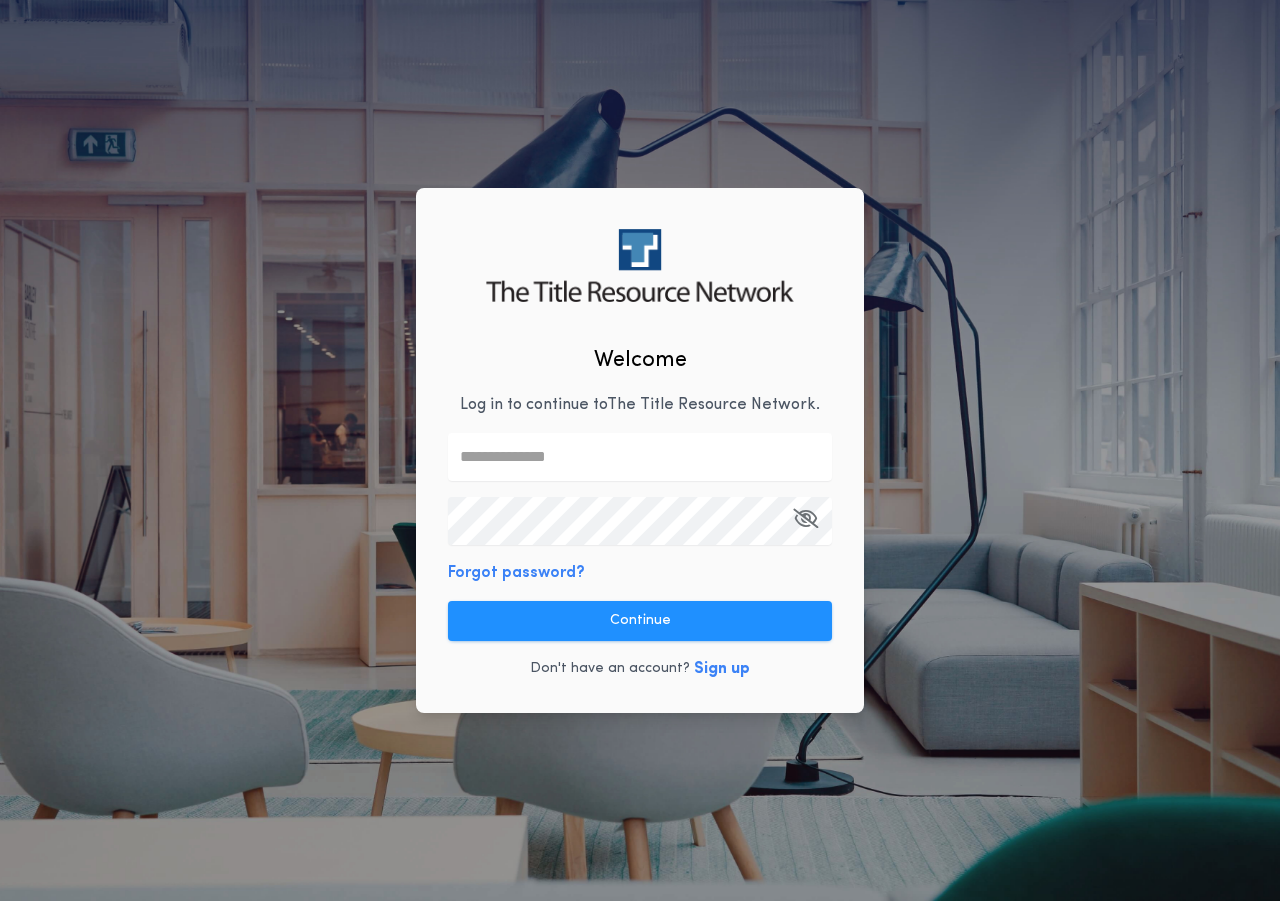 type on "**********" 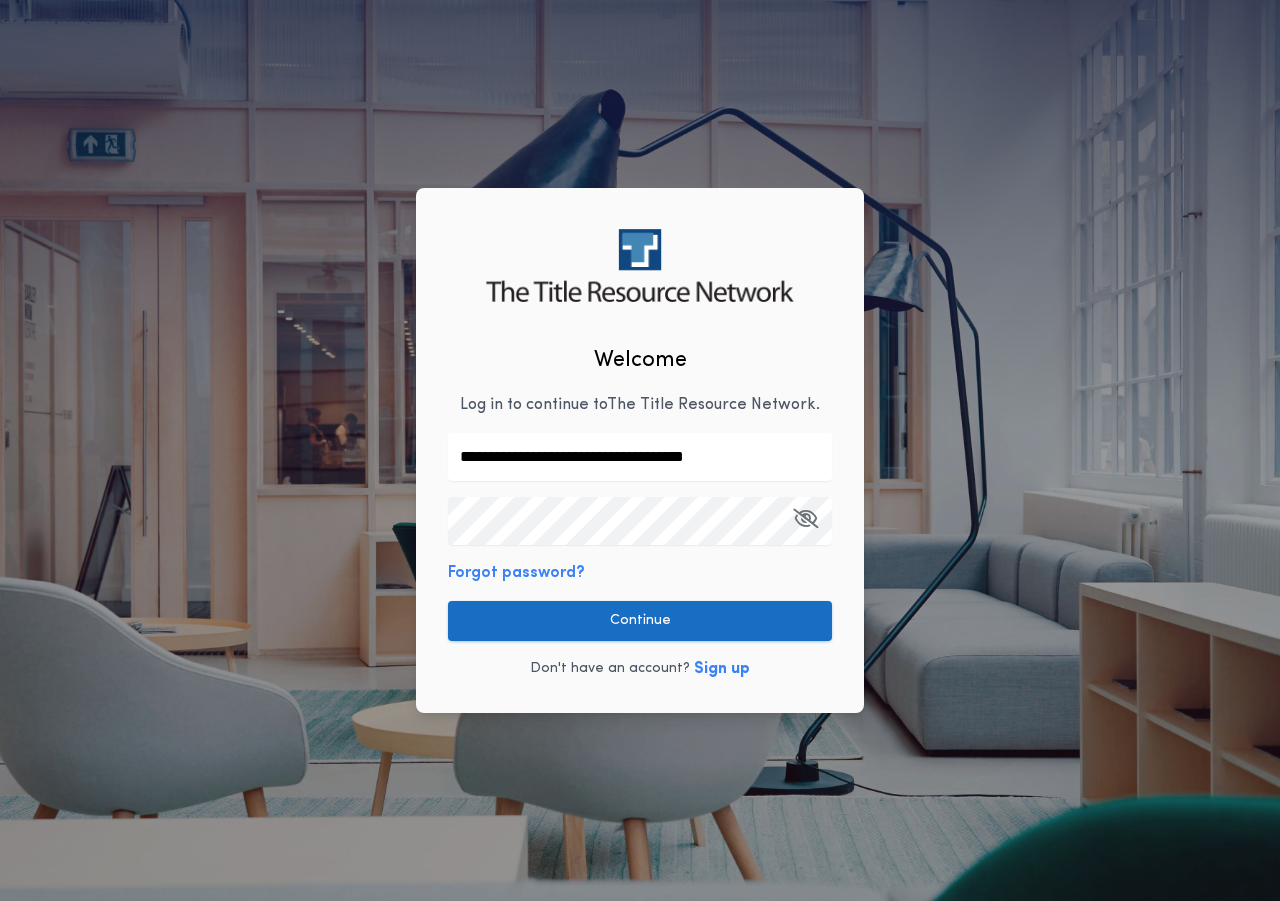 click on "Continue" at bounding box center (640, 621) 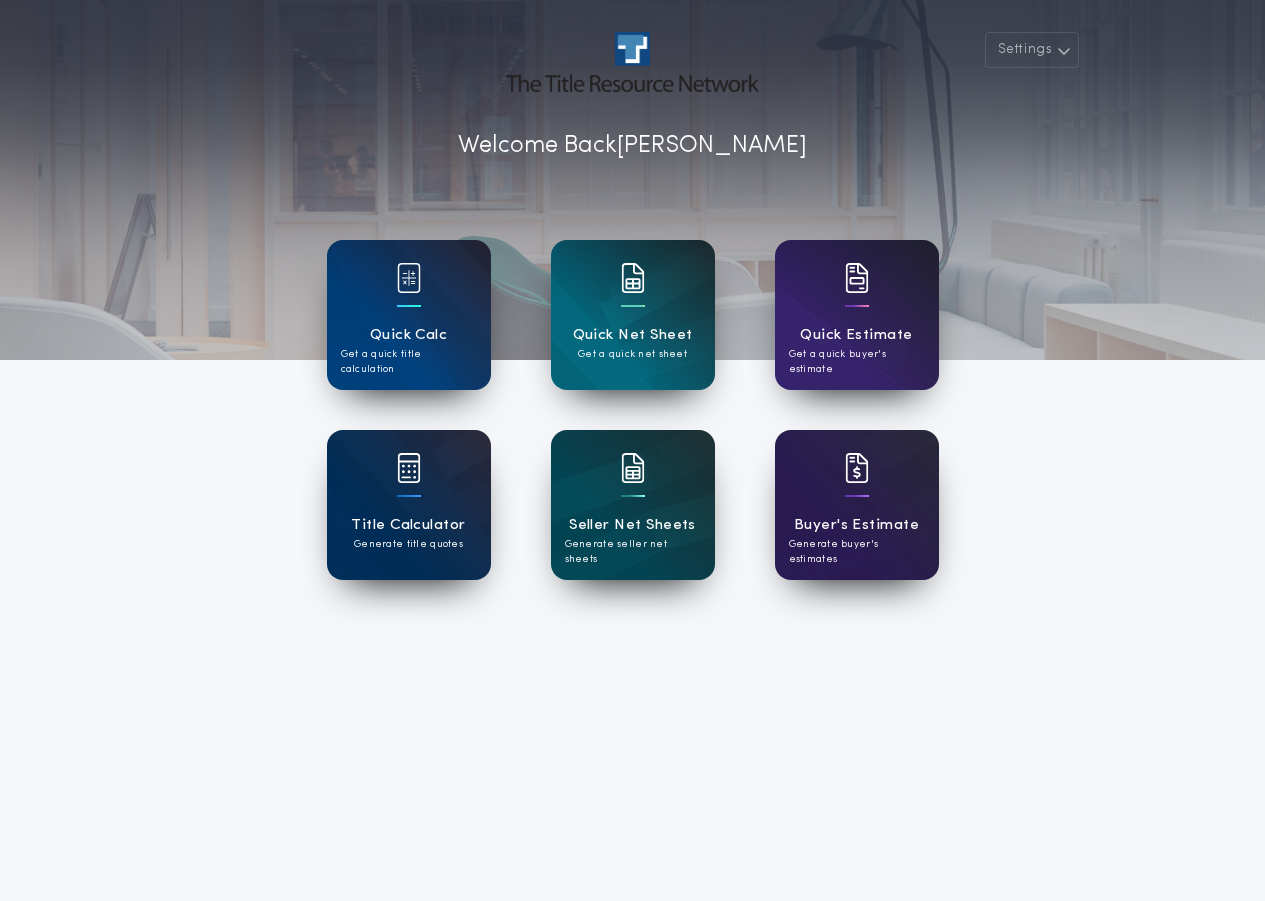 click on "Quick Estimate" at bounding box center [856, 335] 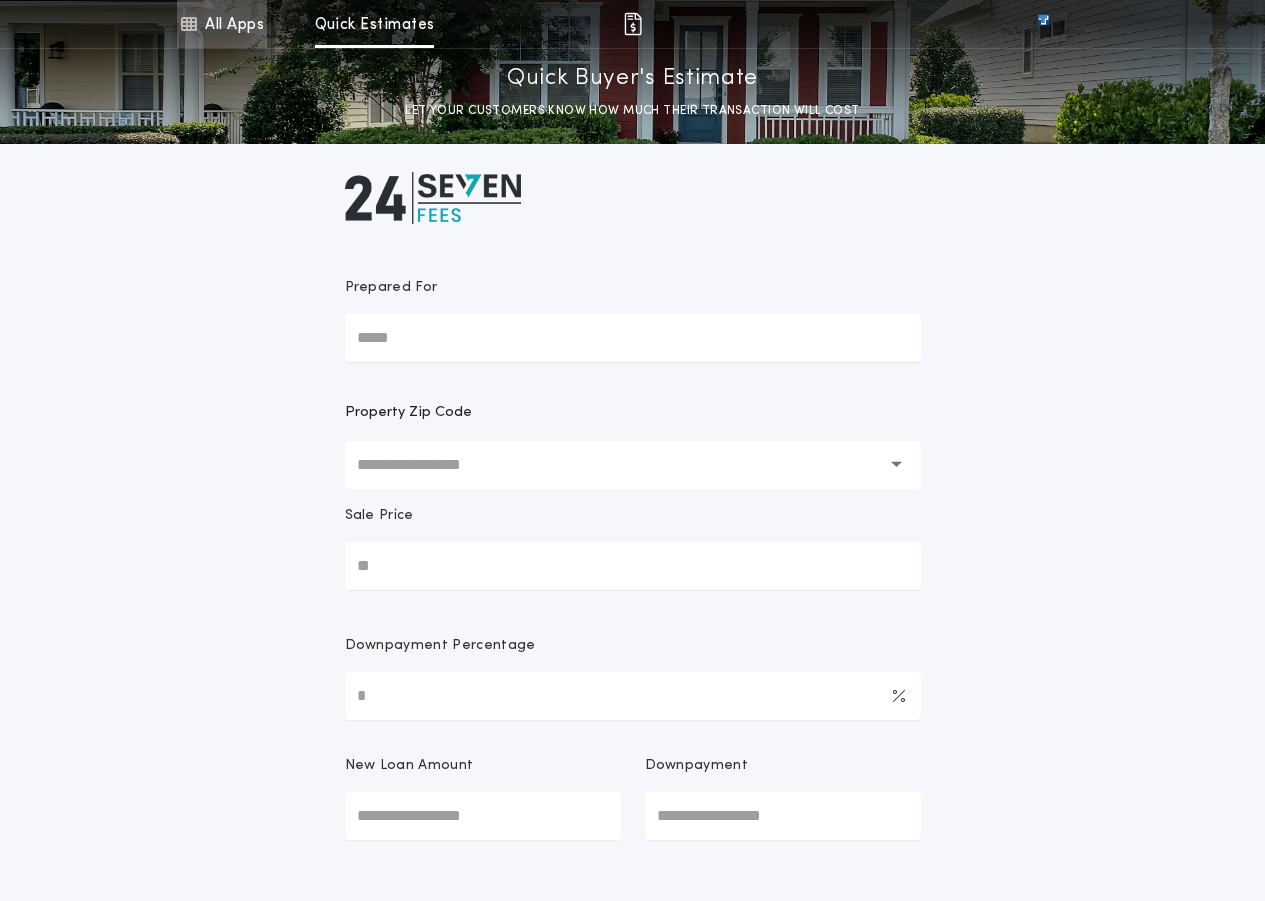 click on "All Apps" at bounding box center [222, 24] 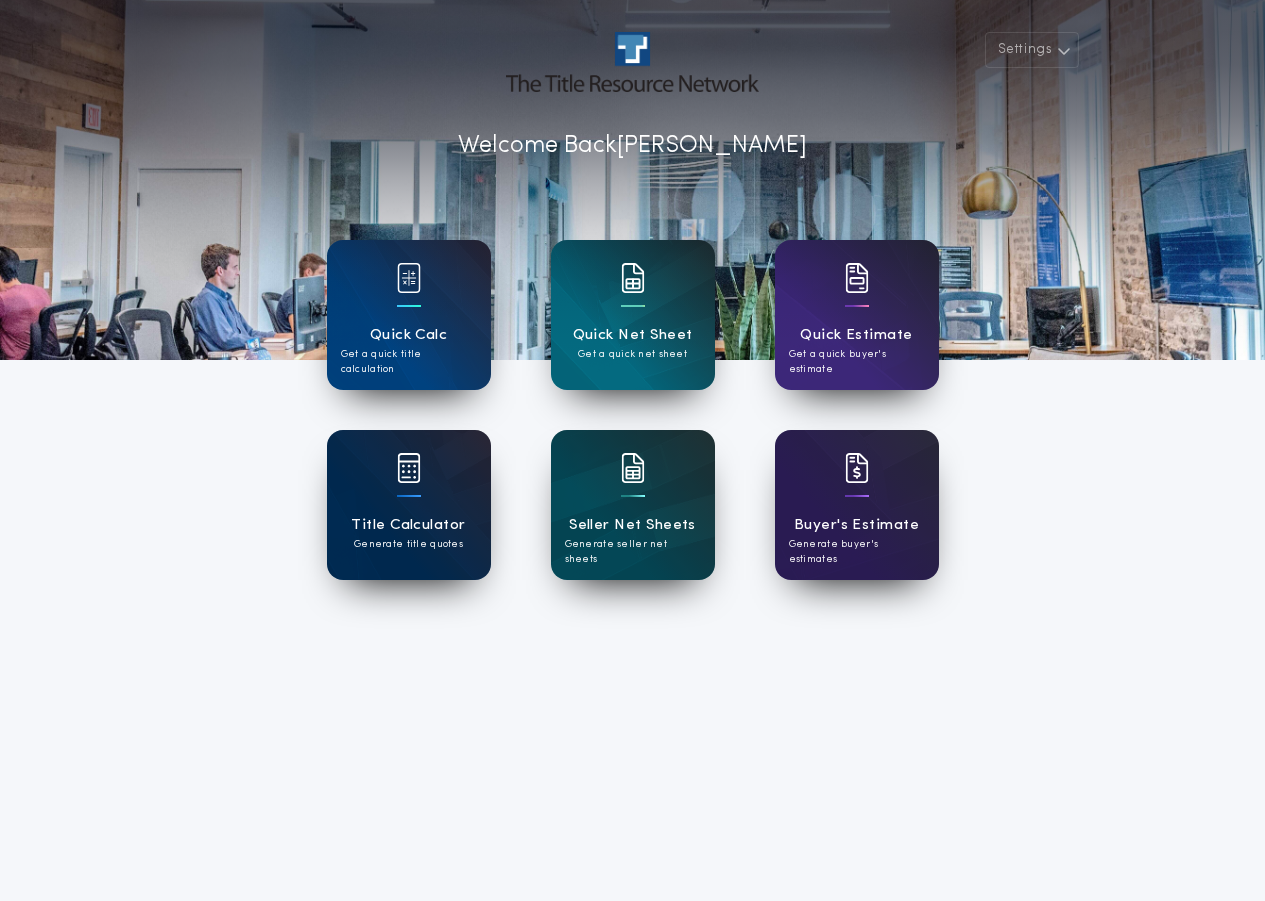 click on "Title Calculator Generate title quotes" at bounding box center [409, 505] 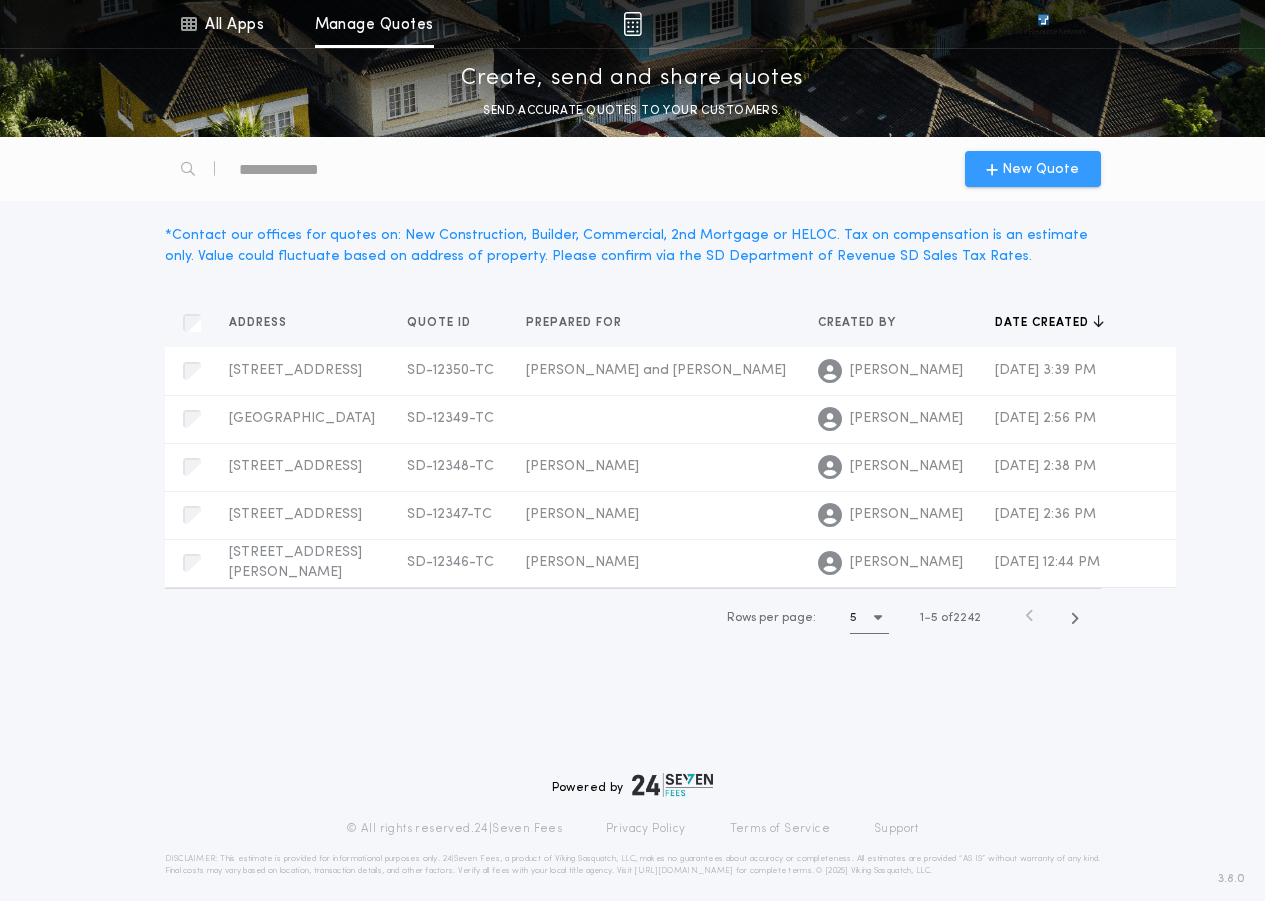 click on "New Quote" at bounding box center (1040, 169) 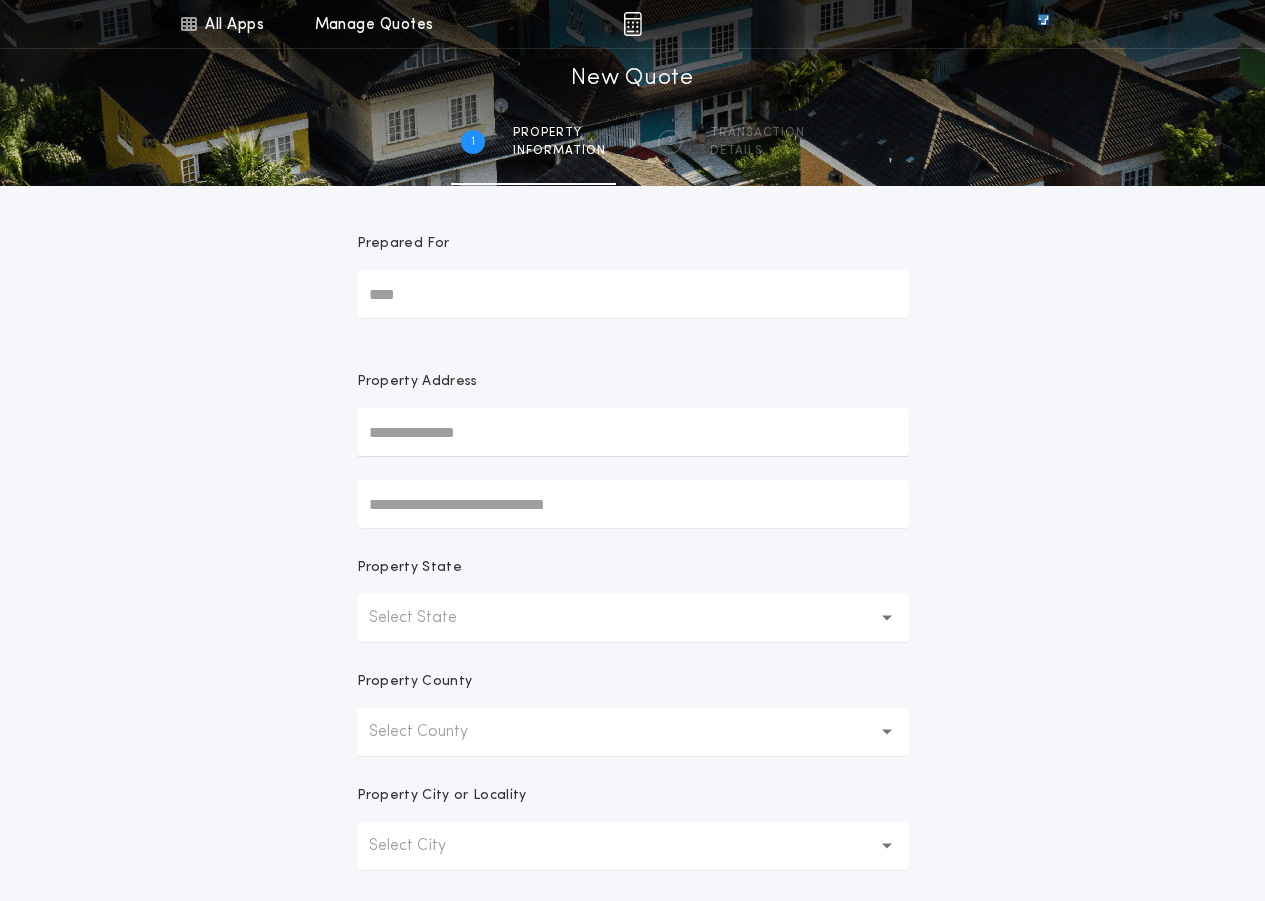 drag, startPoint x: 612, startPoint y: 273, endPoint x: 607, endPoint y: 291, distance: 18.681541 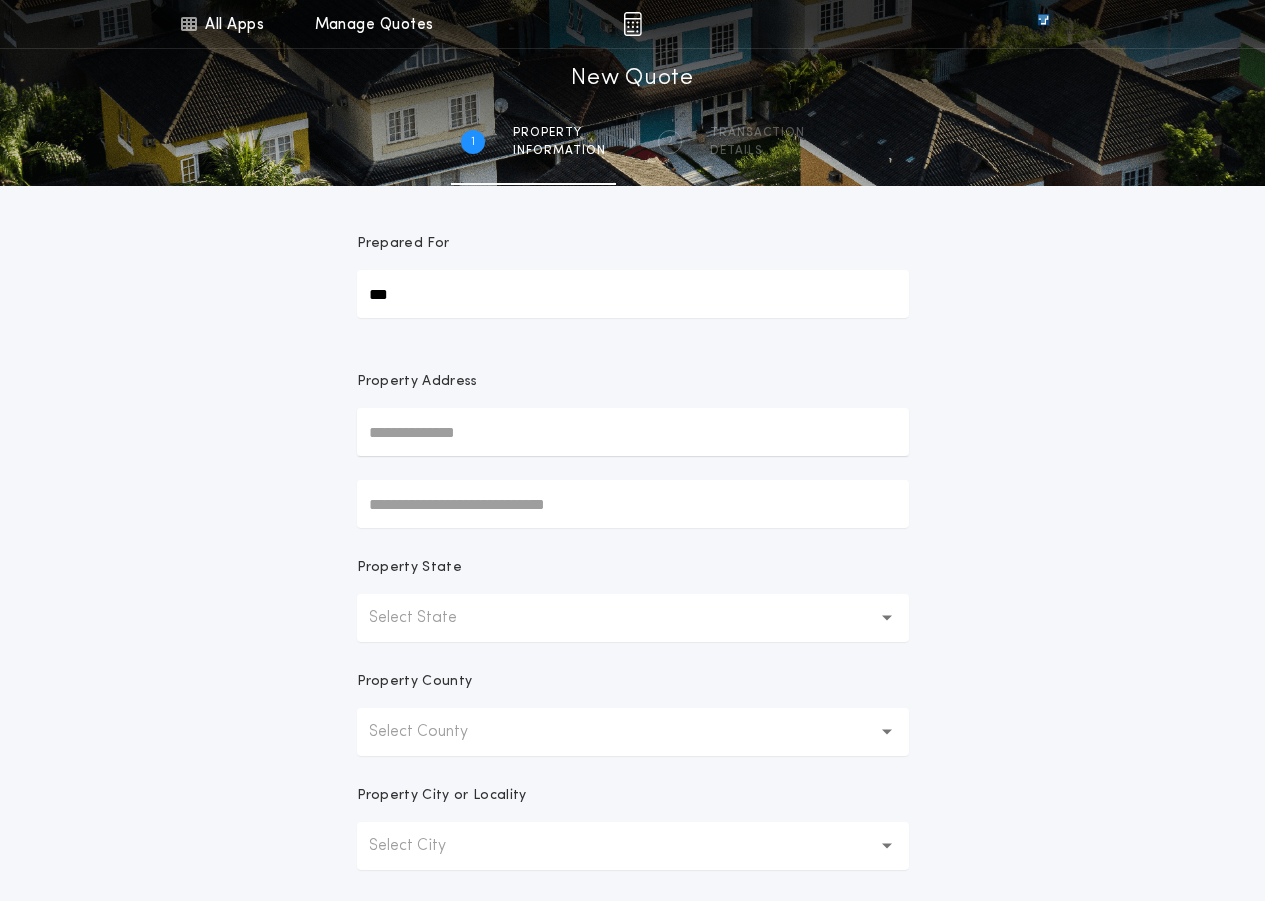 click at bounding box center (633, 432) 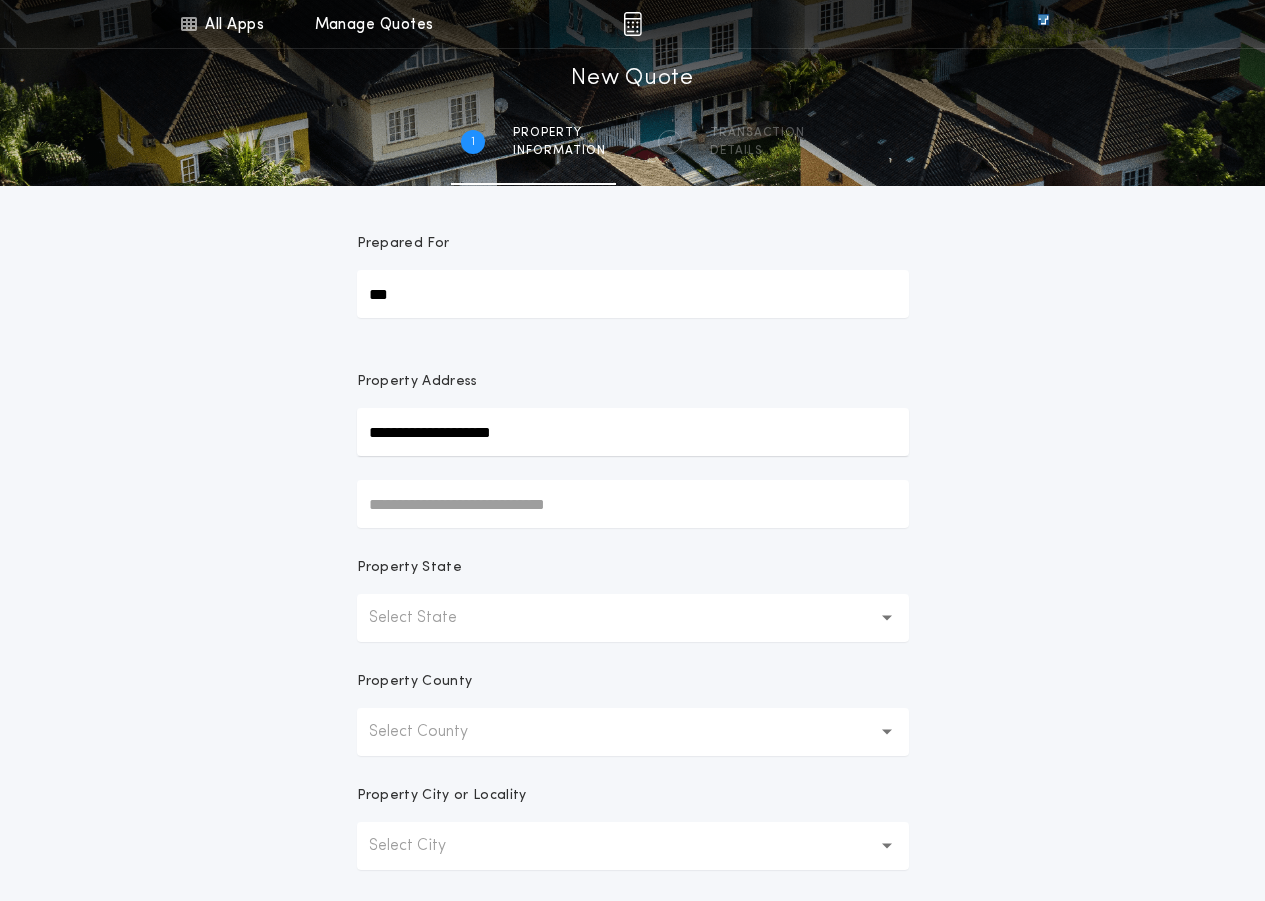 click on "**********" at bounding box center (632, 571) 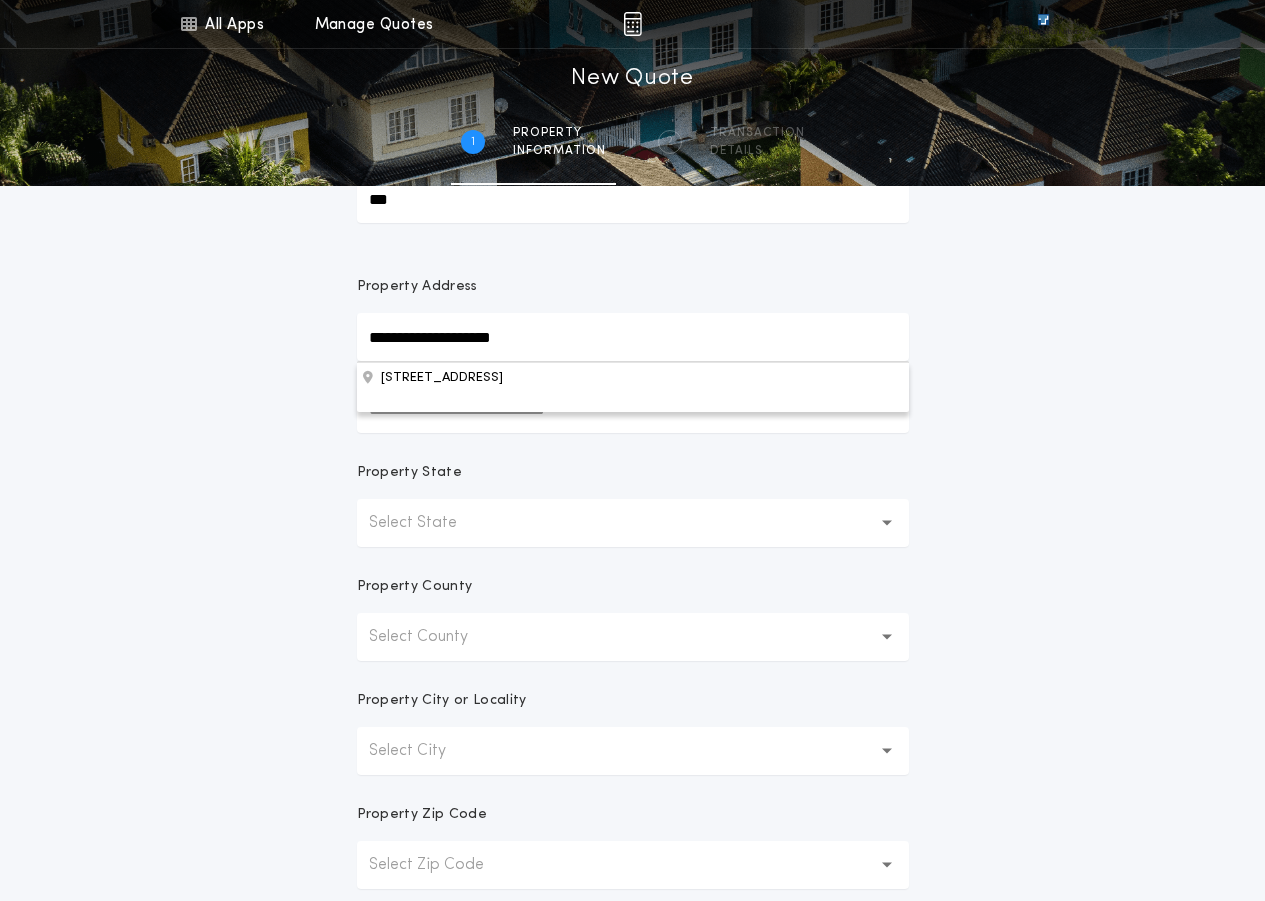 scroll, scrollTop: 200, scrollLeft: 0, axis: vertical 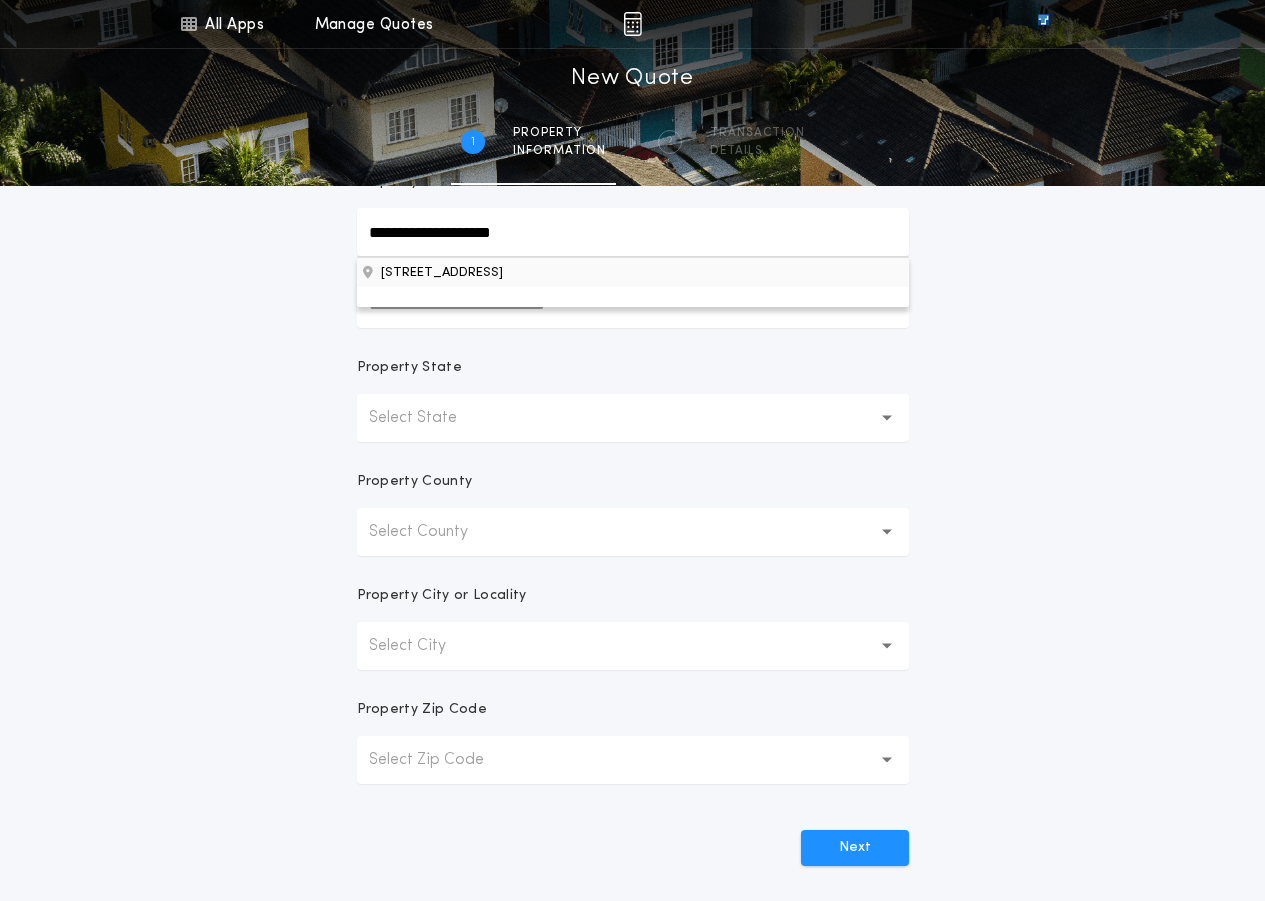 click on "[STREET_ADDRESS]" at bounding box center (633, 272) 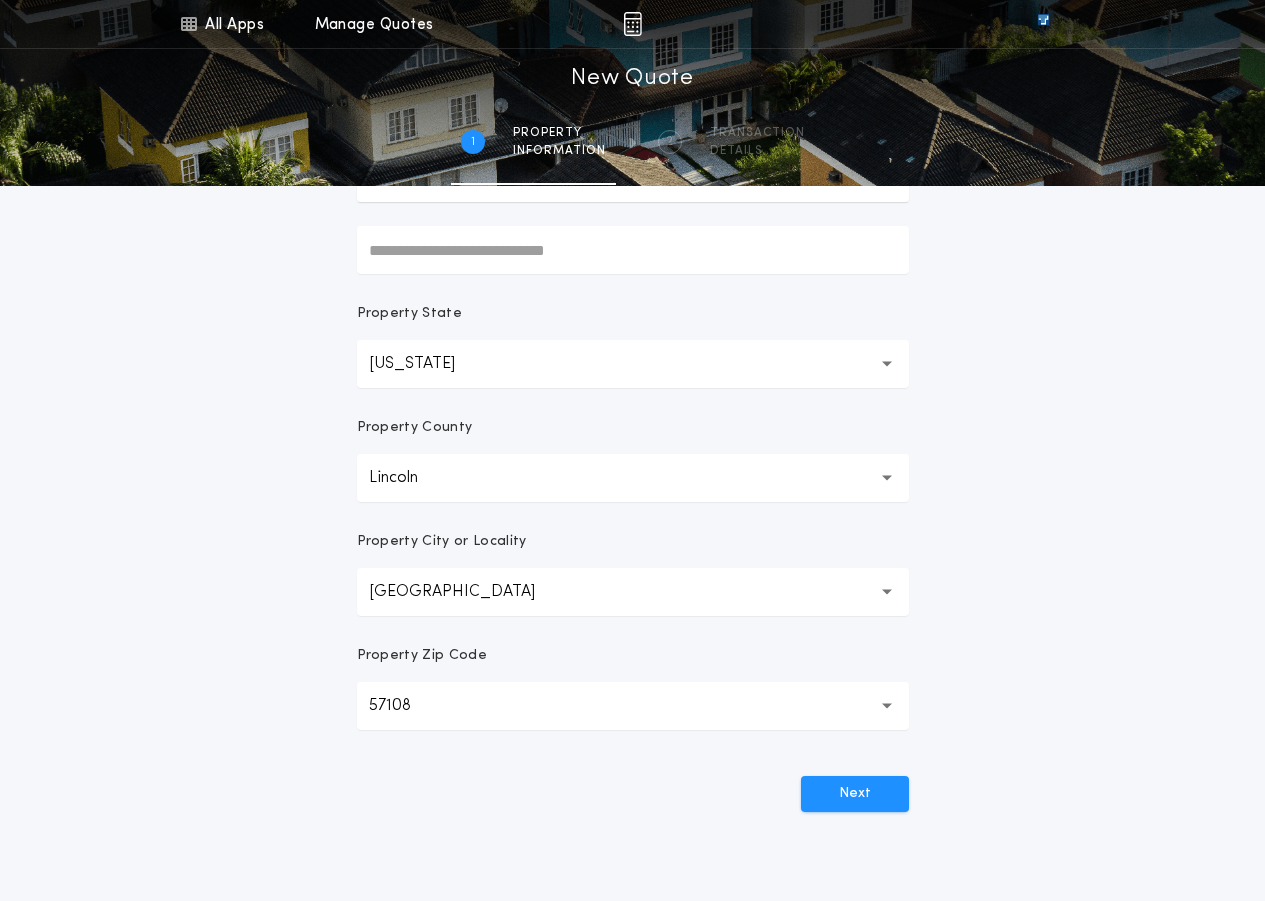 scroll, scrollTop: 300, scrollLeft: 0, axis: vertical 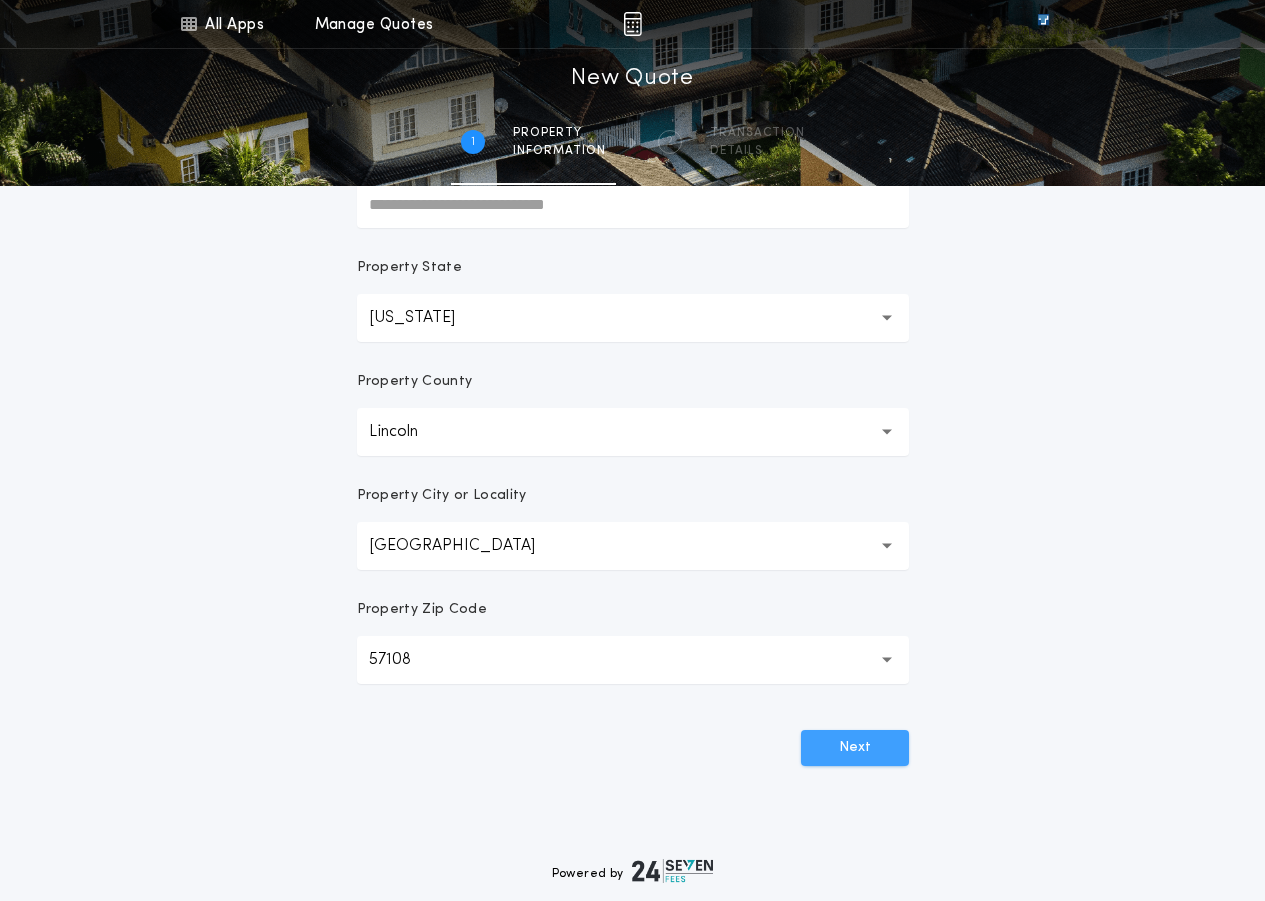 click on "Next" at bounding box center (855, 748) 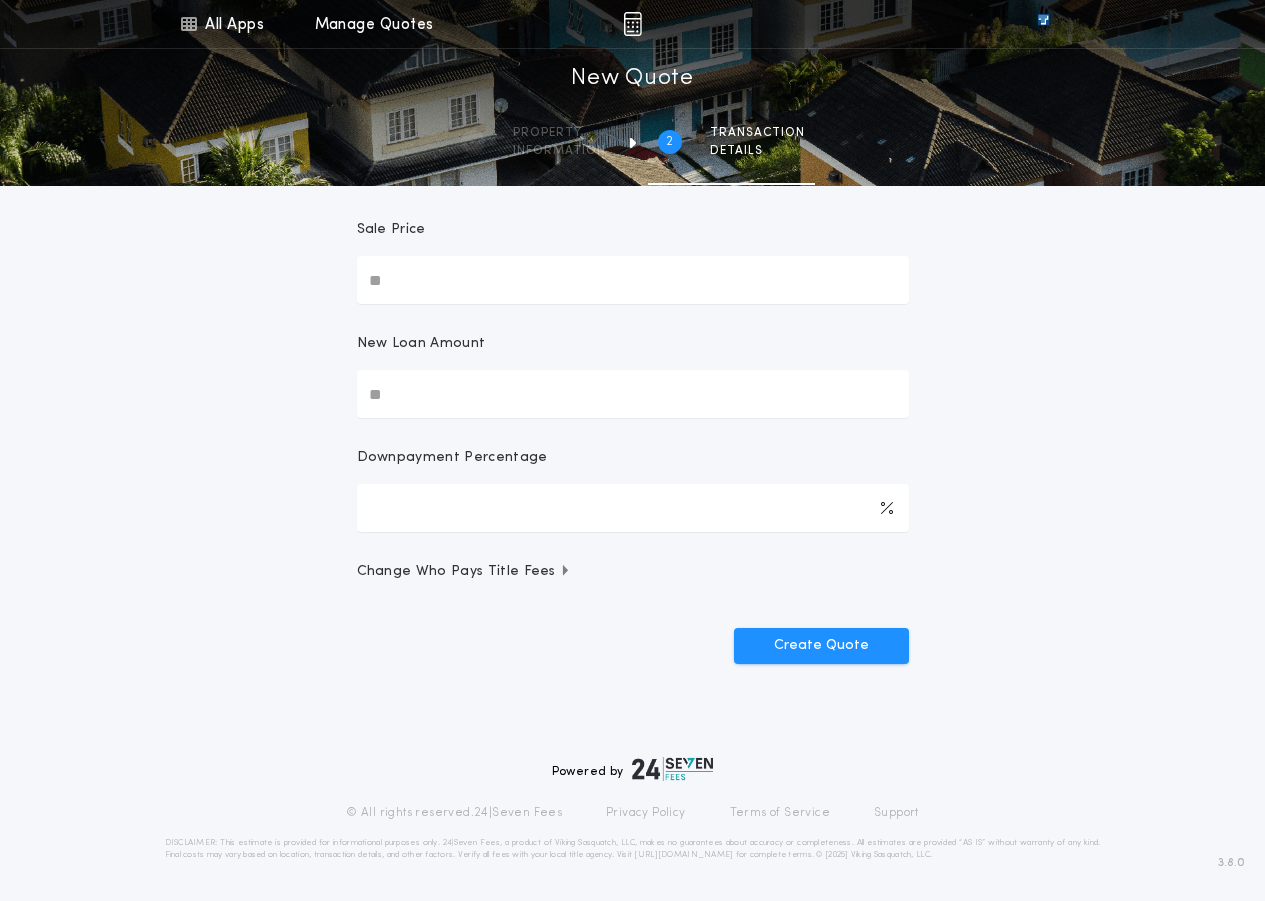 scroll, scrollTop: 0, scrollLeft: 0, axis: both 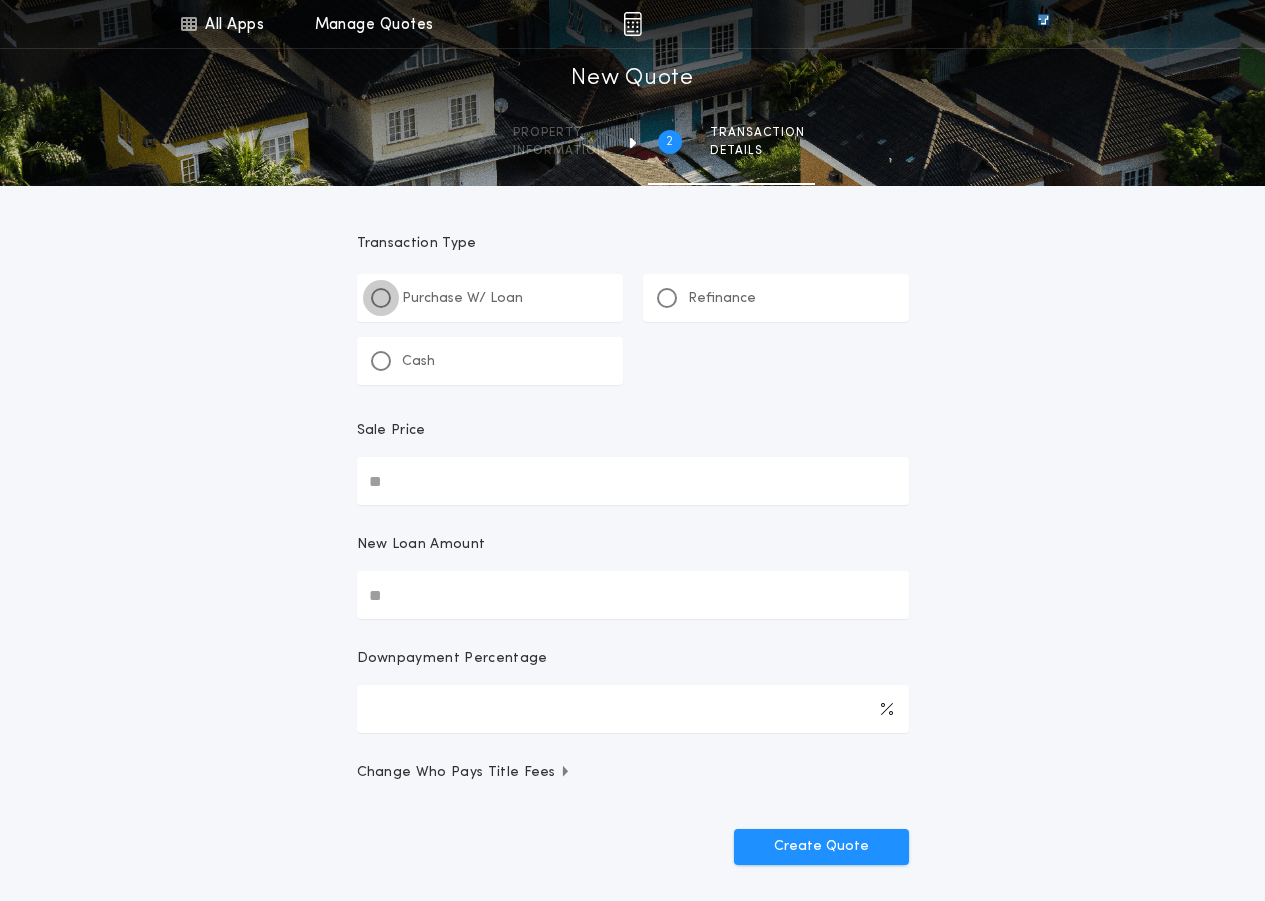 click at bounding box center (381, 298) 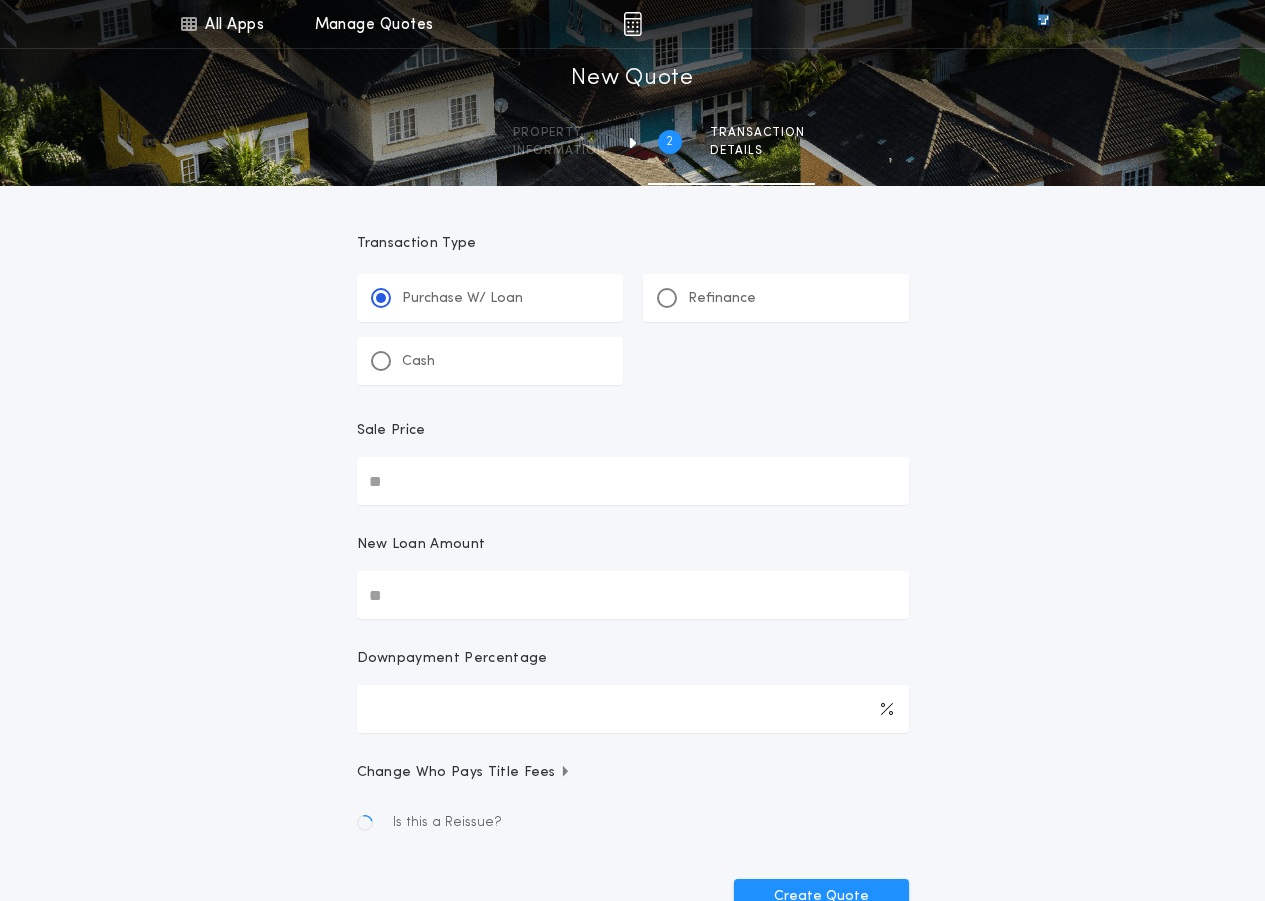 click on "Sale Price" at bounding box center (633, 481) 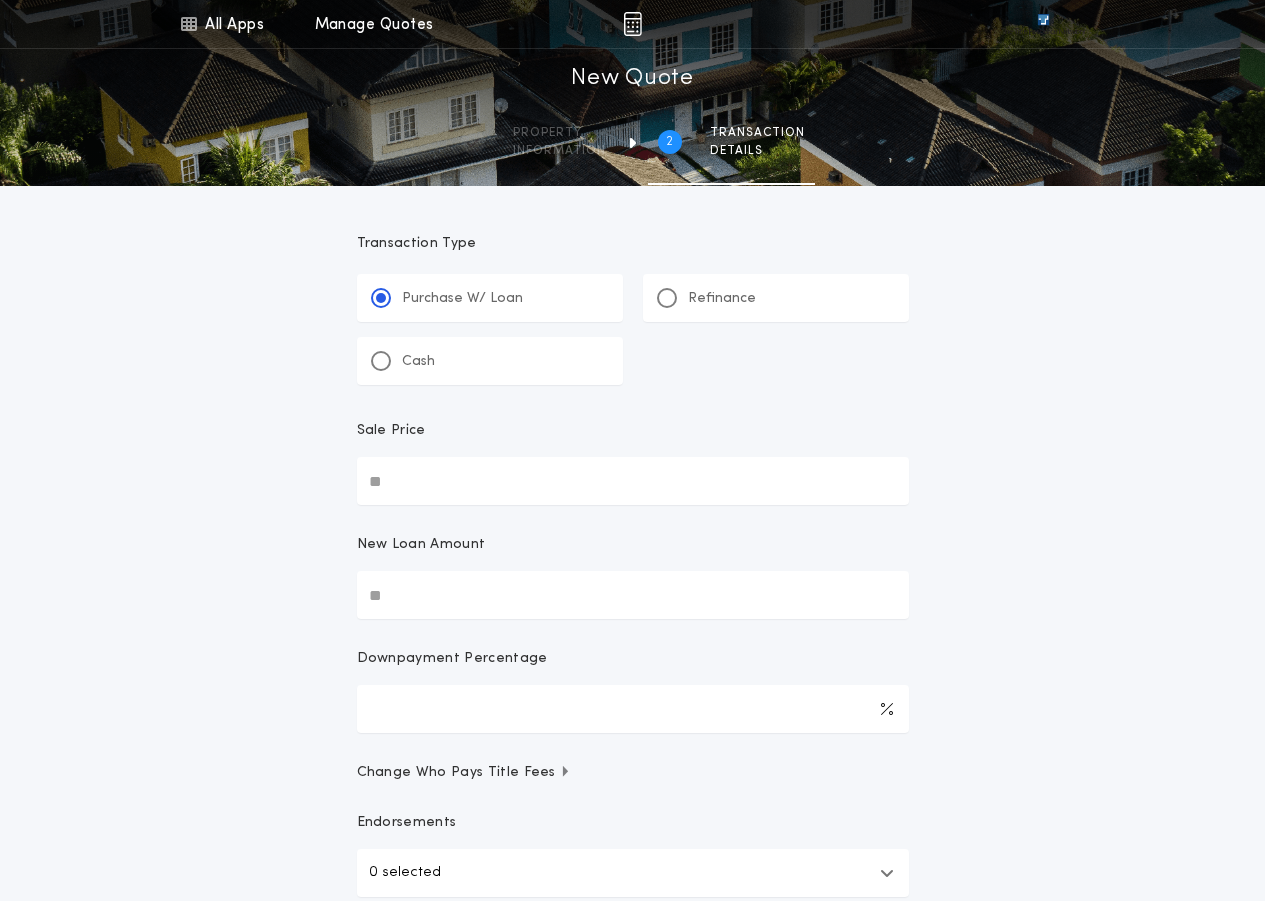 type on "********" 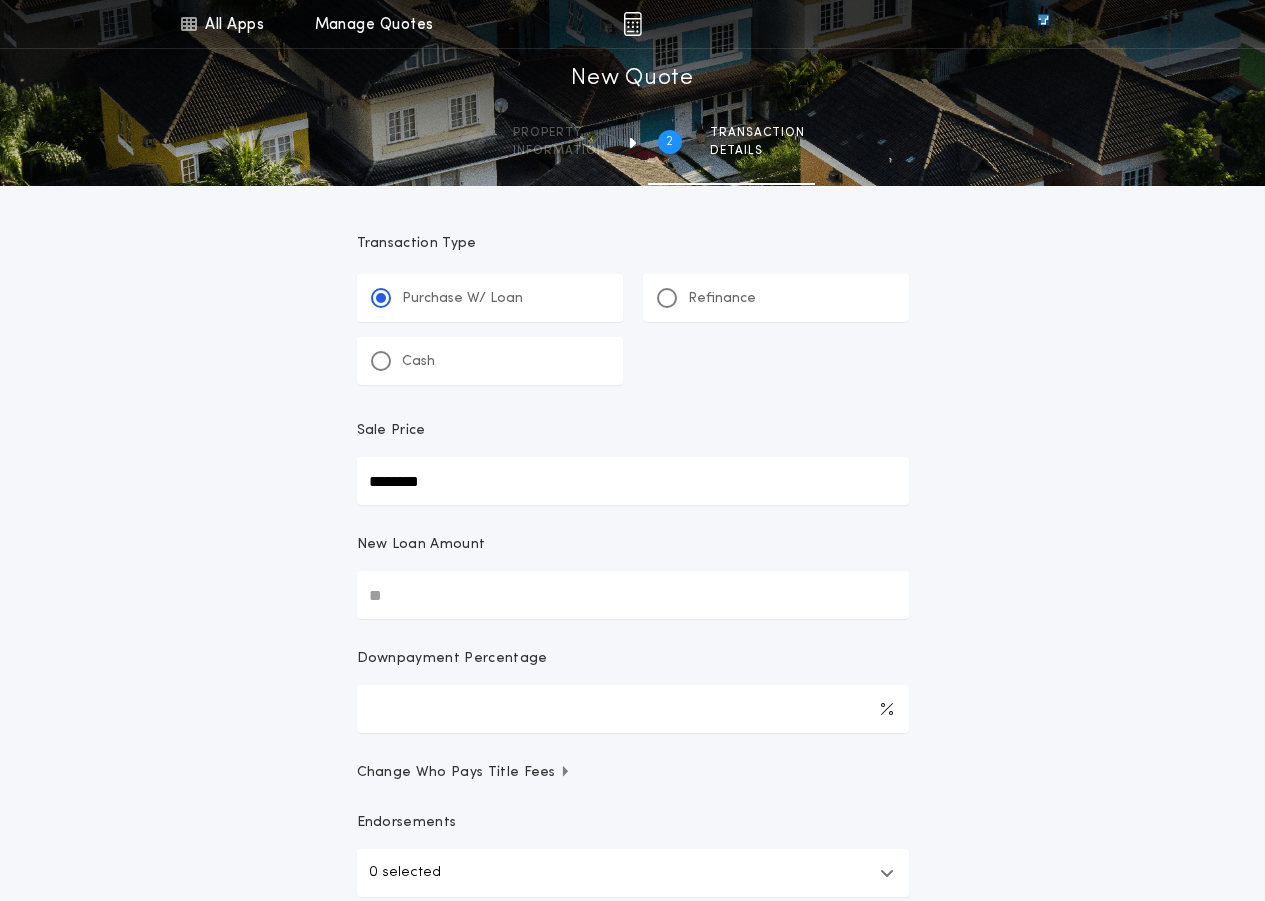 click on "New Loan Amount" at bounding box center [633, 553] 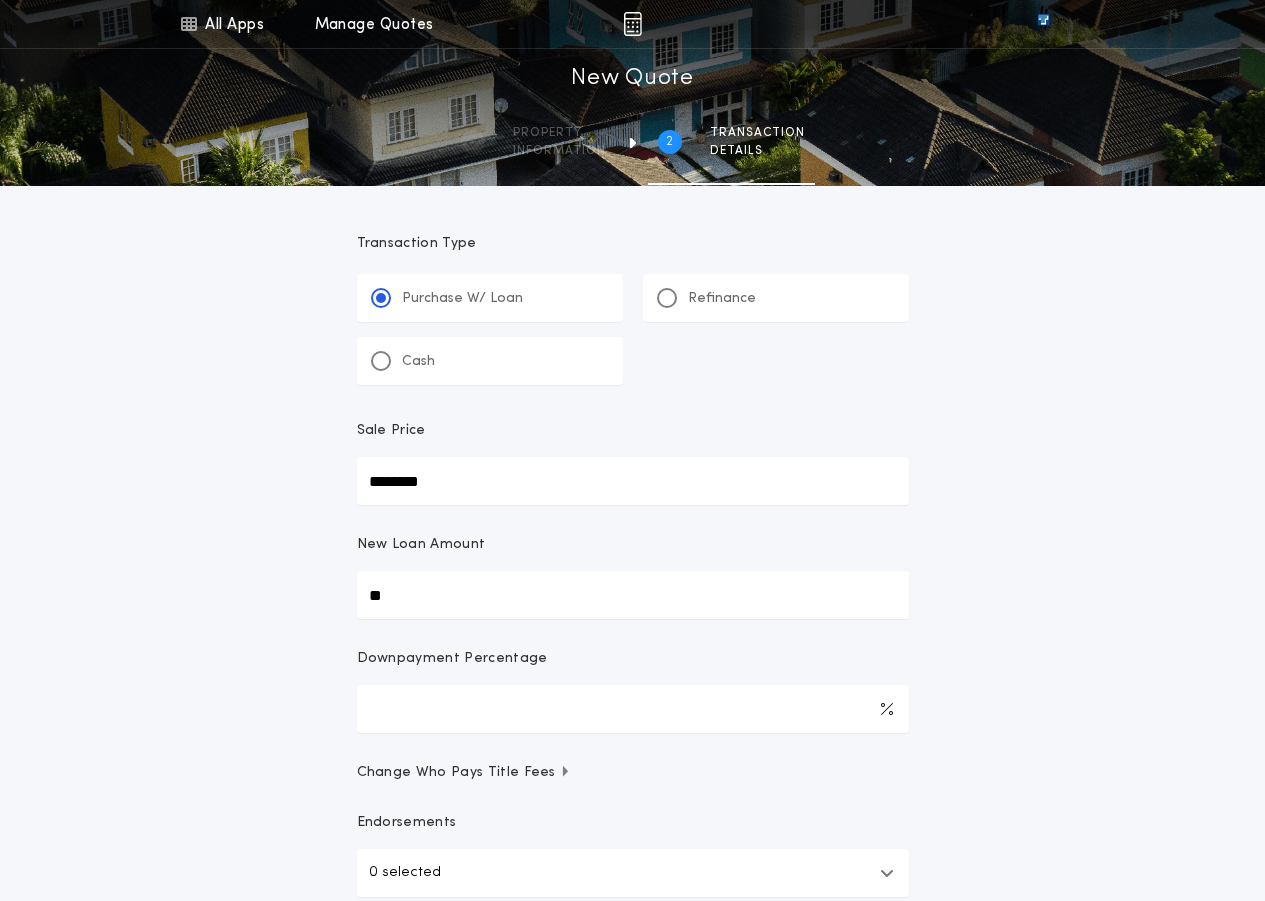 type on "*****" 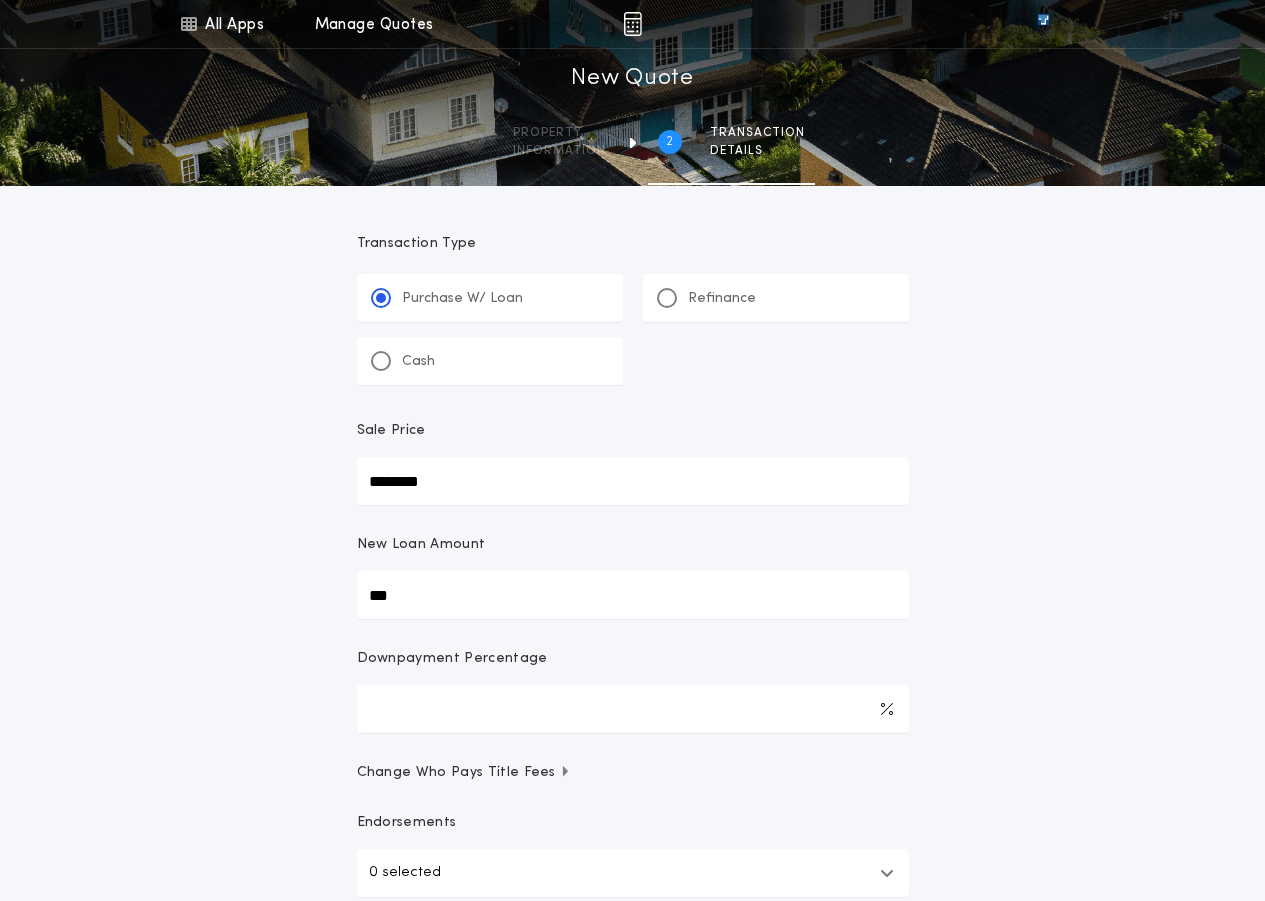 type on "****" 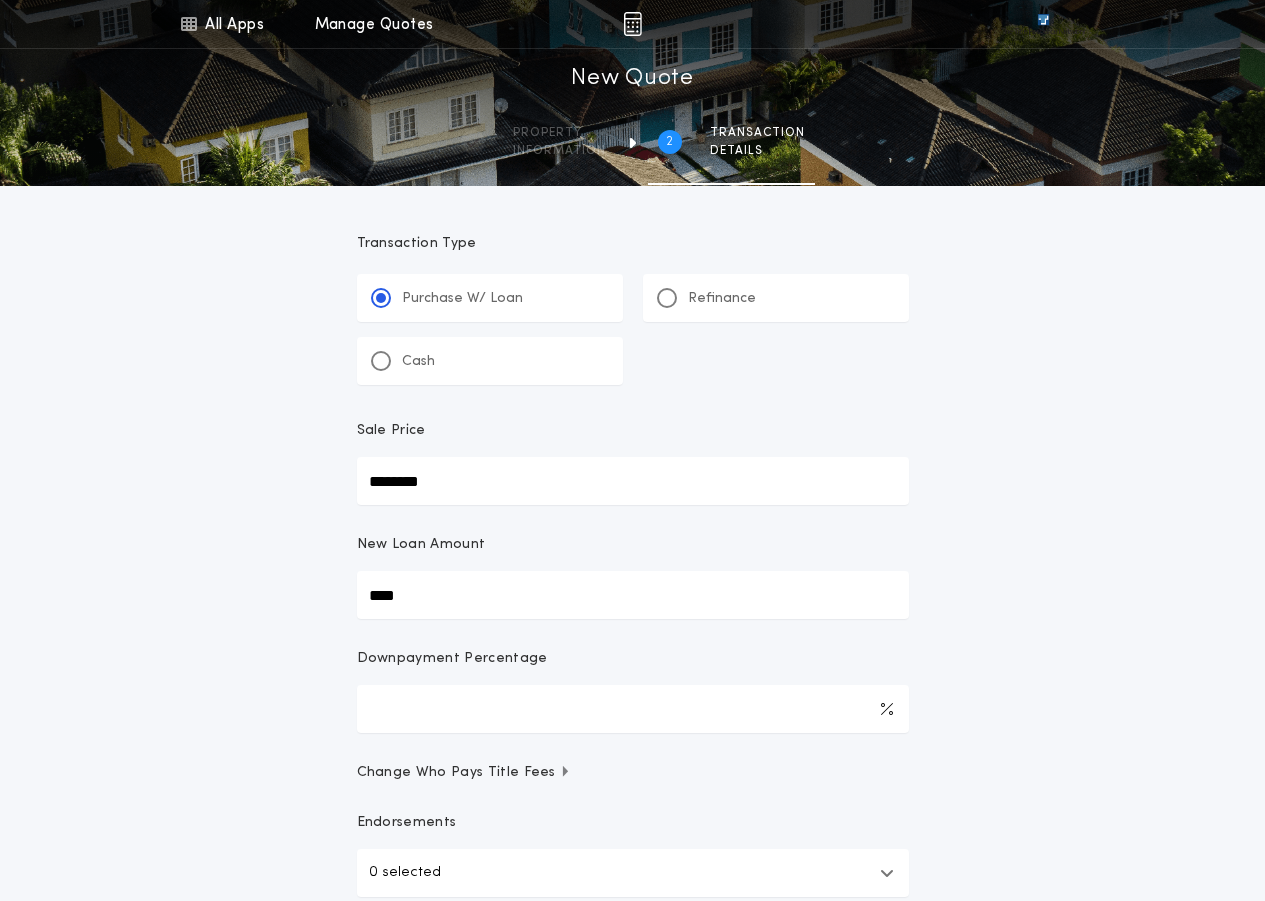 type on "******" 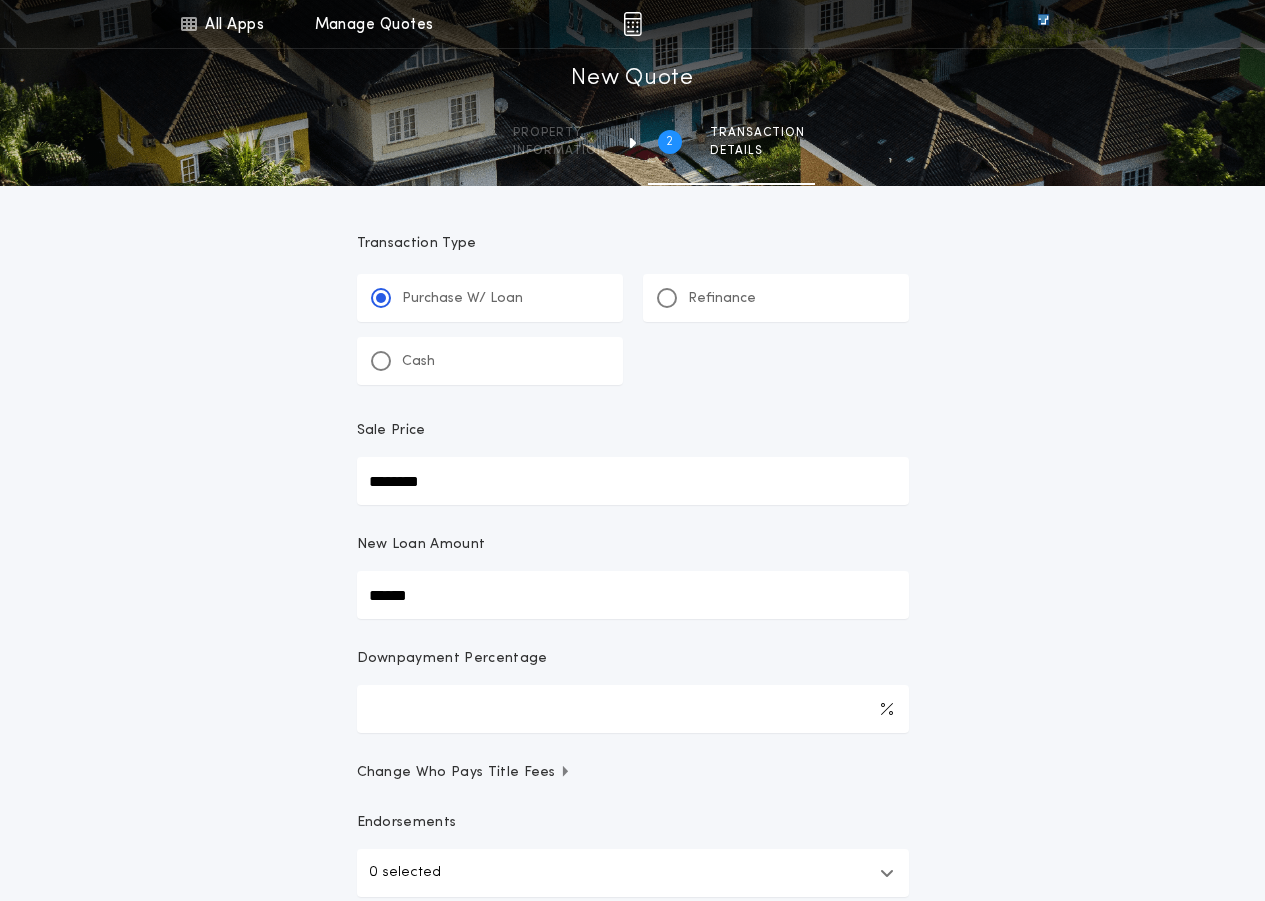 type on "*******" 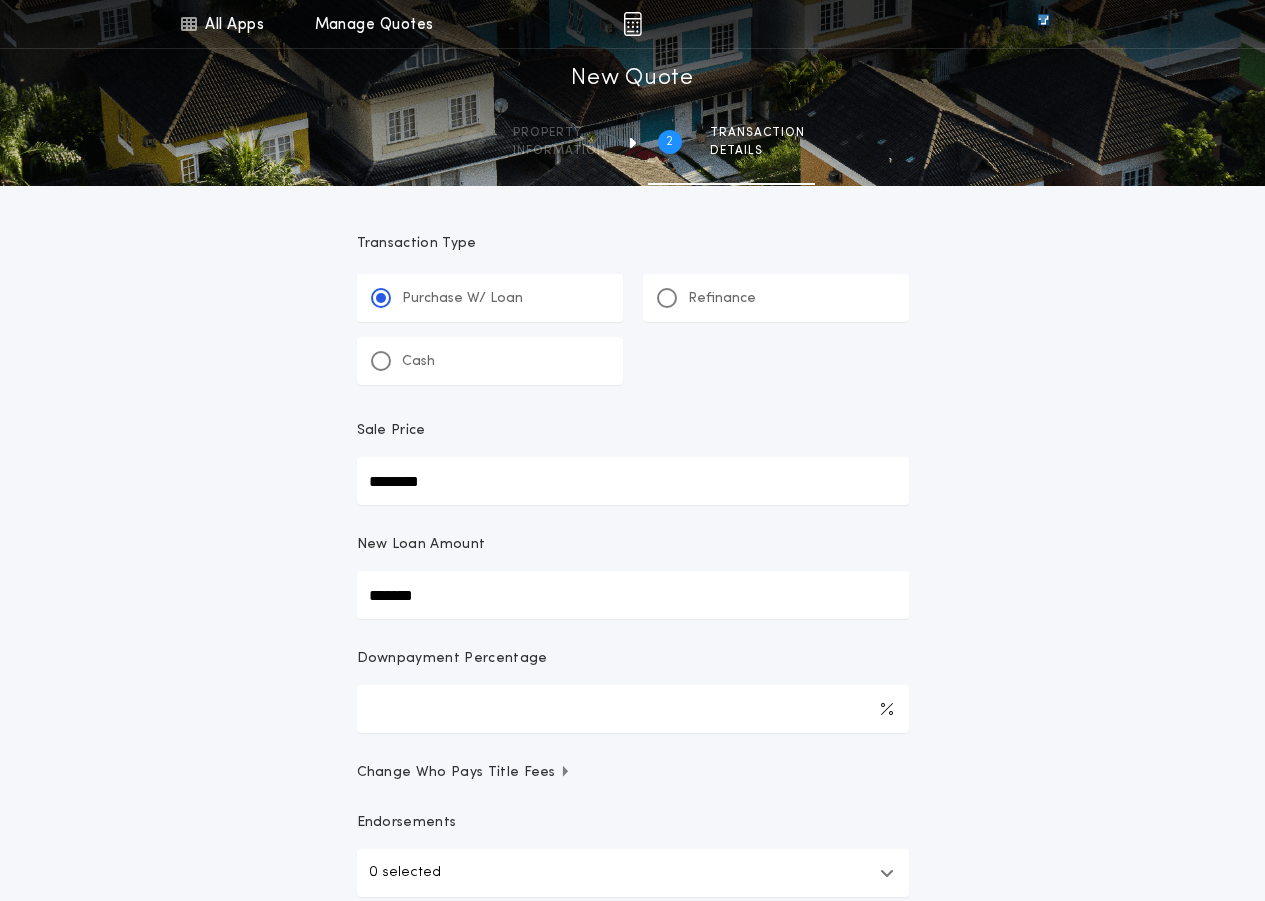 type on "********" 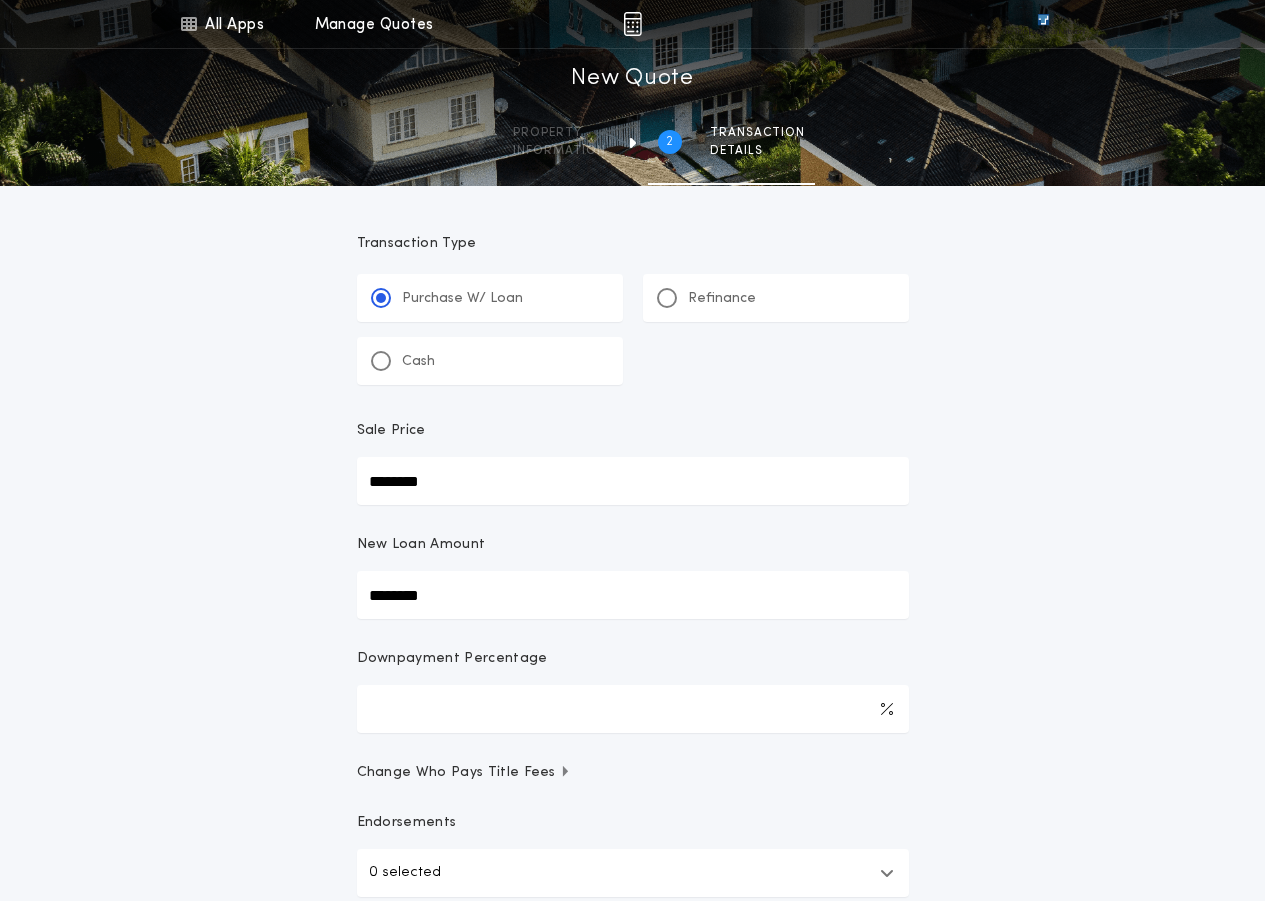 type on "********" 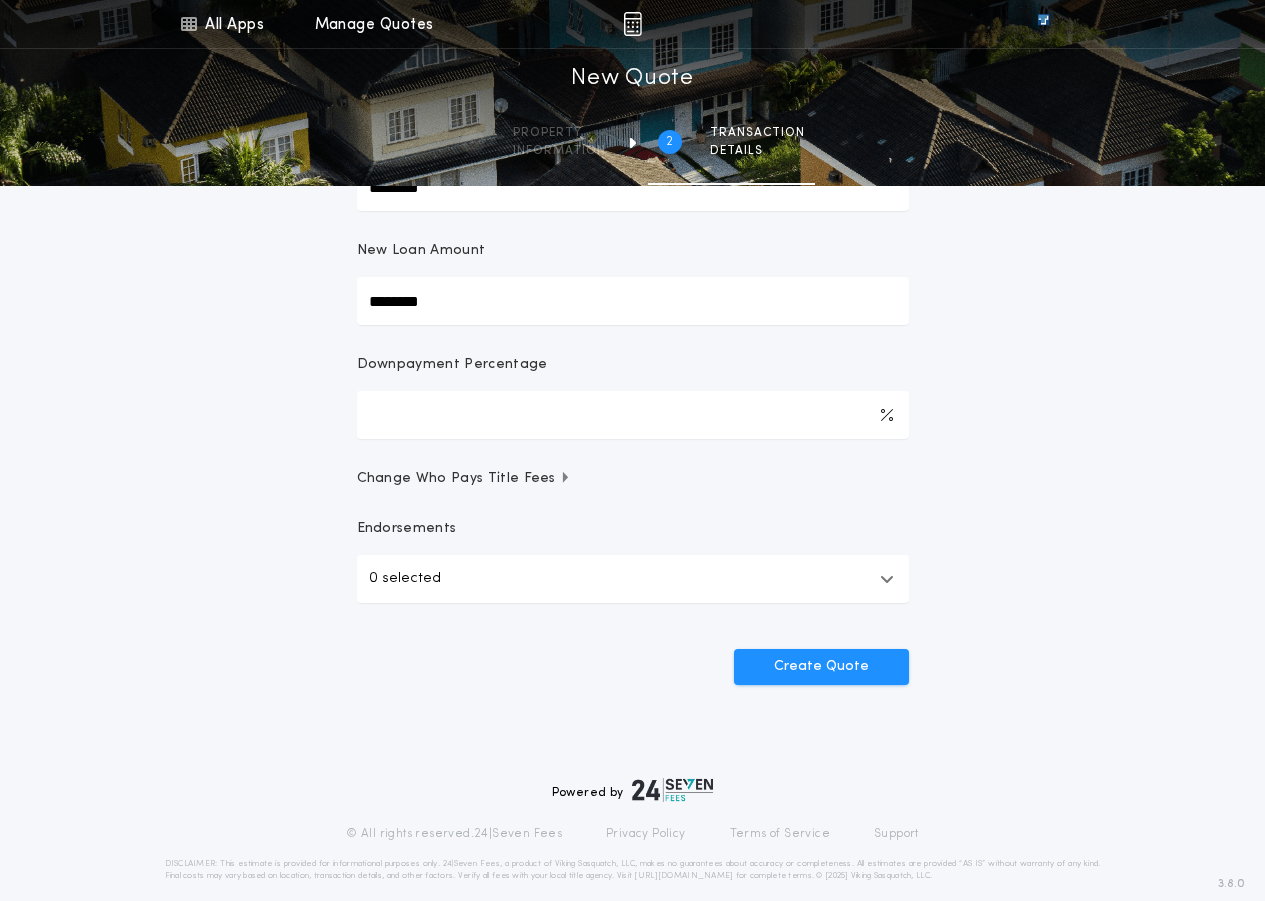 scroll, scrollTop: 300, scrollLeft: 0, axis: vertical 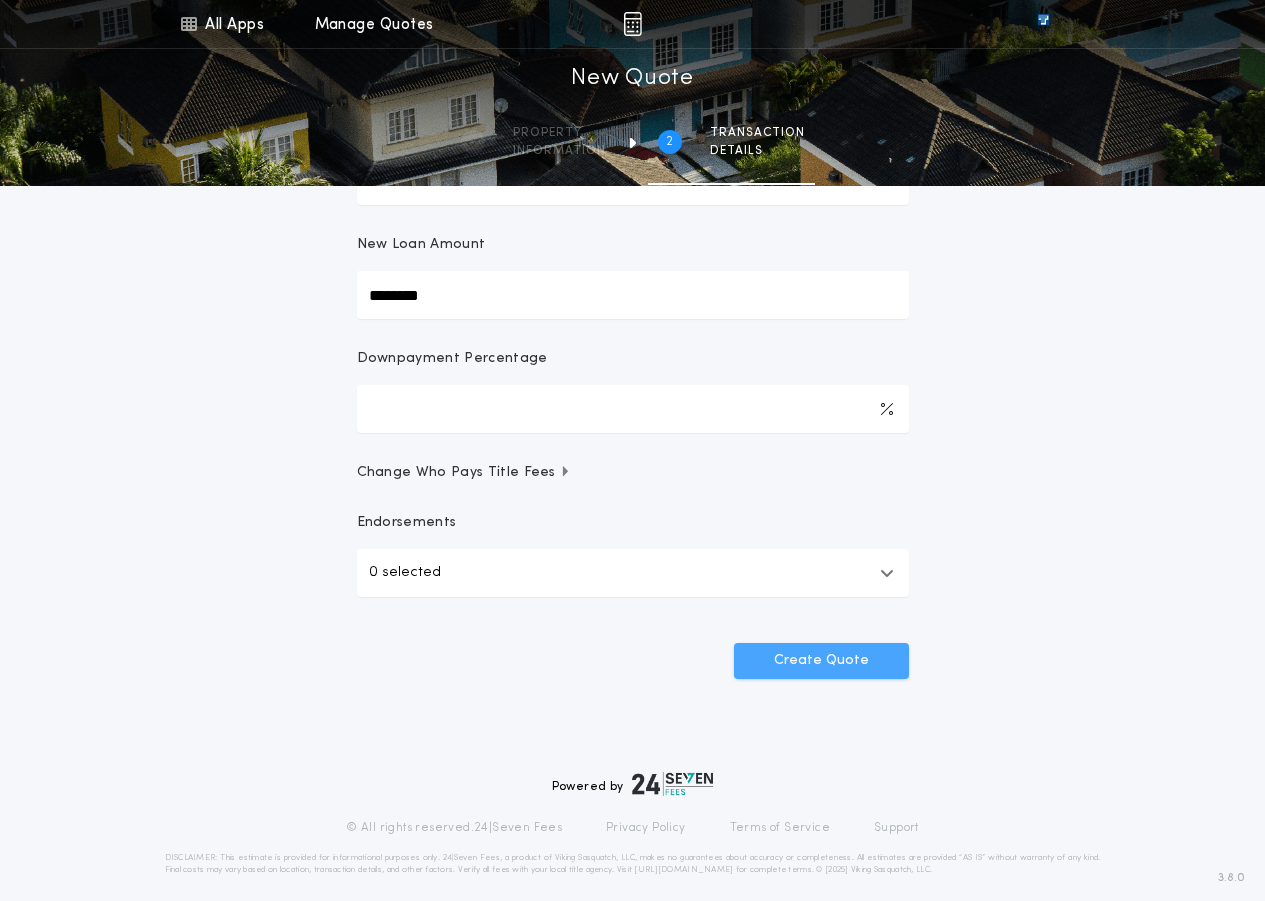 click on "Create Quote" at bounding box center [821, 661] 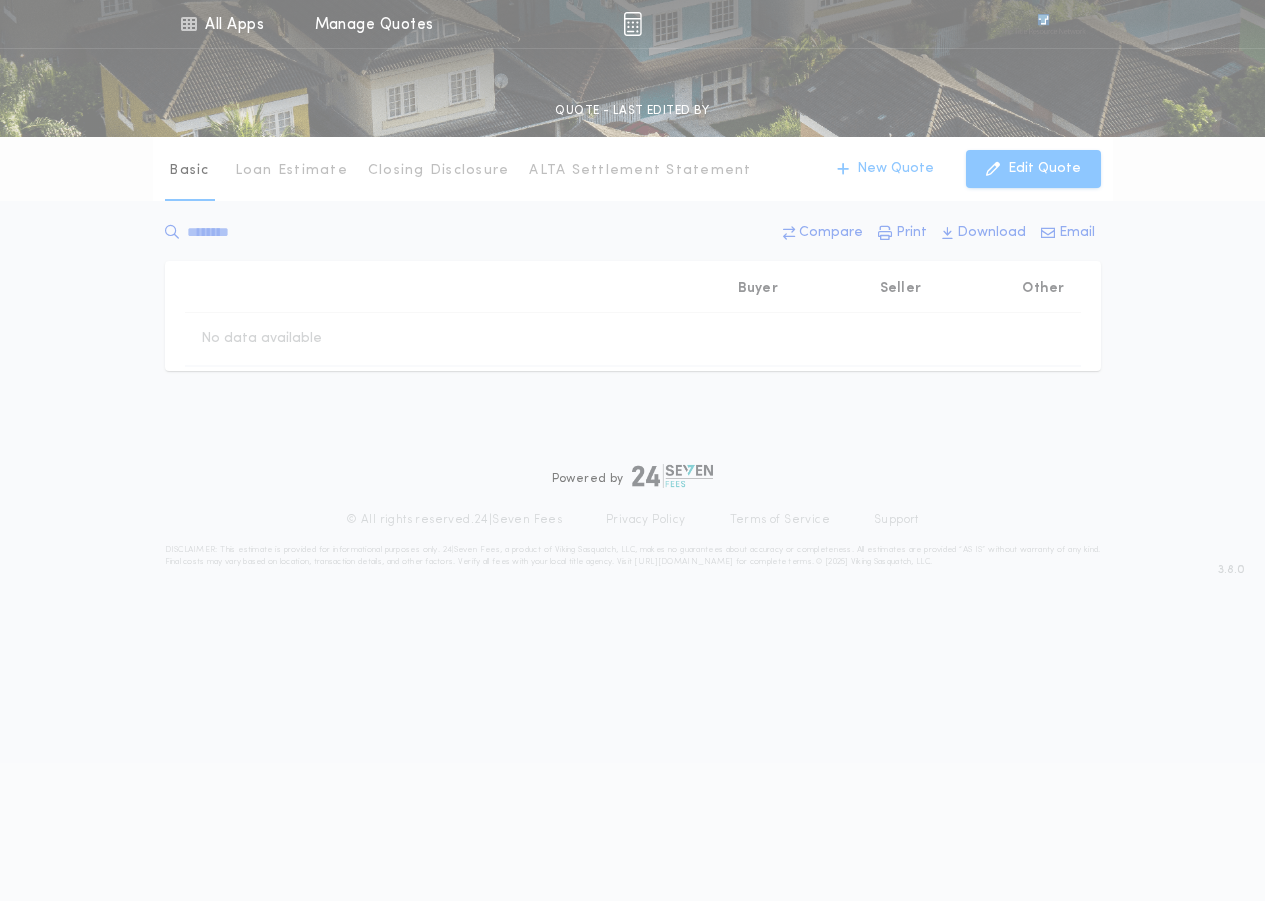 scroll, scrollTop: 0, scrollLeft: 0, axis: both 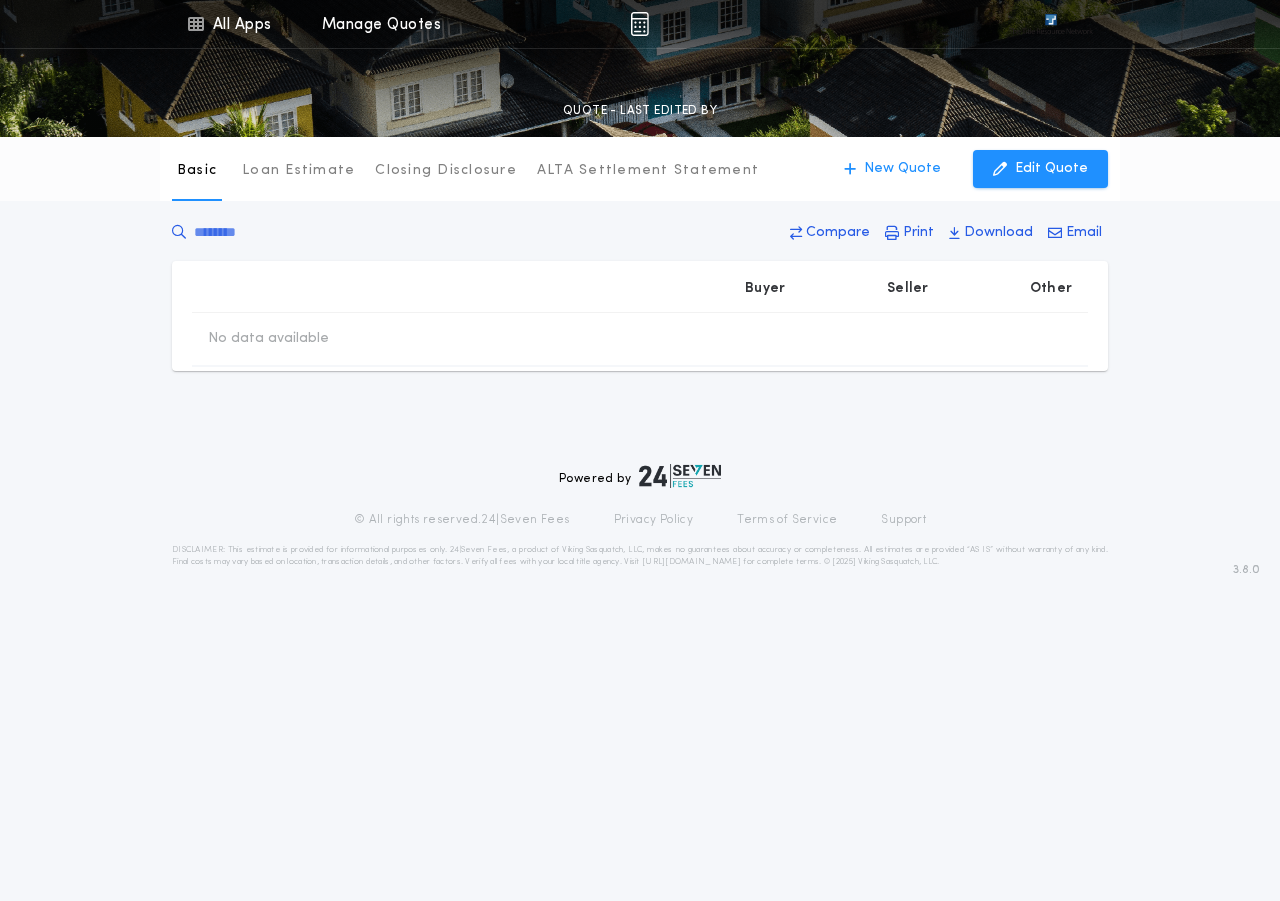 type on "********" 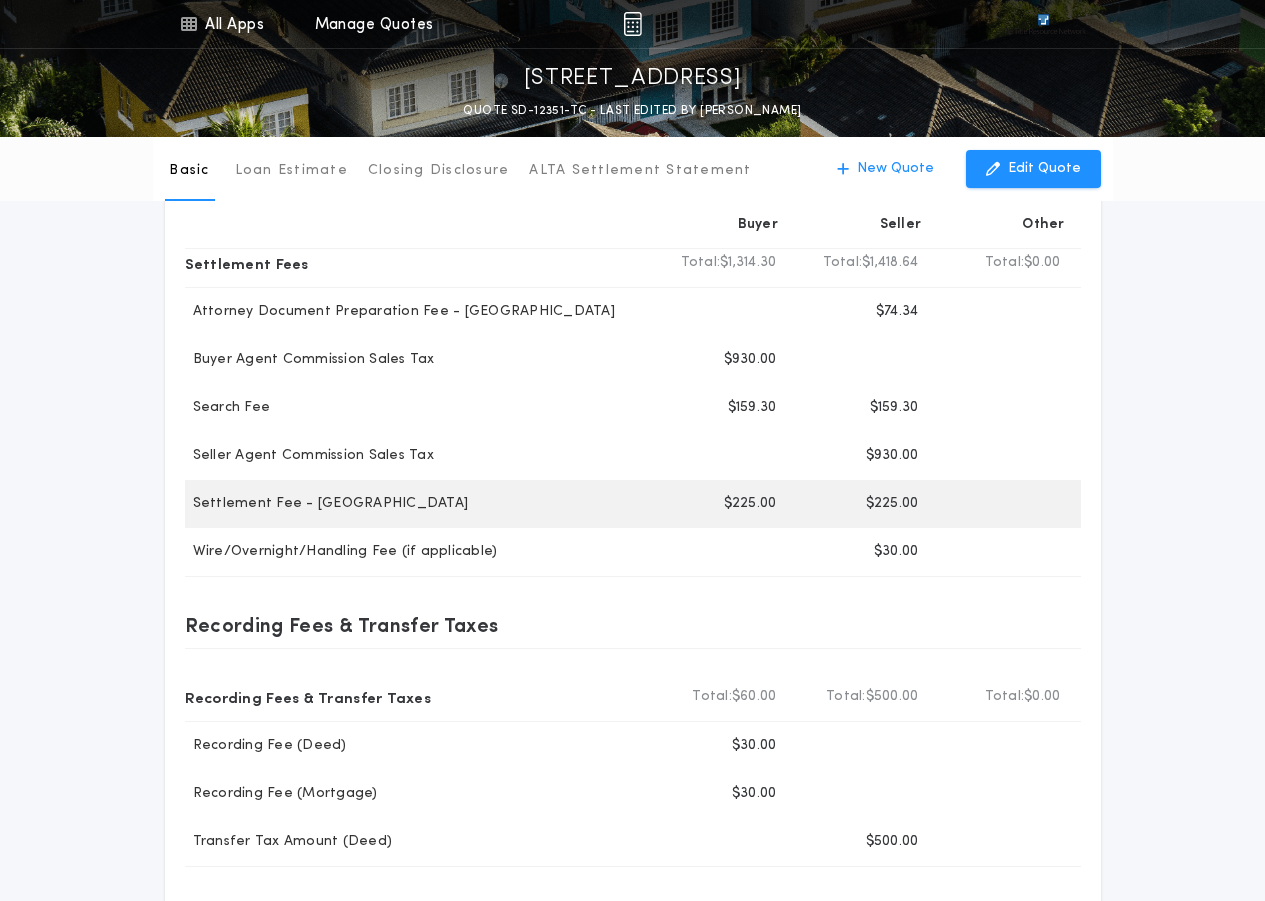 scroll, scrollTop: 200, scrollLeft: 0, axis: vertical 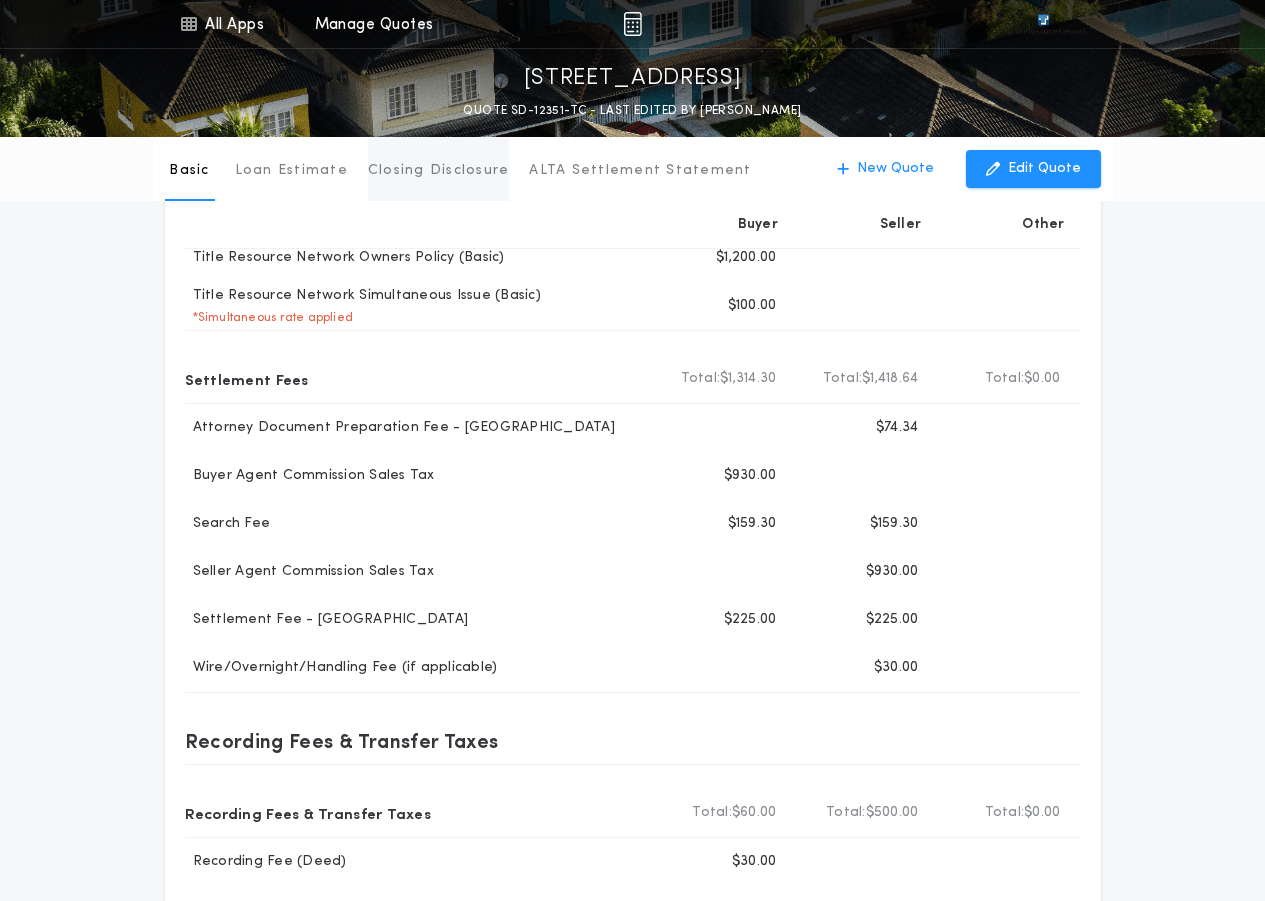 click on "Closing Disclosure" at bounding box center [439, 171] 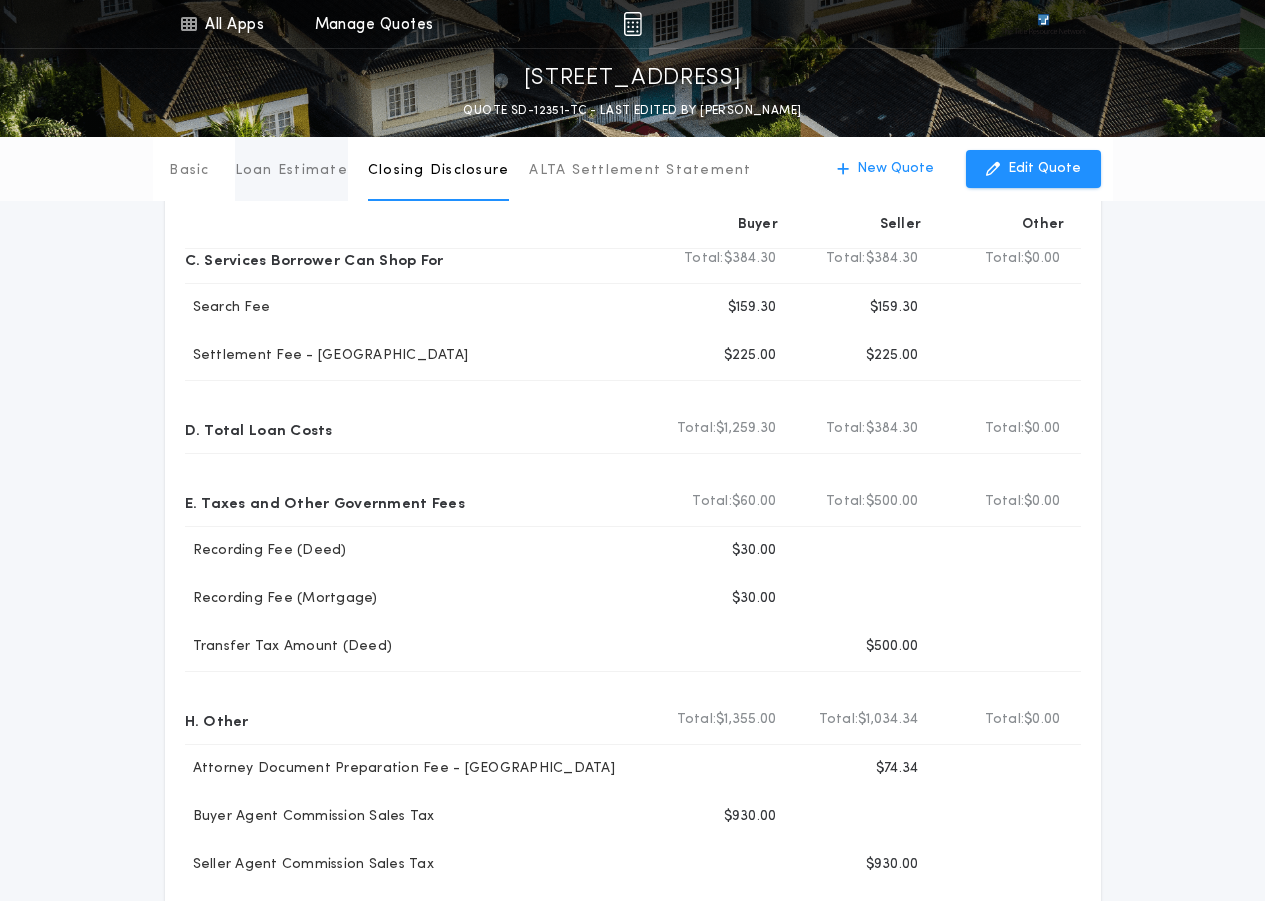 click on "Loan Estimate" at bounding box center (291, 169) 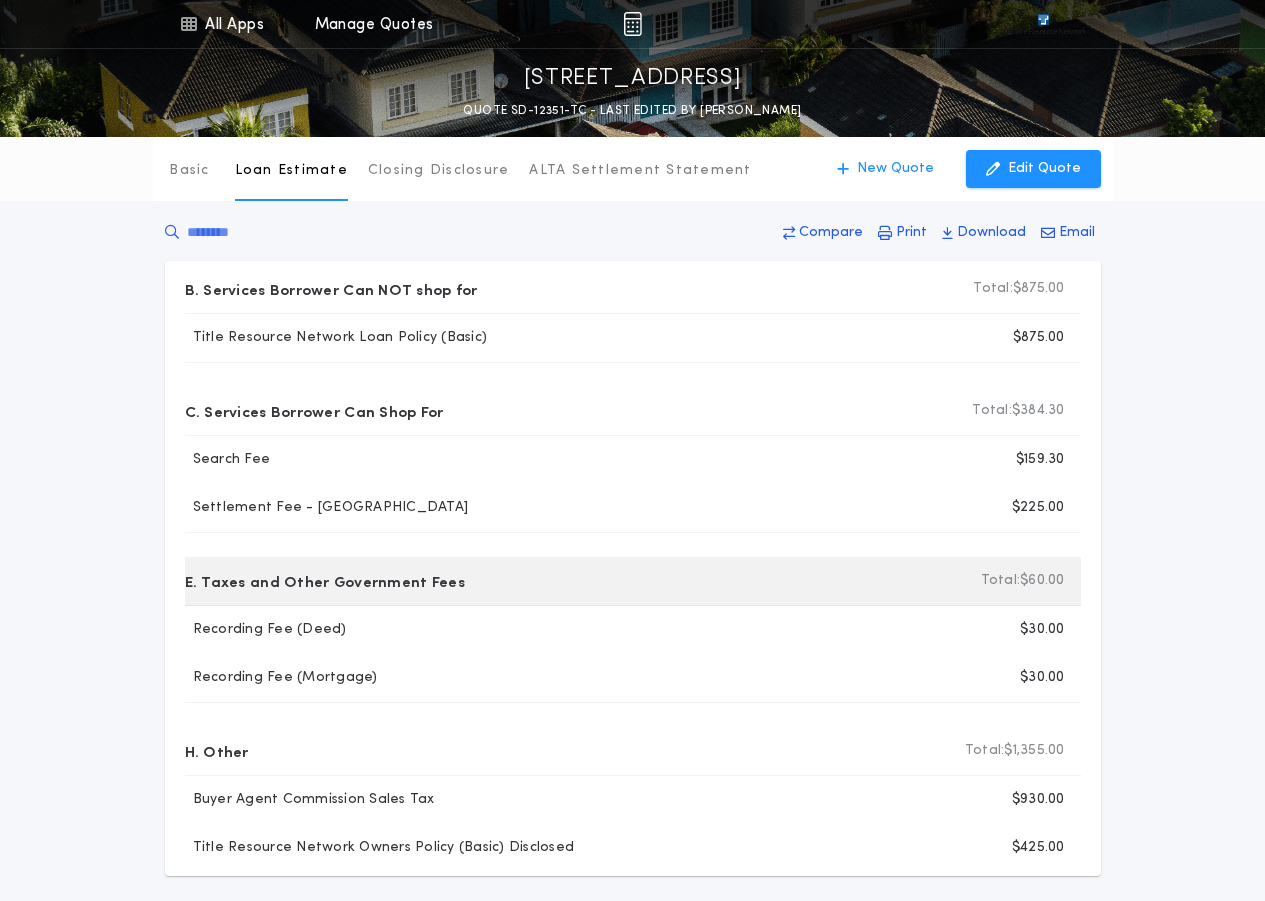 scroll, scrollTop: 100, scrollLeft: 0, axis: vertical 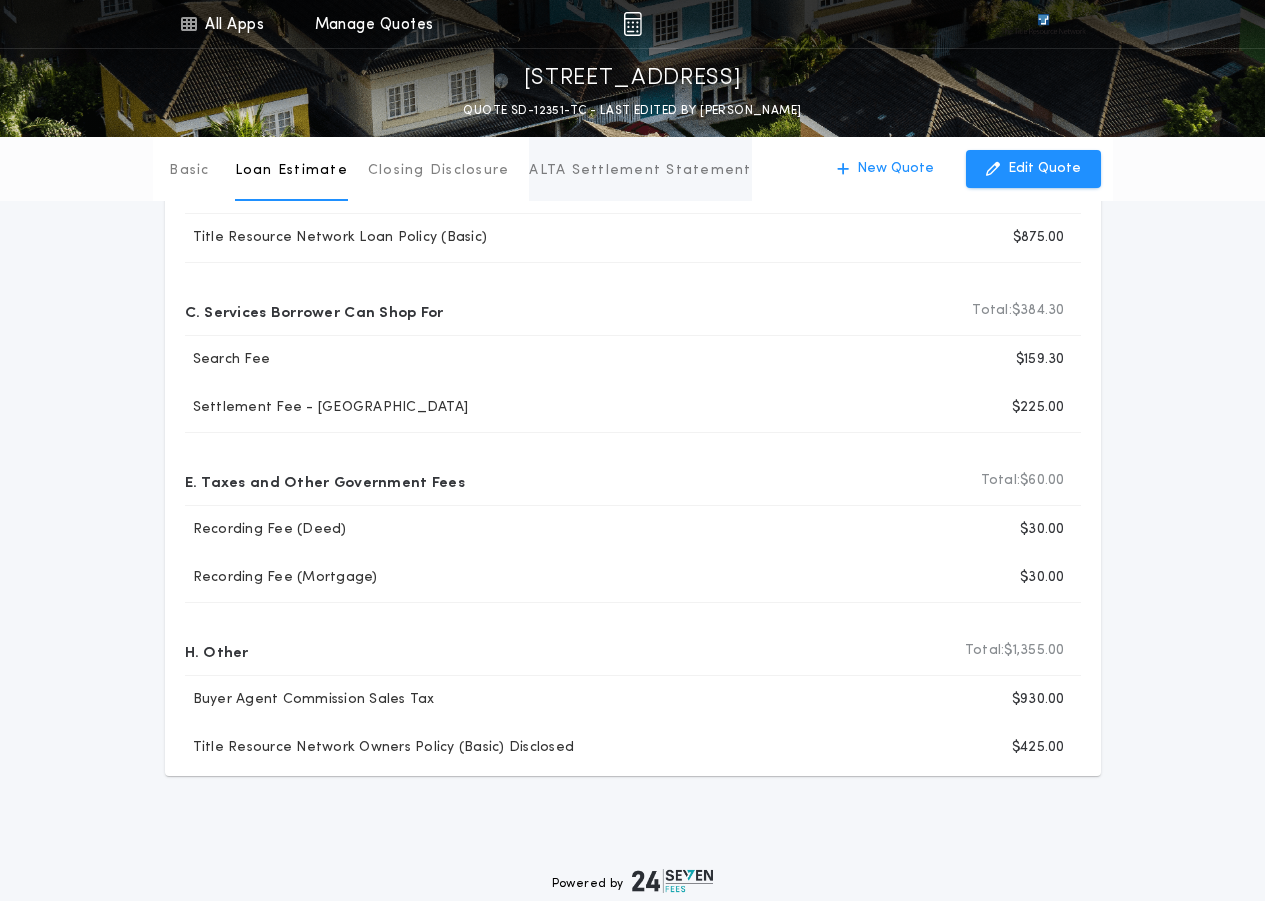 click on "ALTA Settlement Statement" at bounding box center (640, 169) 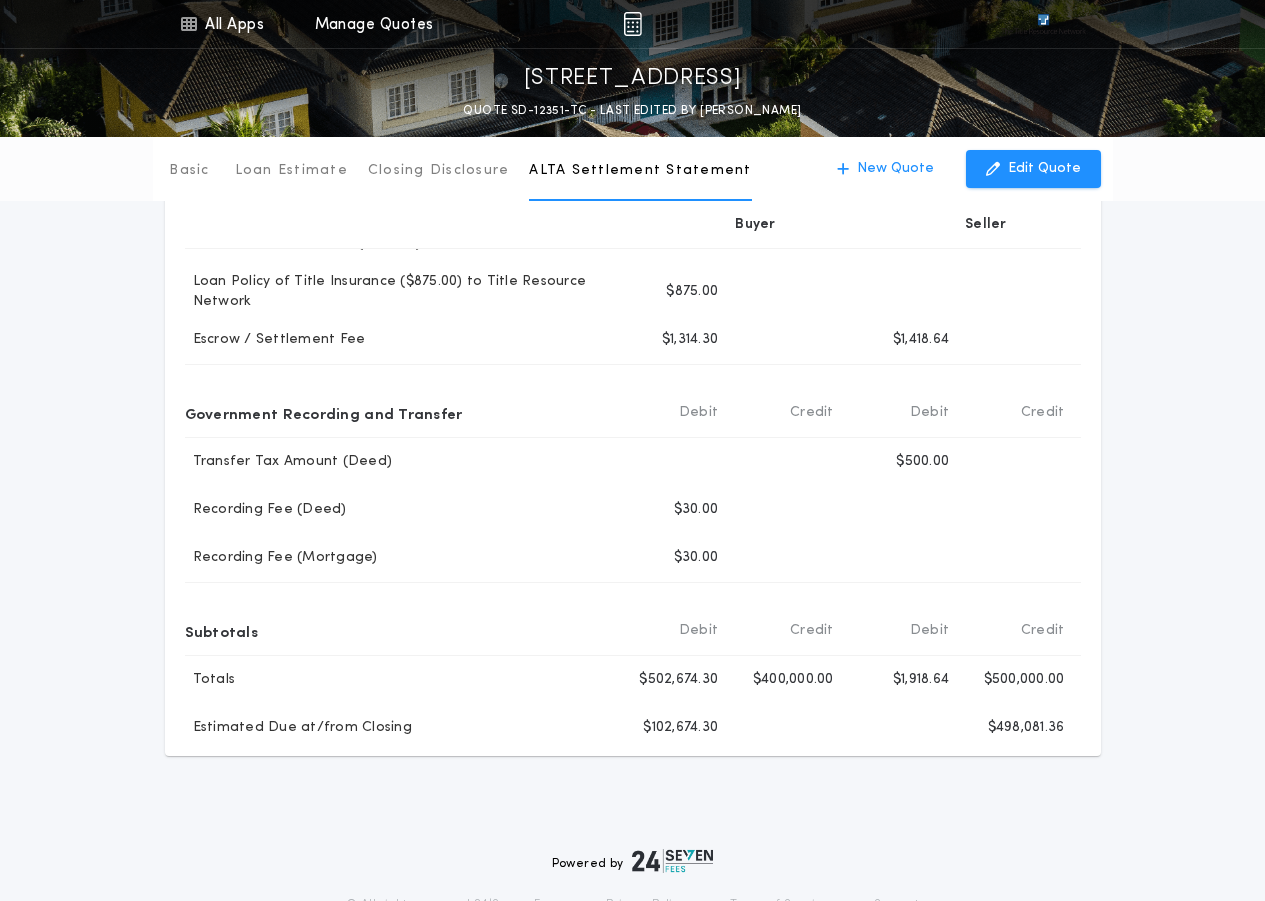 scroll, scrollTop: 204, scrollLeft: 0, axis: vertical 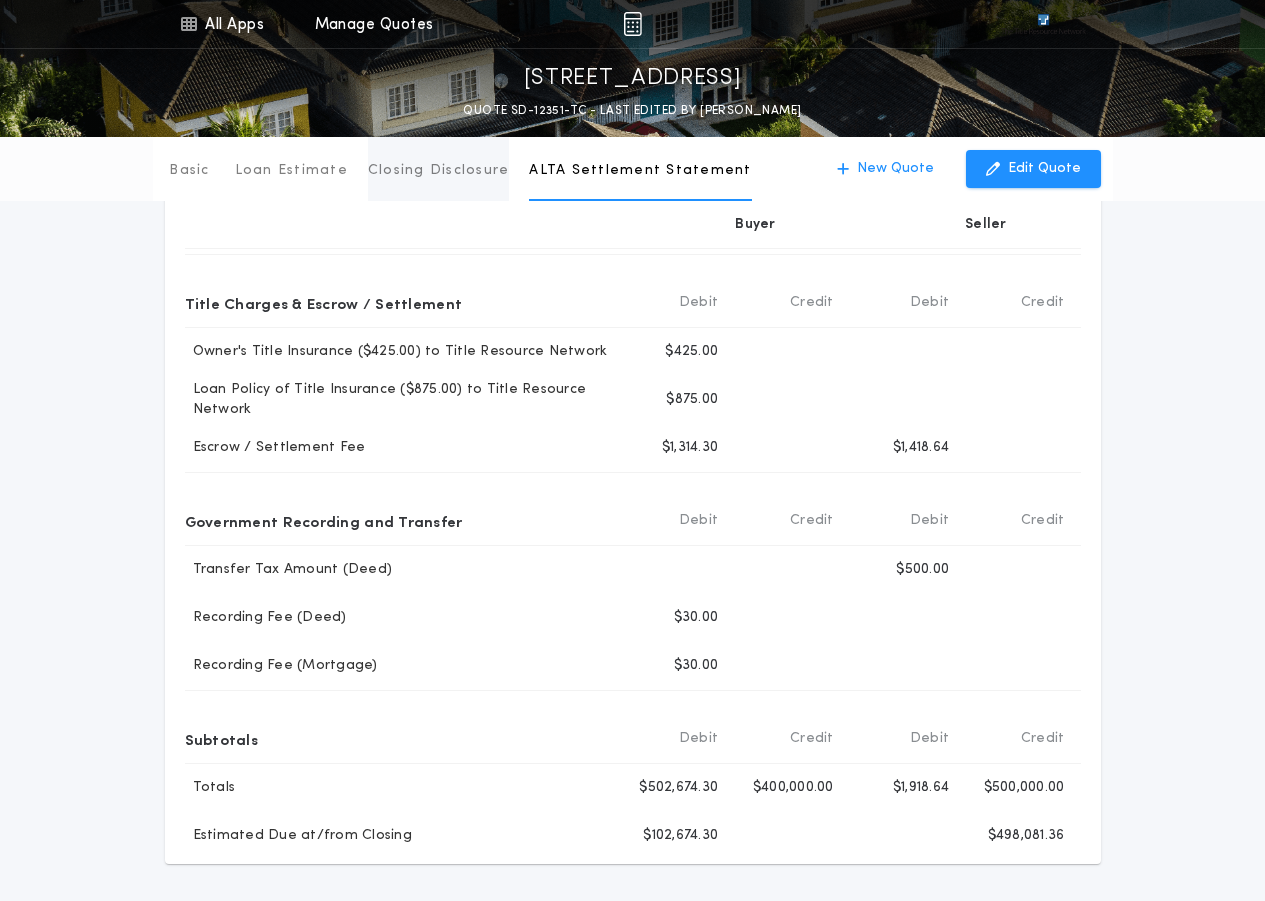 click on "Closing Disclosure" at bounding box center [439, 169] 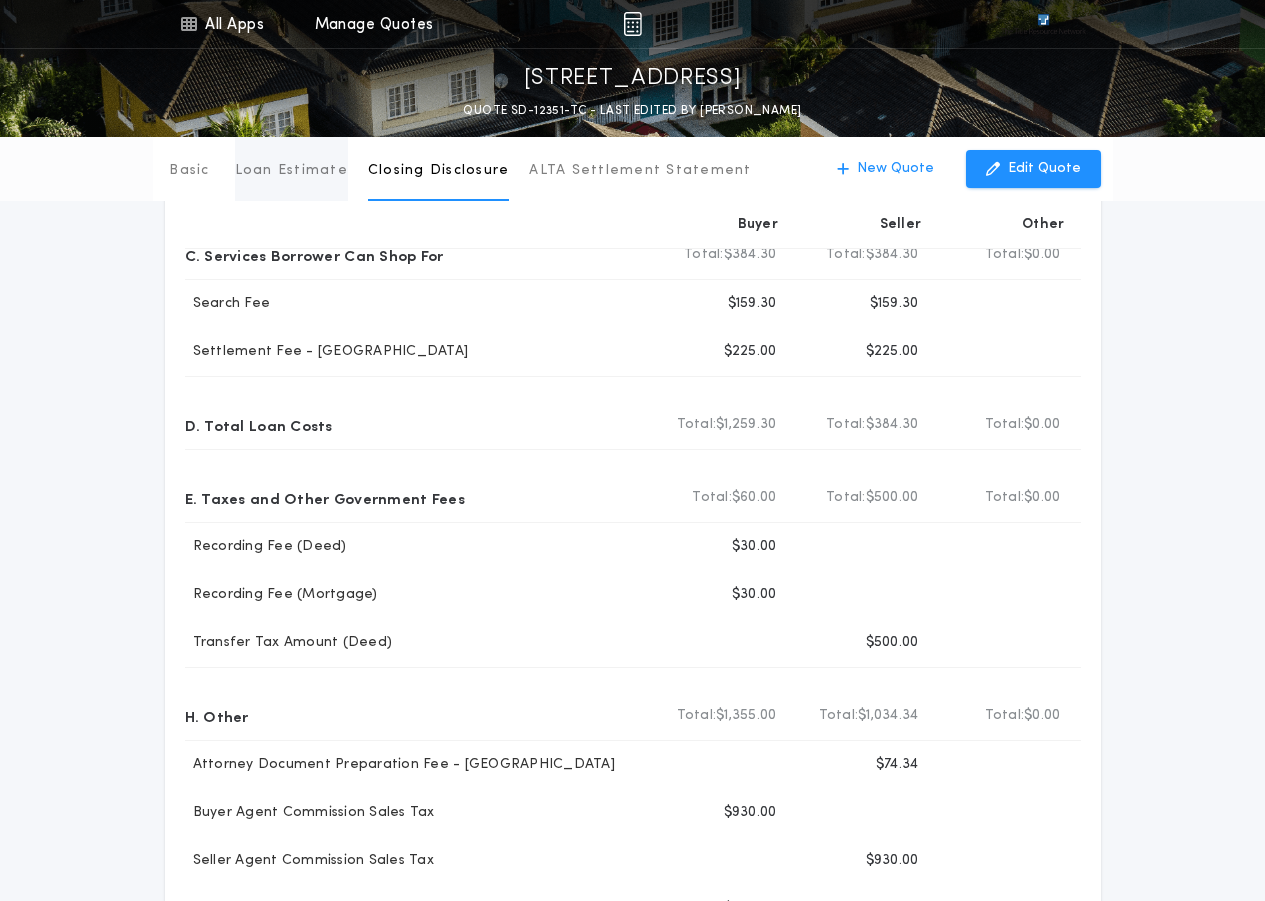 click on "Loan Estimate" at bounding box center [291, 171] 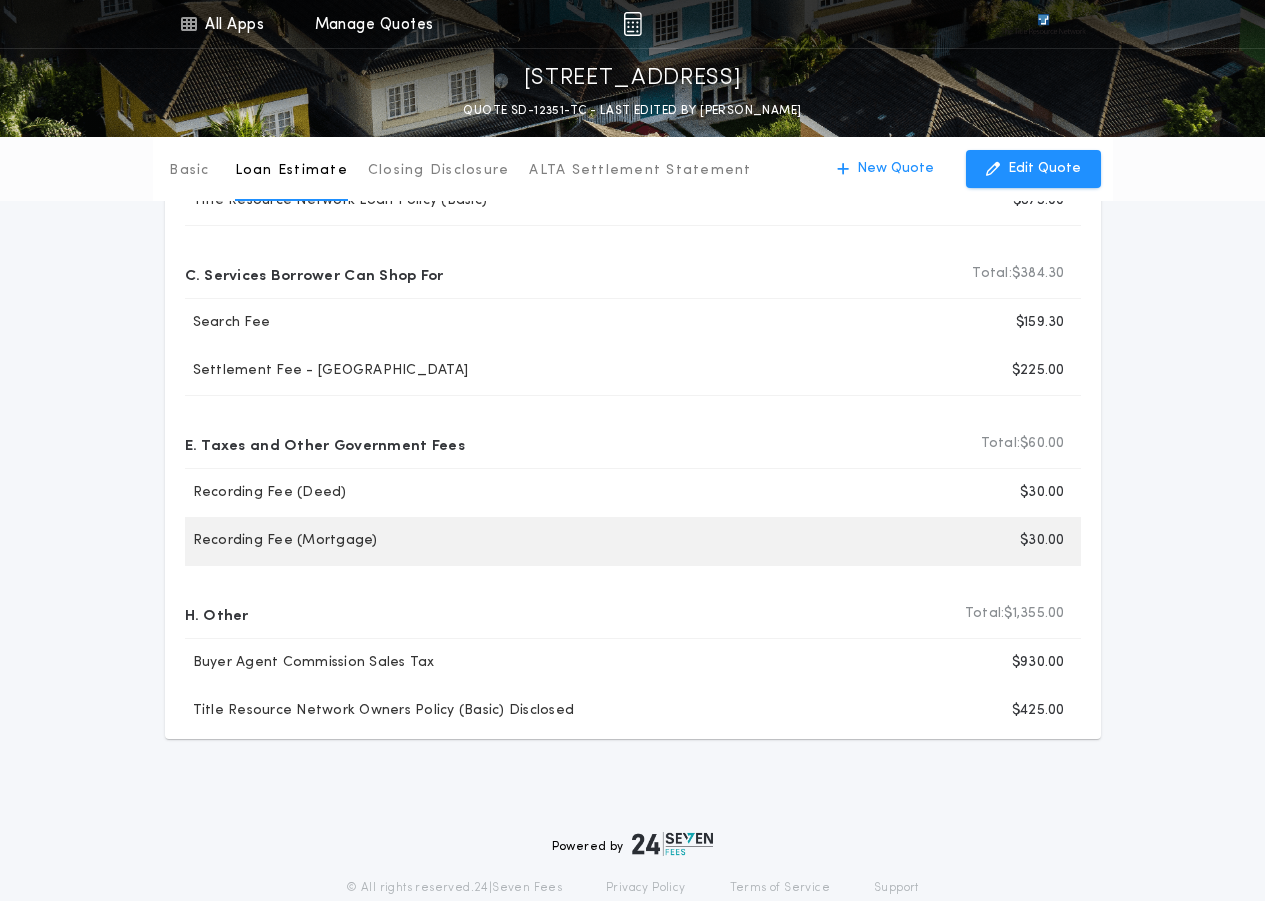 scroll, scrollTop: 4, scrollLeft: 0, axis: vertical 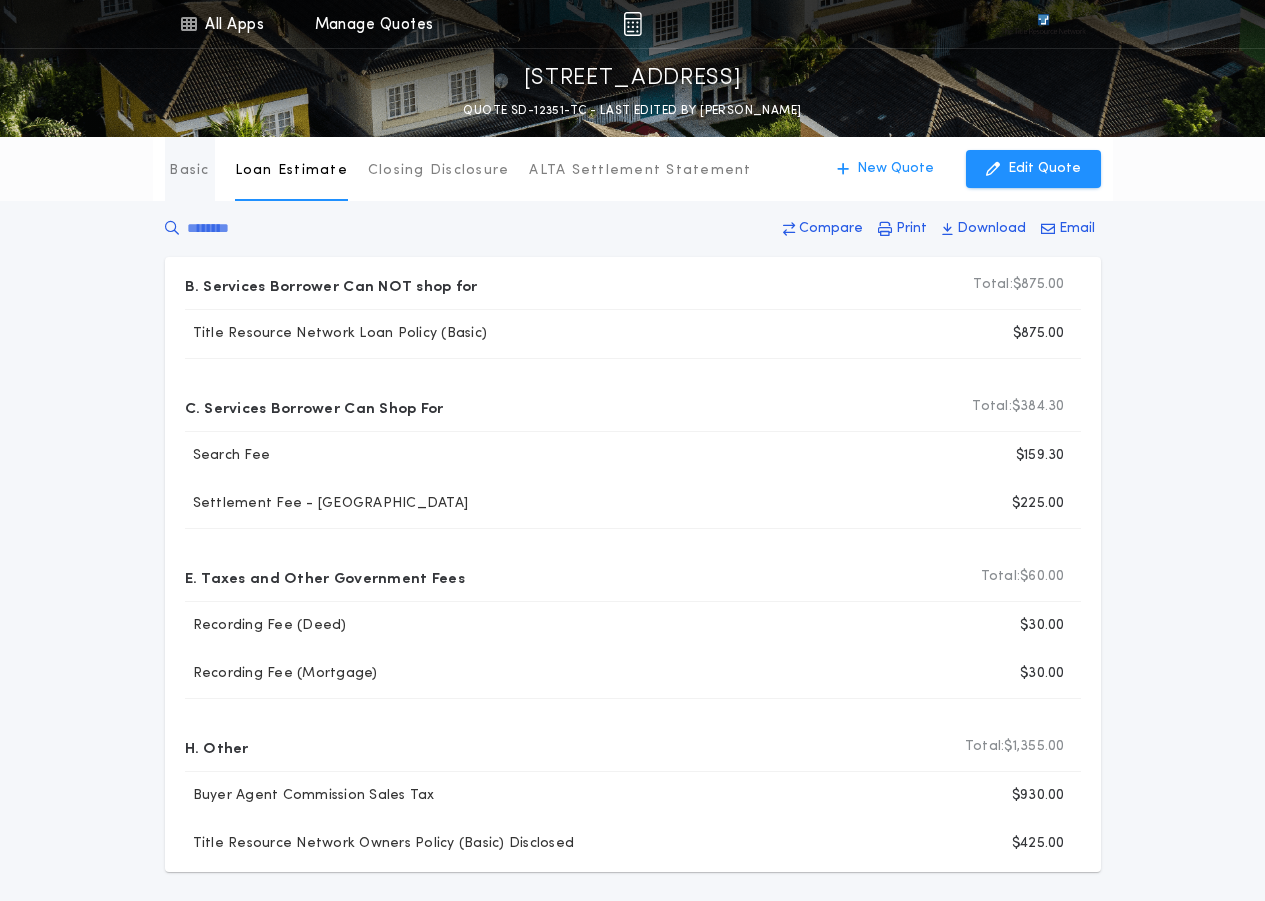click on "Basic" at bounding box center [189, 171] 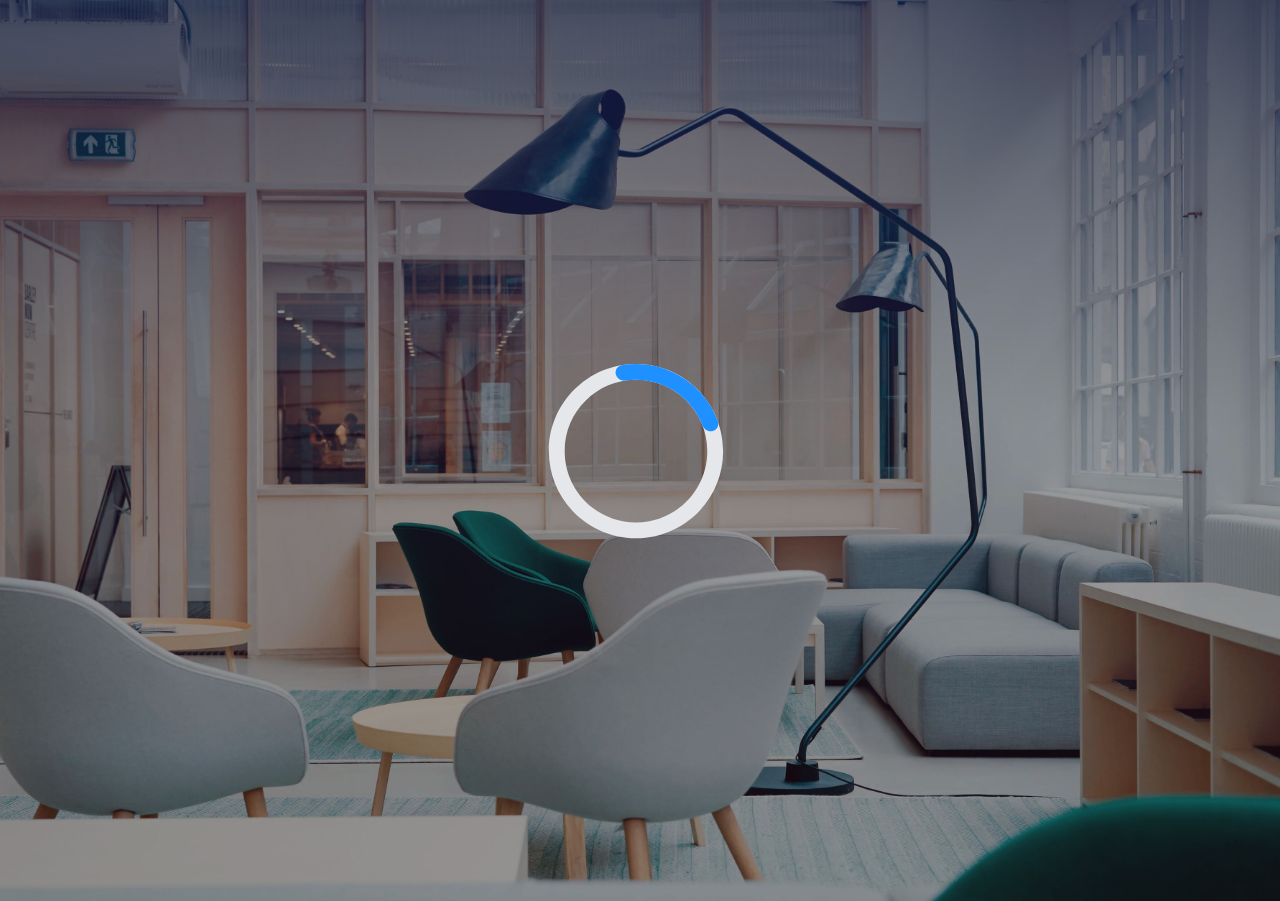 scroll, scrollTop: 0, scrollLeft: 0, axis: both 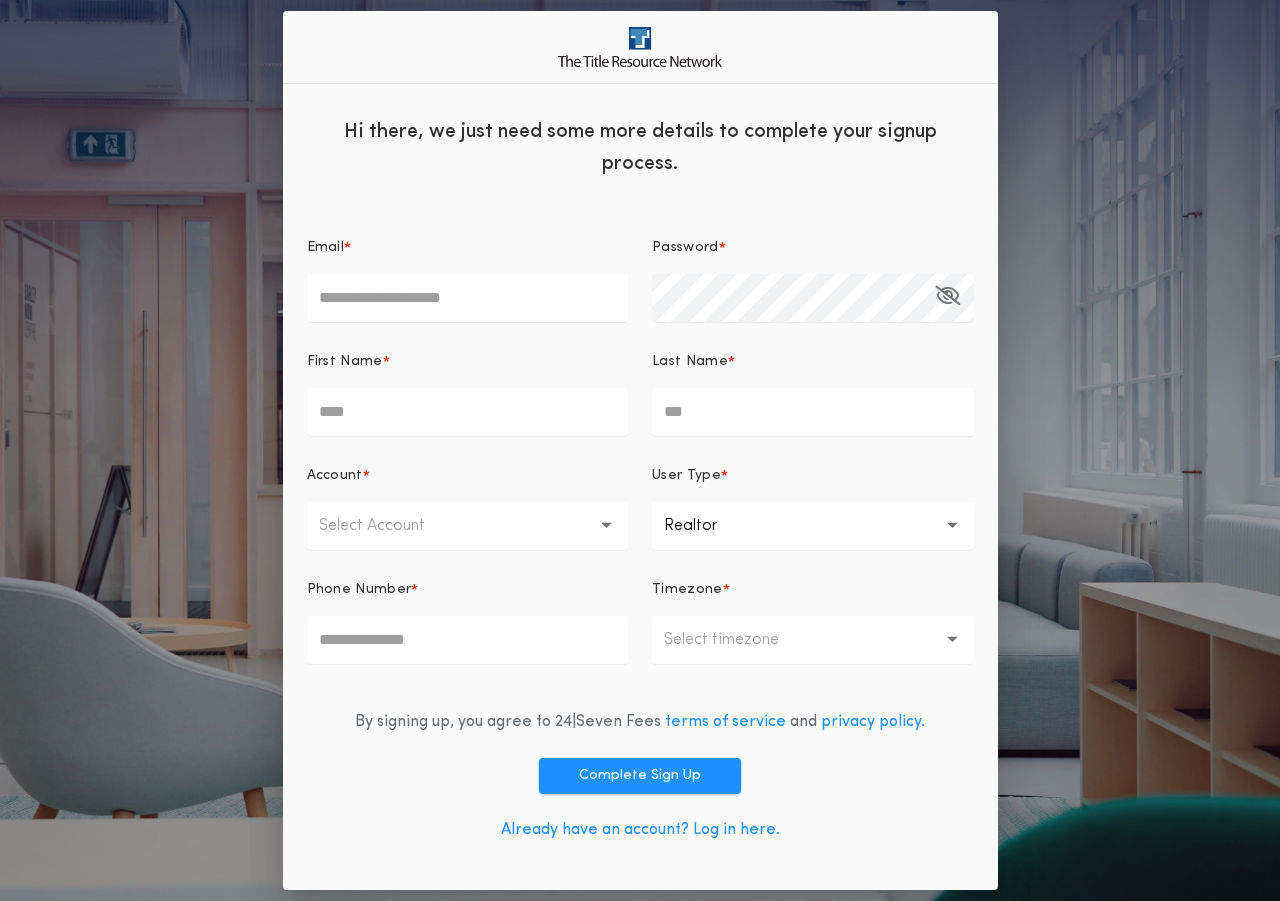 click on "Already have an account? Log in here." at bounding box center [640, 830] 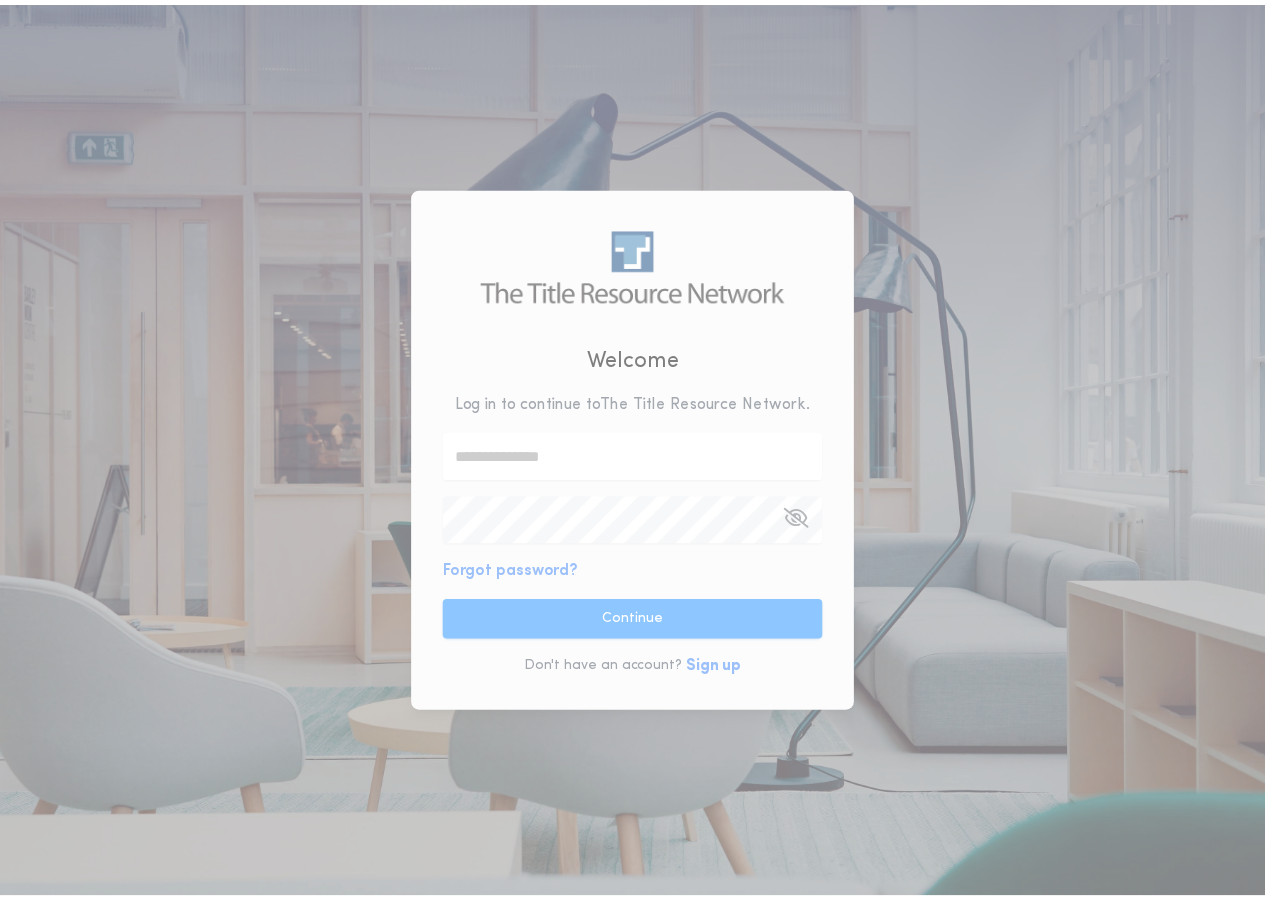 scroll, scrollTop: 0, scrollLeft: 0, axis: both 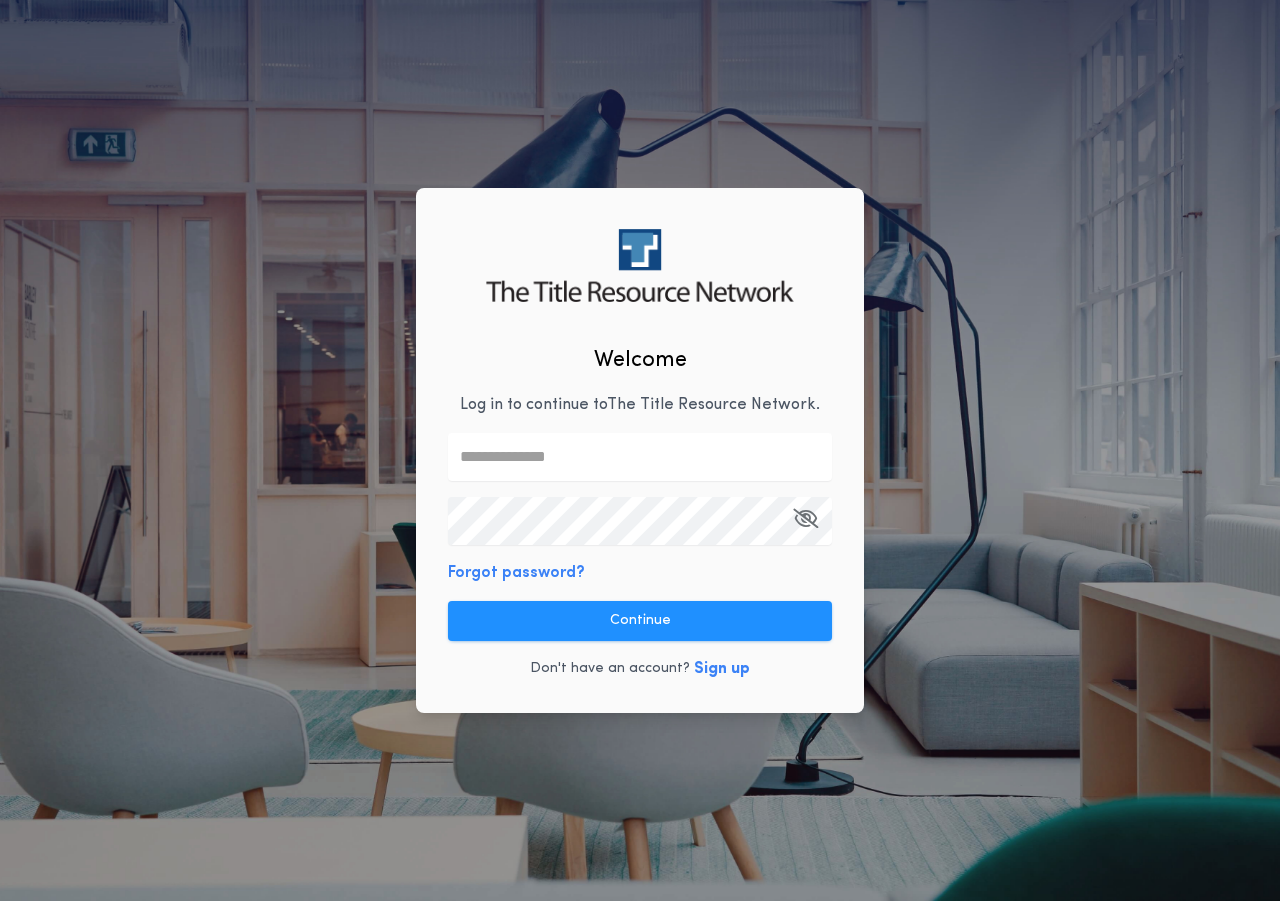 type on "**********" 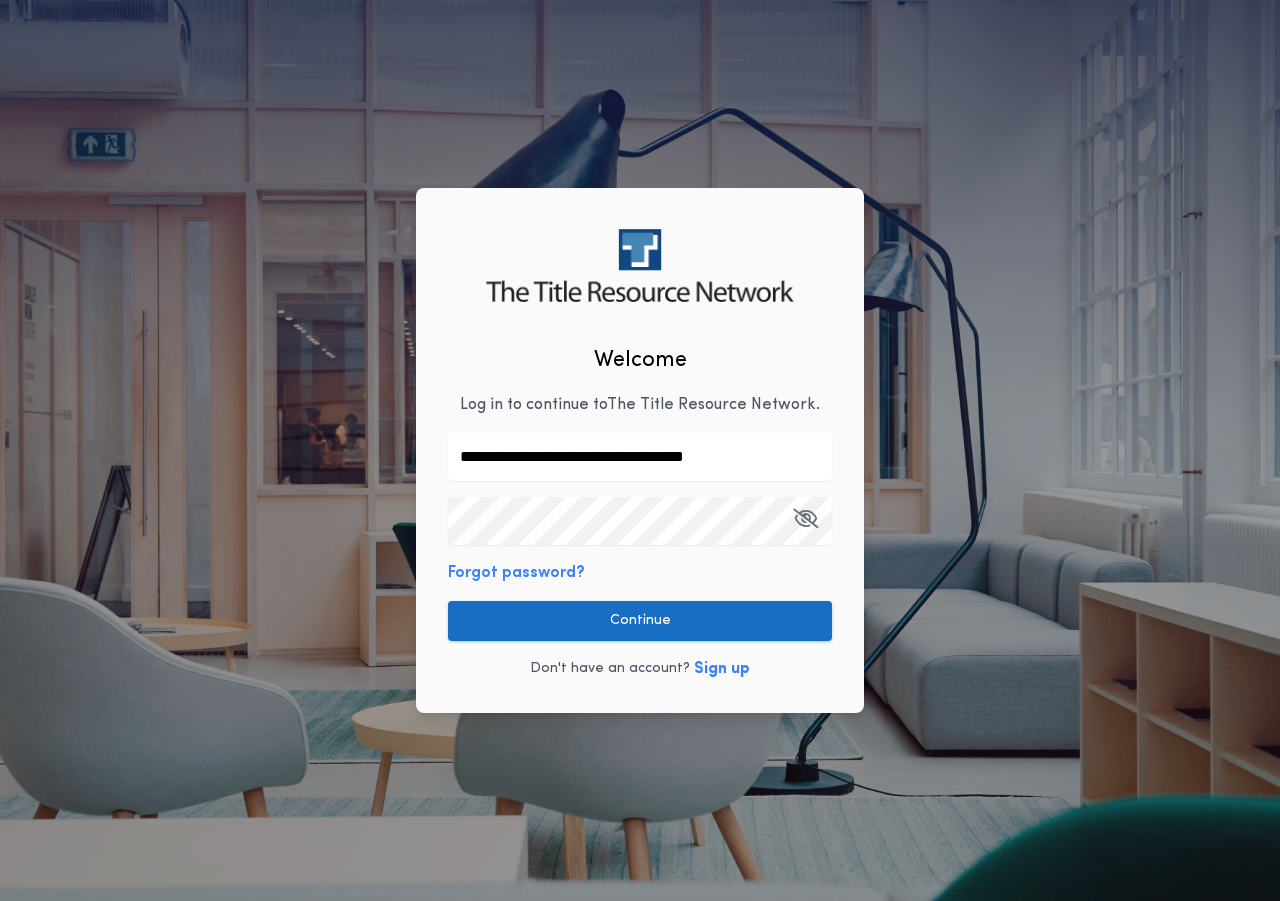 click on "Continue" at bounding box center (640, 621) 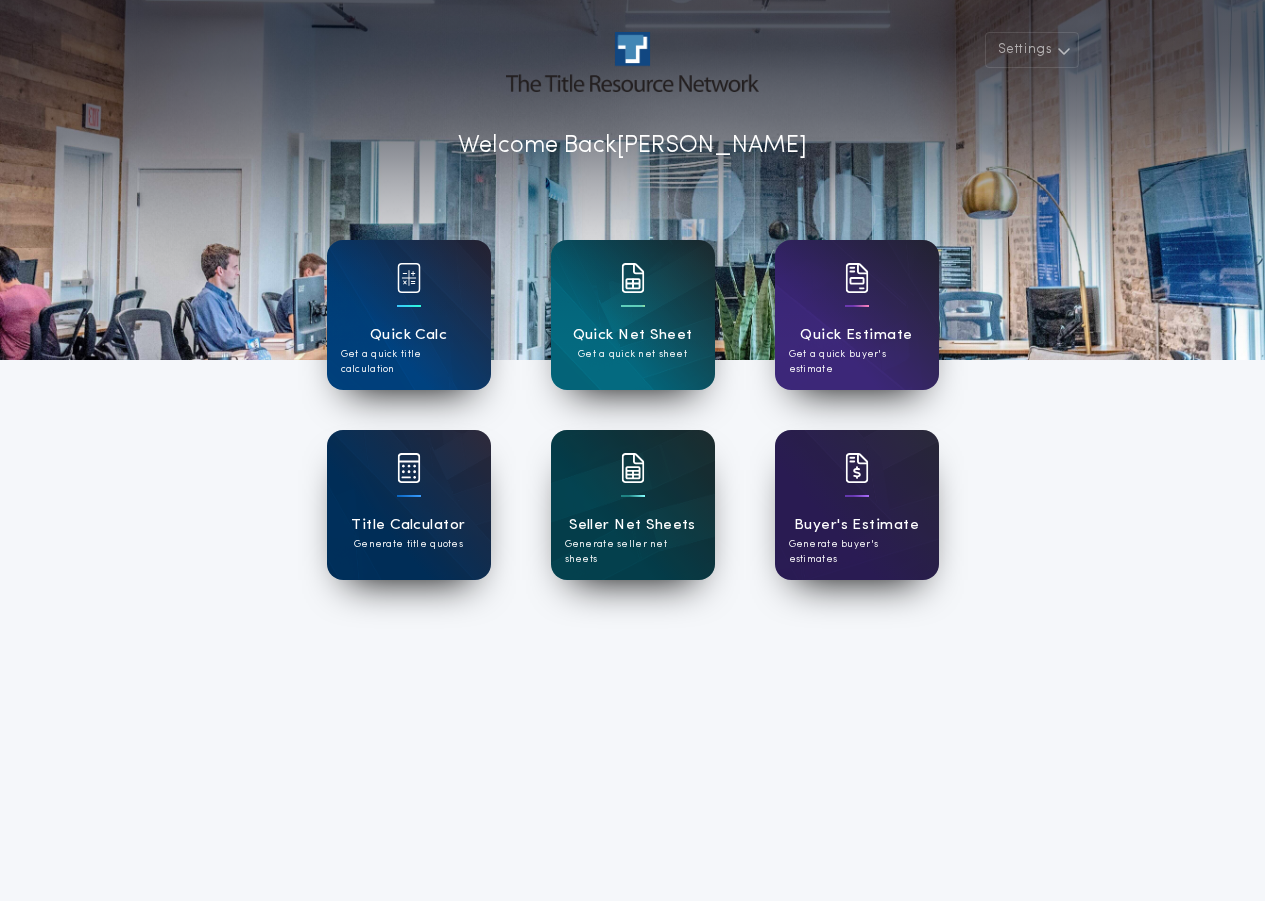 click on "Generate seller net sheets" at bounding box center (633, 552) 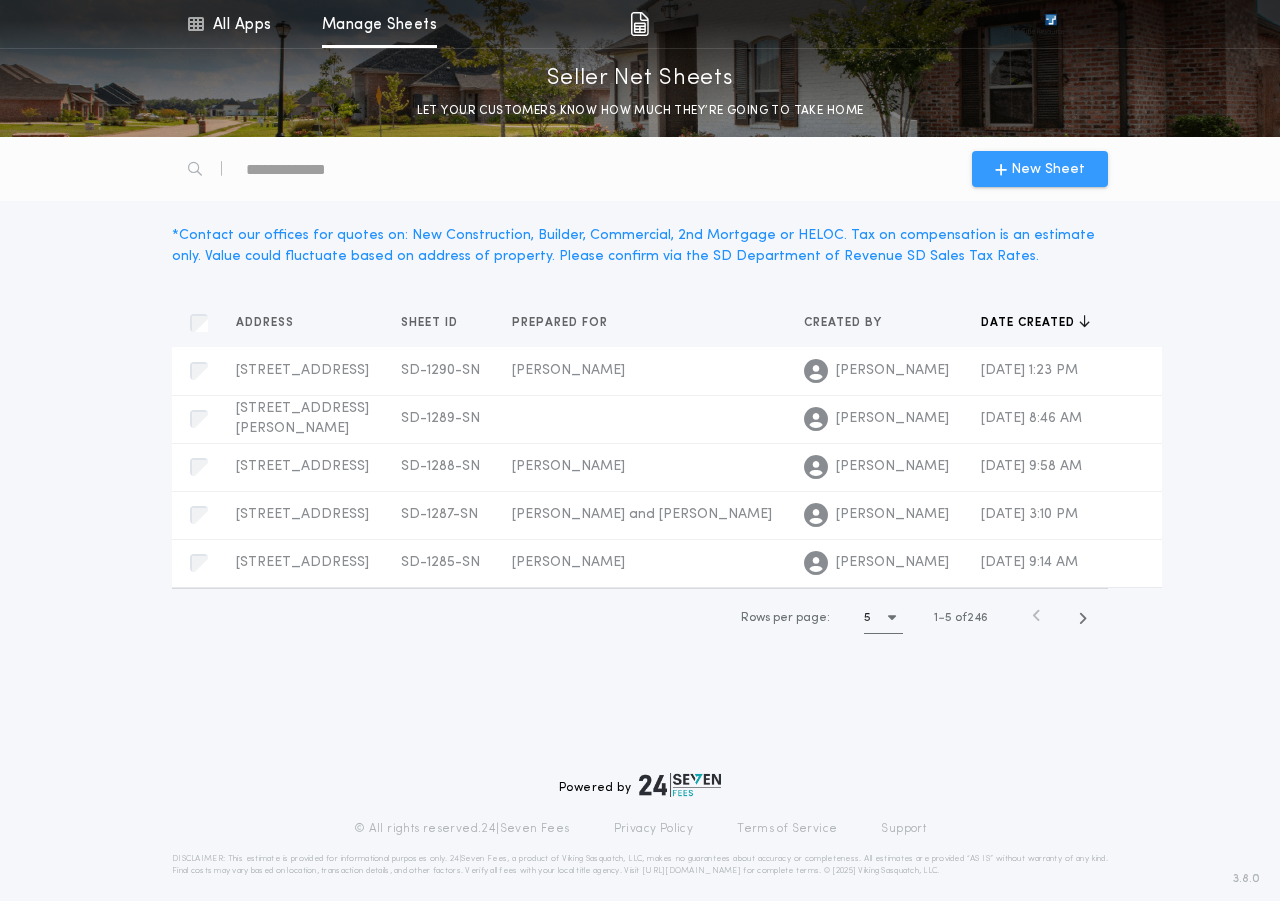 click on "New Sheet" at bounding box center [1048, 169] 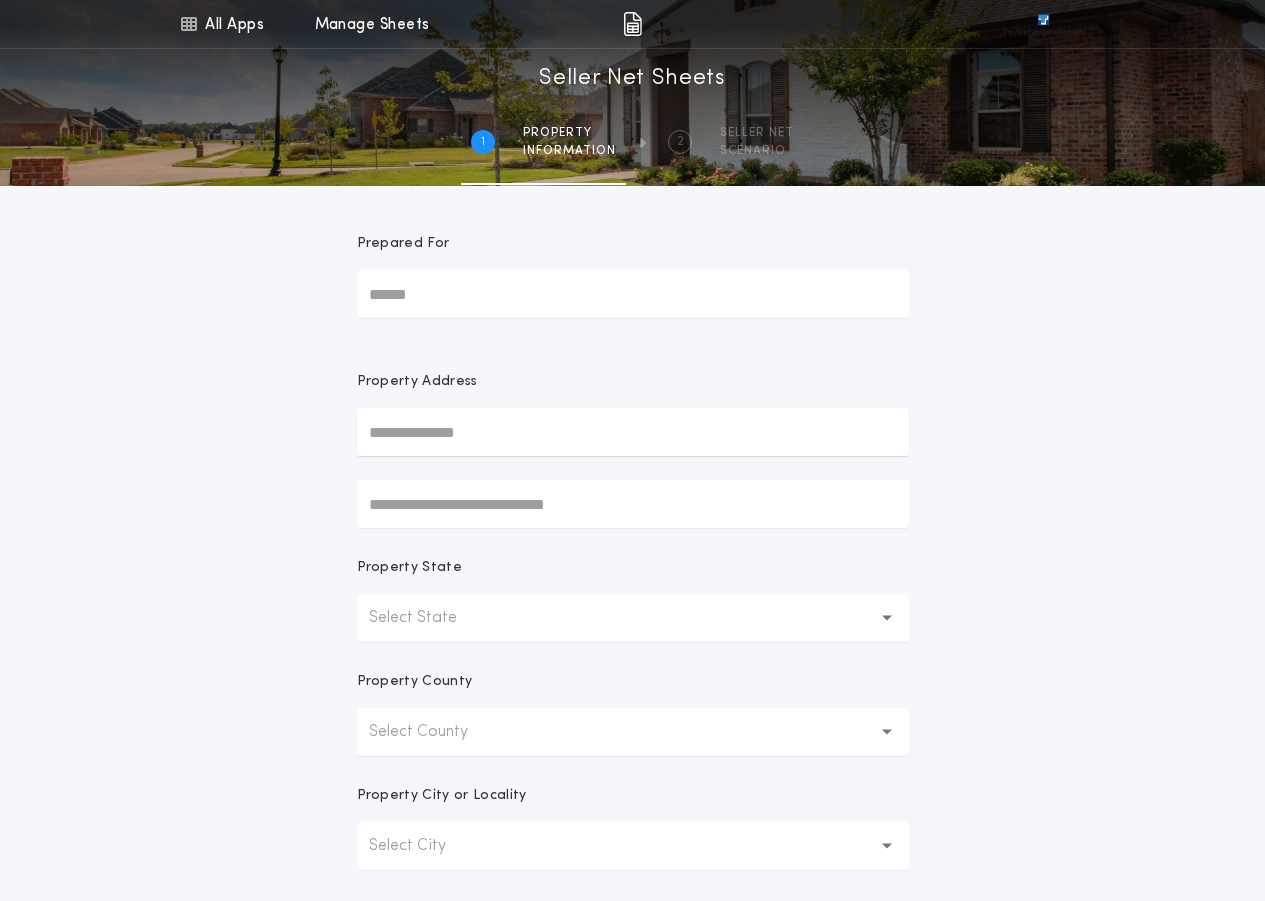 click on "Prepared For" at bounding box center (633, 294) 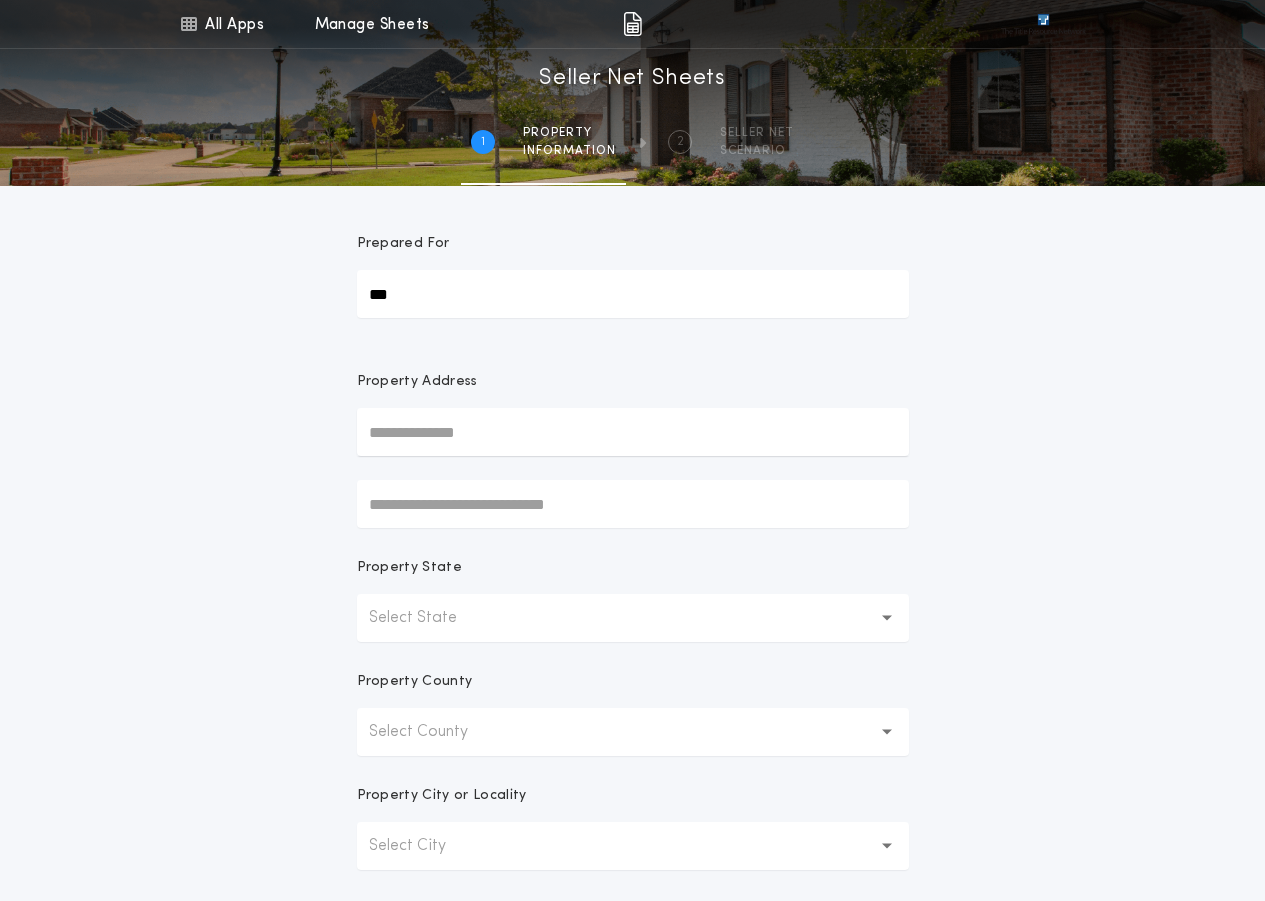 click at bounding box center (633, 432) 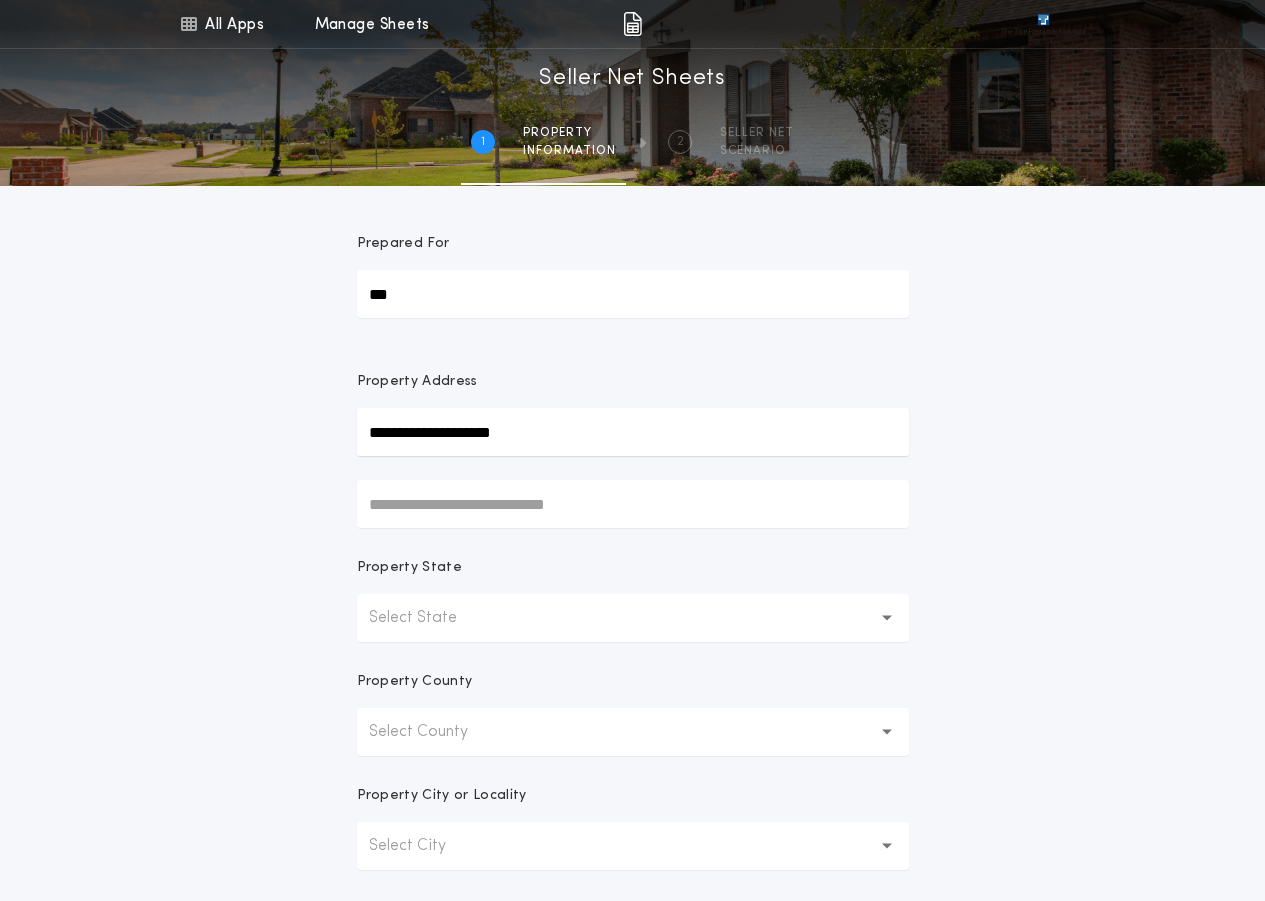 click on "Select State" at bounding box center (633, 618) 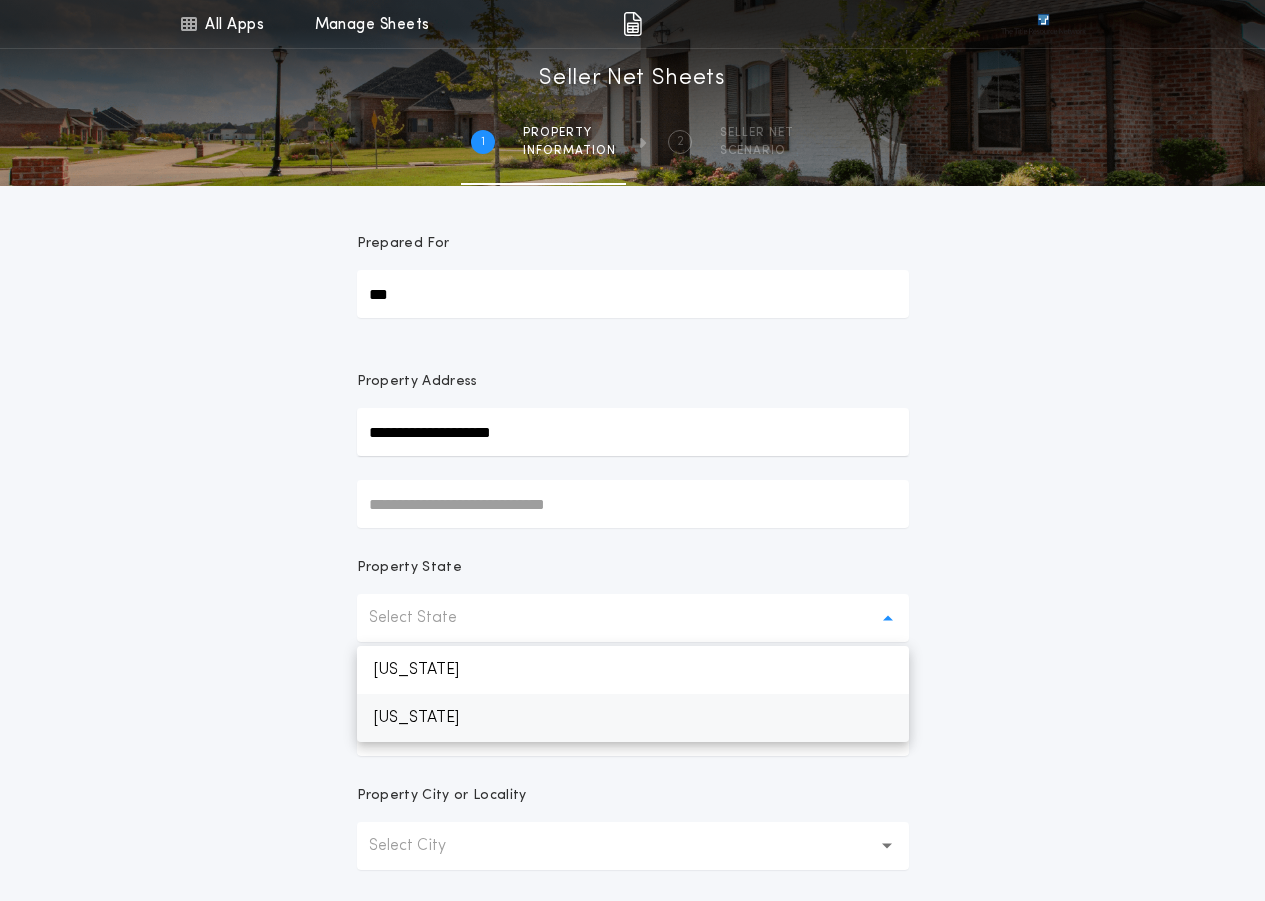 click on "[US_STATE]" at bounding box center (633, 718) 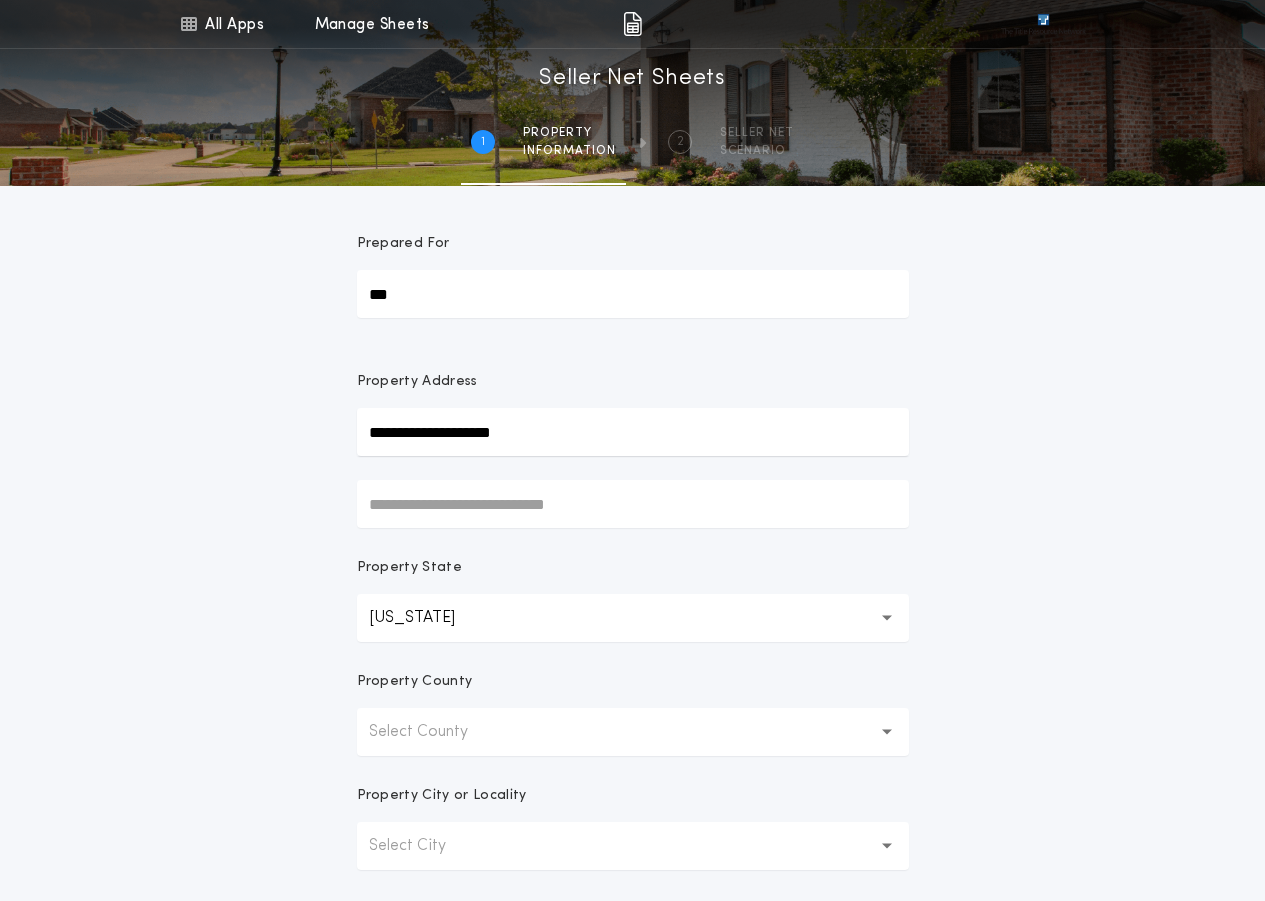 click on "Select County" at bounding box center [633, 732] 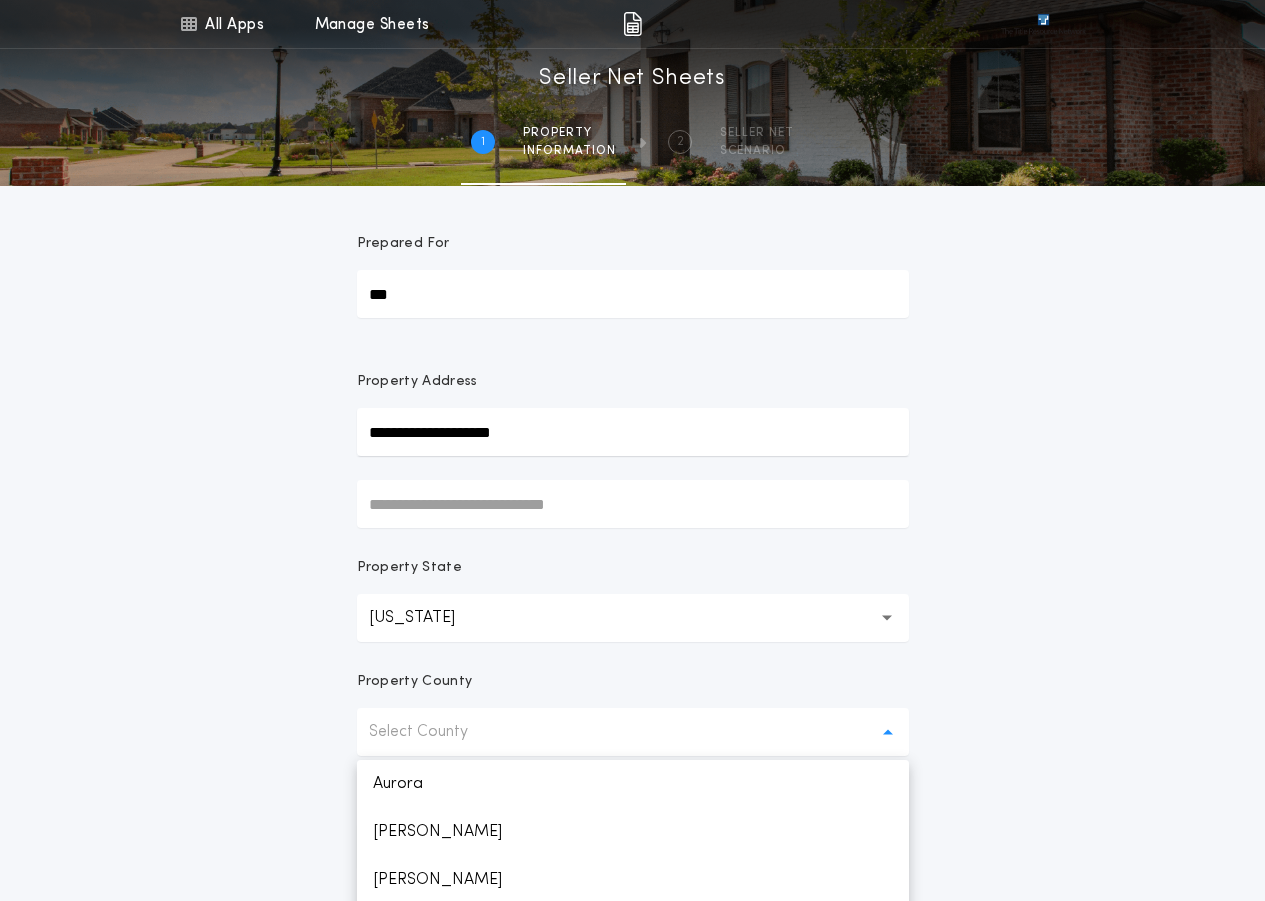 scroll, scrollTop: 59, scrollLeft: 0, axis: vertical 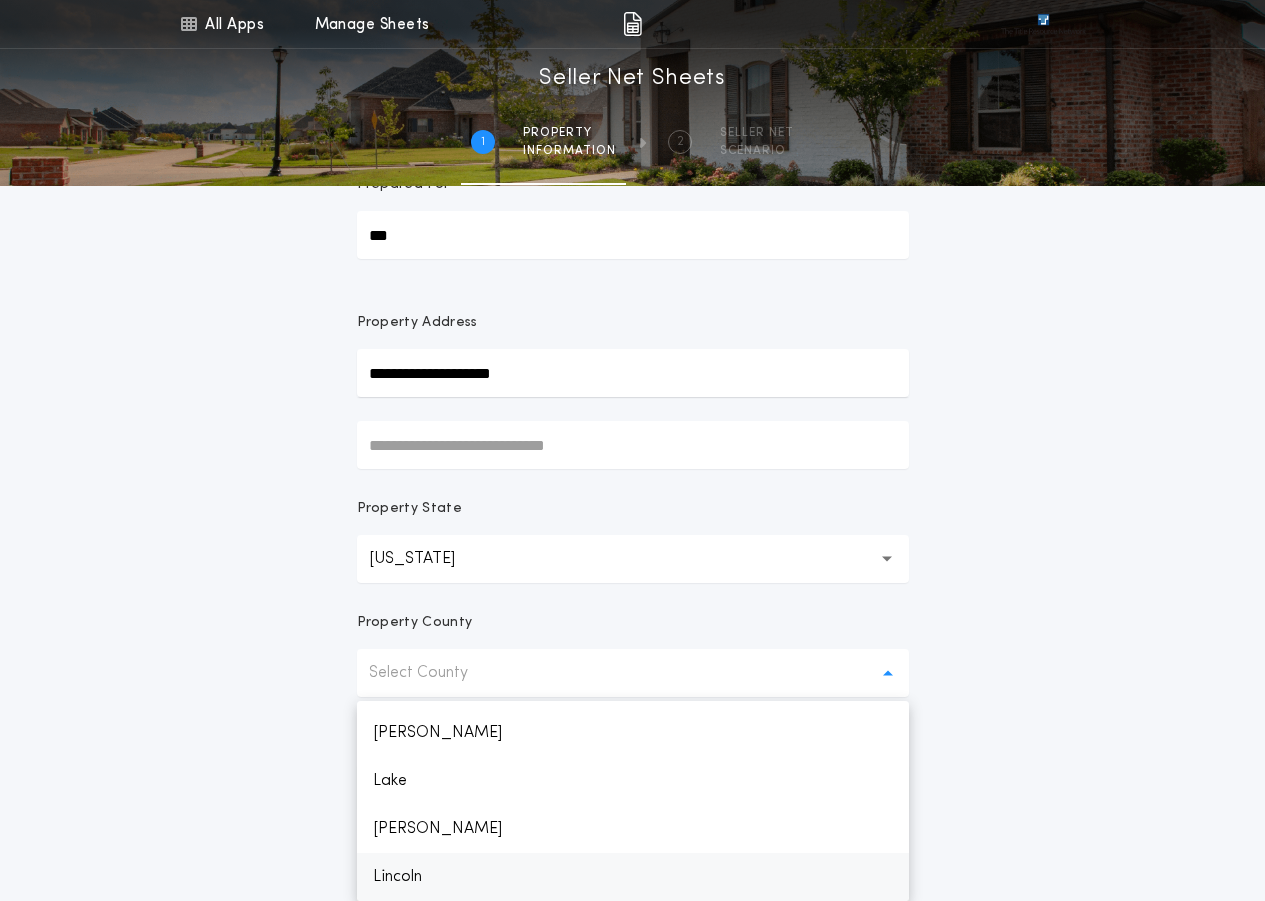 click on "Lincoln" at bounding box center (633, 877) 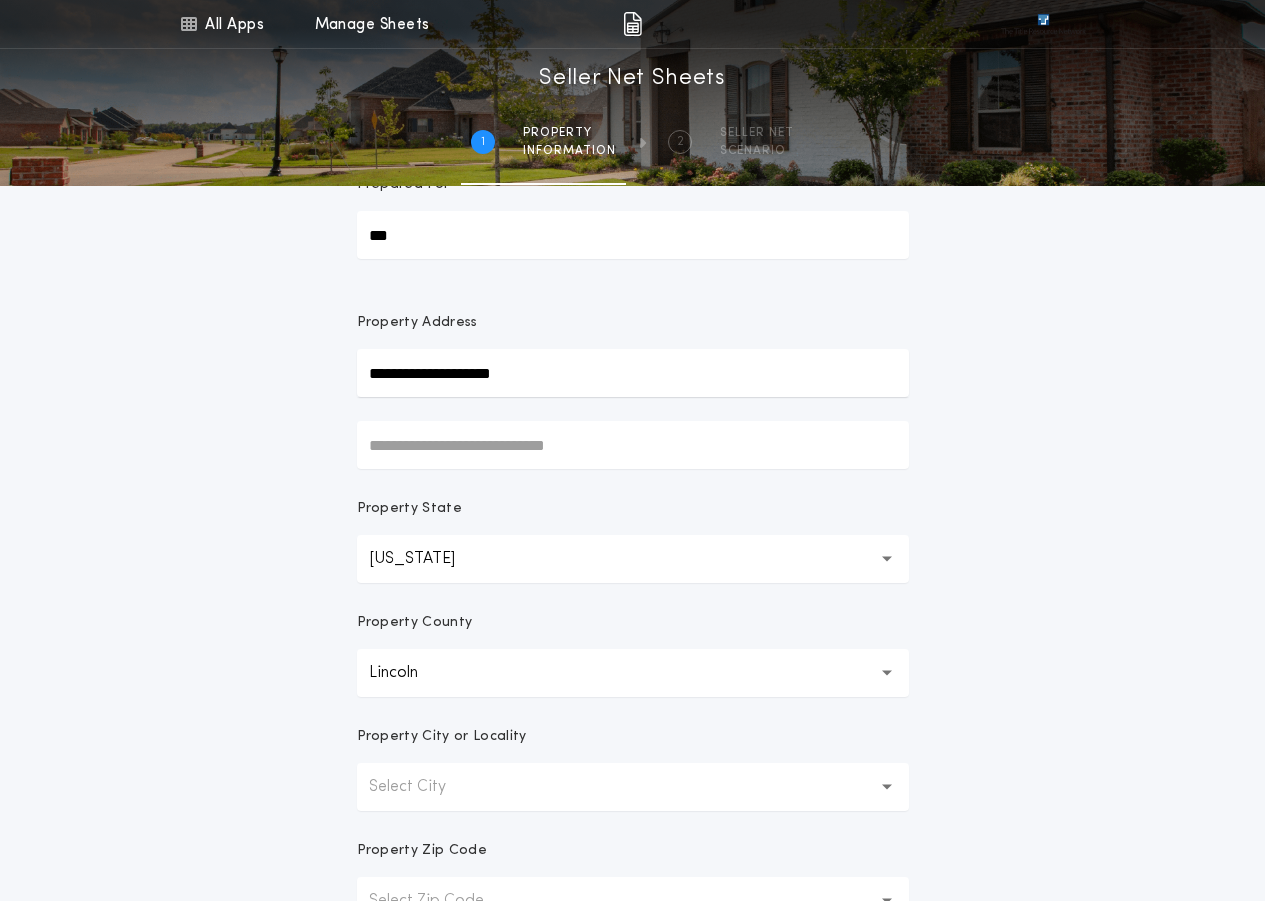 click on "**********" at bounding box center [632, 512] 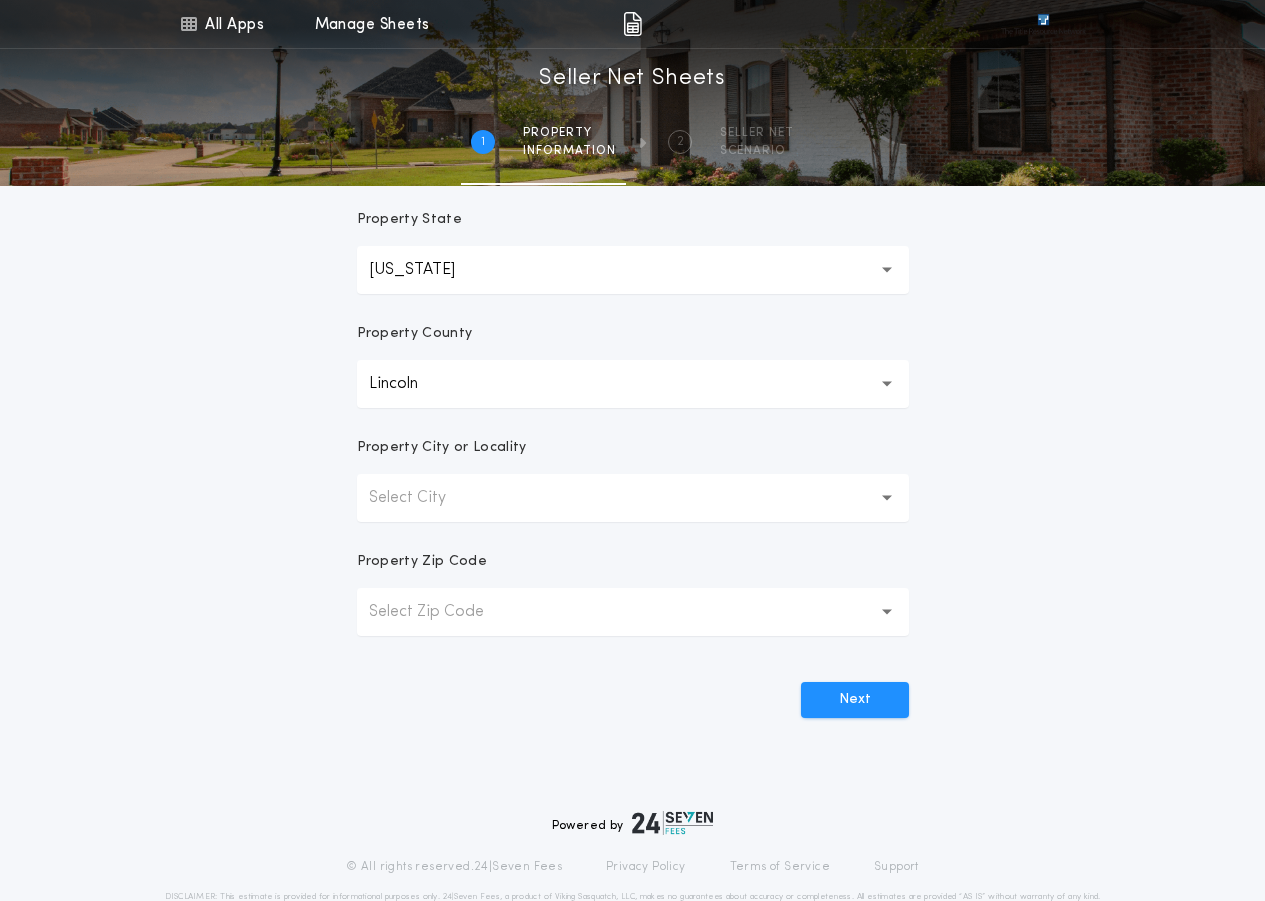 scroll, scrollTop: 359, scrollLeft: 0, axis: vertical 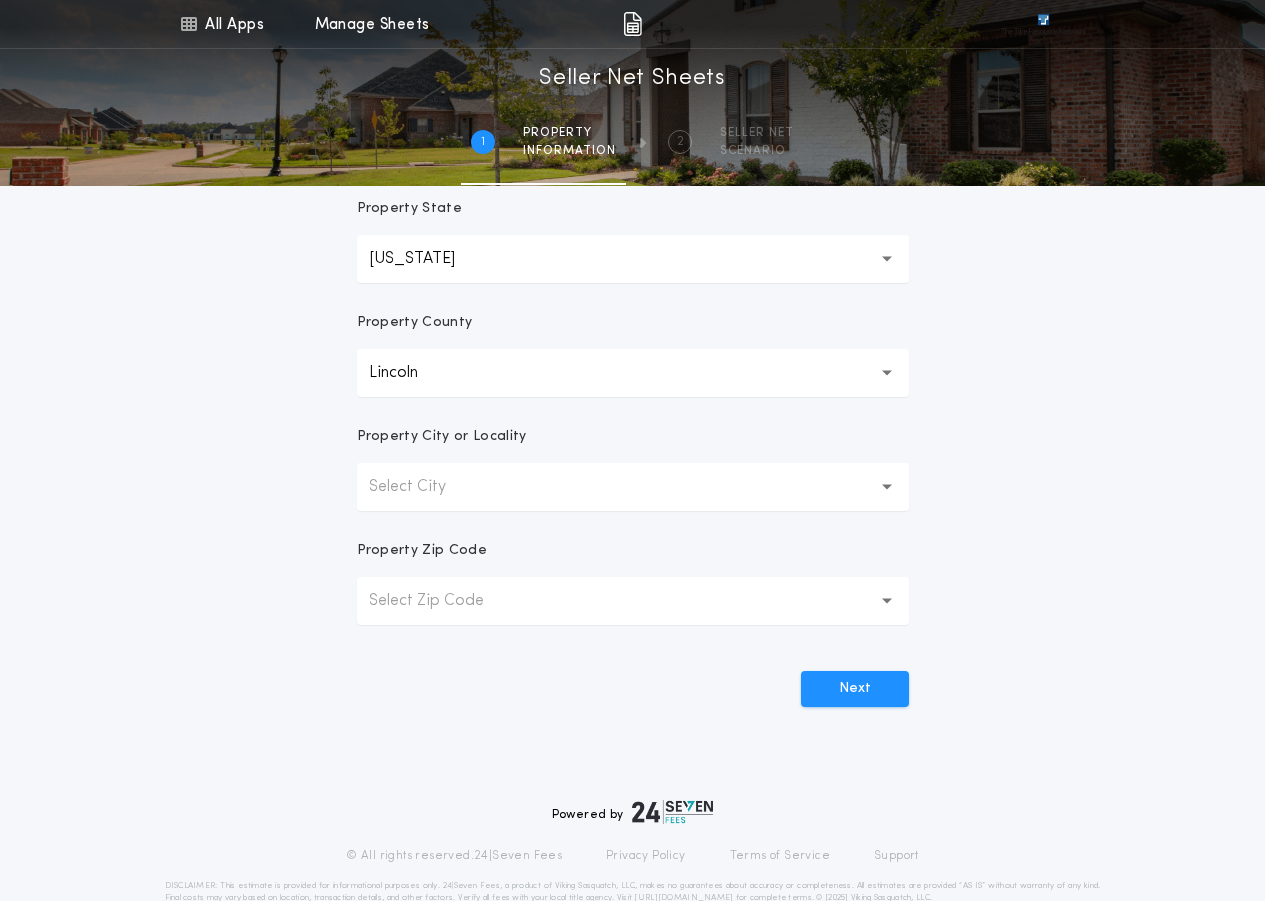 click on "Select City" at bounding box center [633, 487] 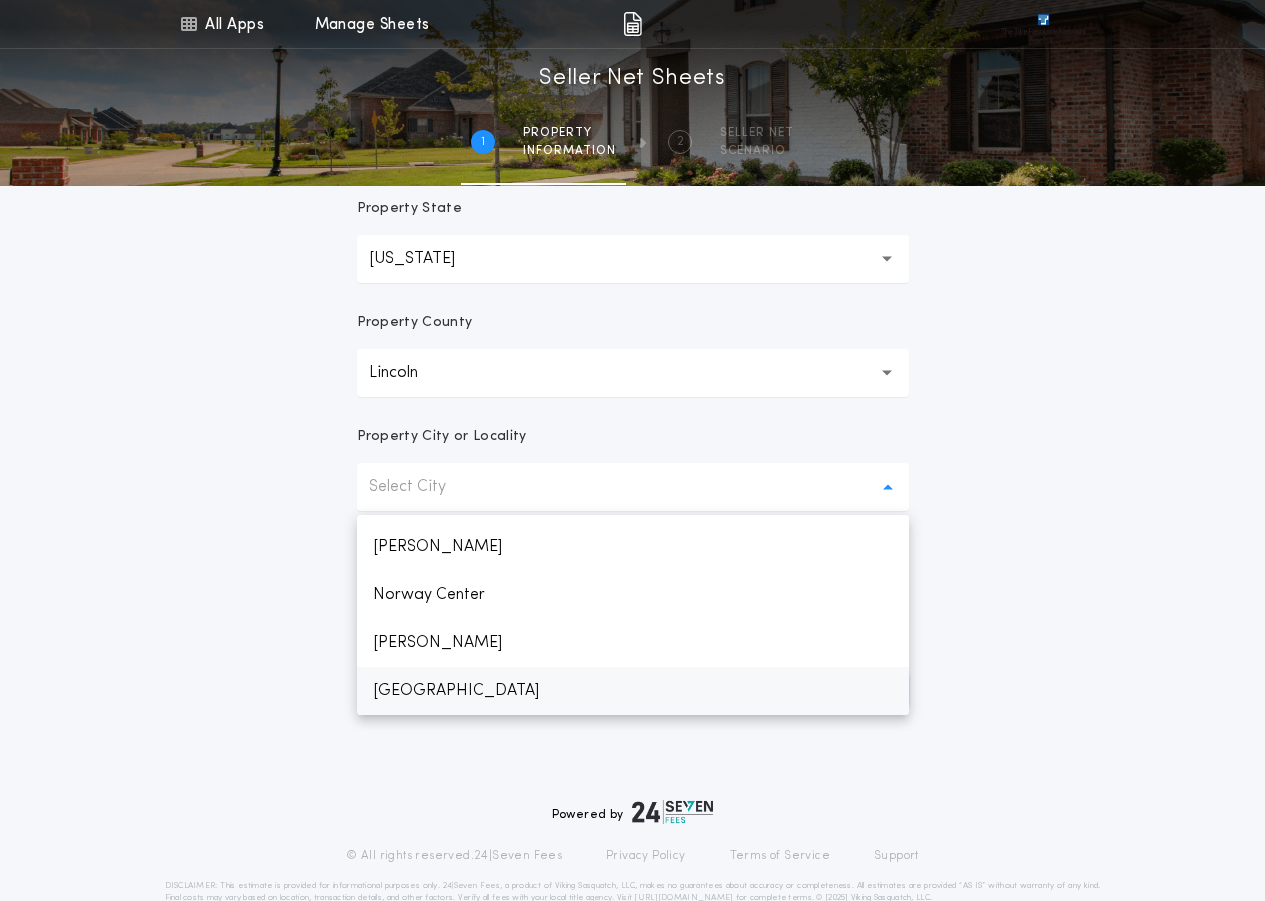 scroll, scrollTop: 376, scrollLeft: 0, axis: vertical 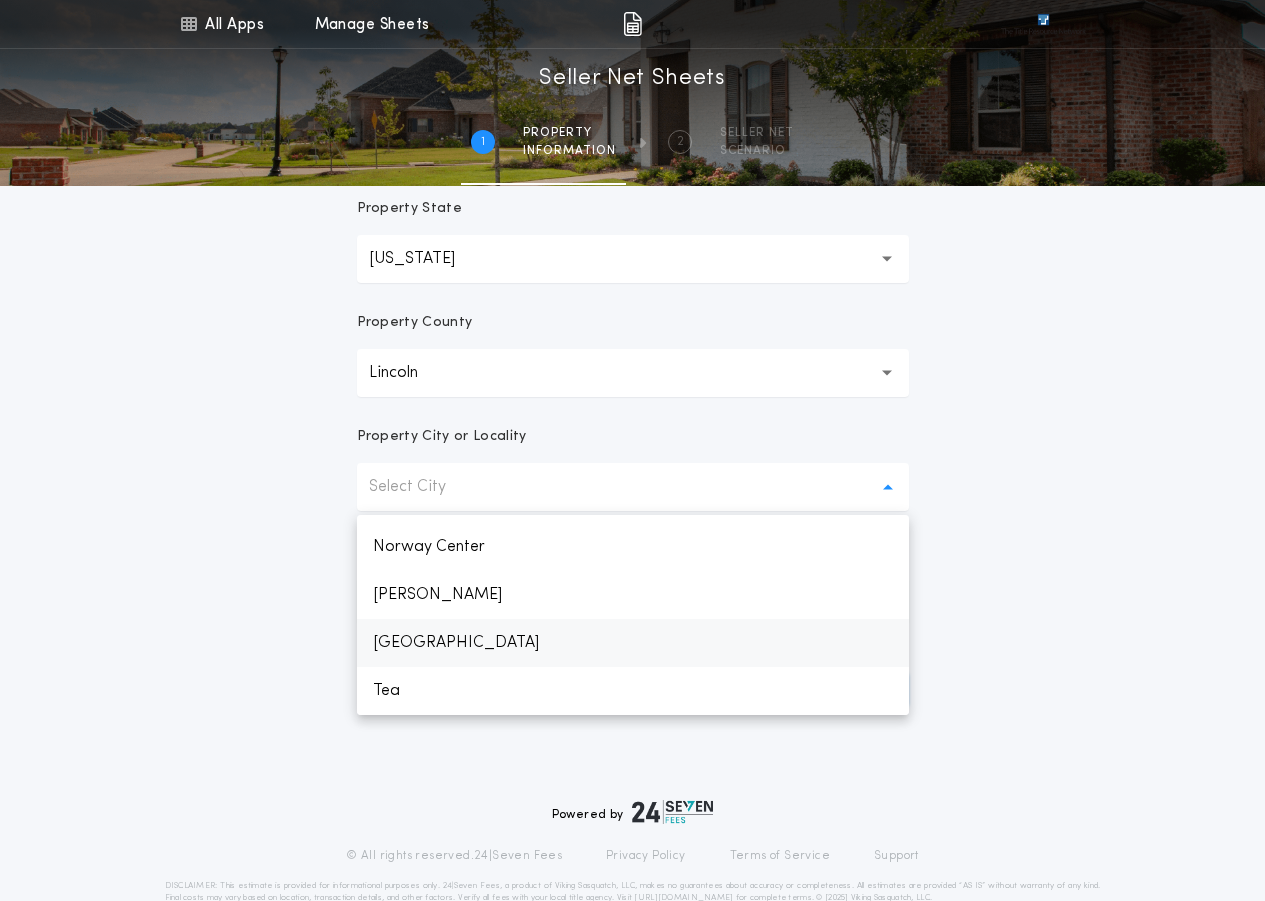 type 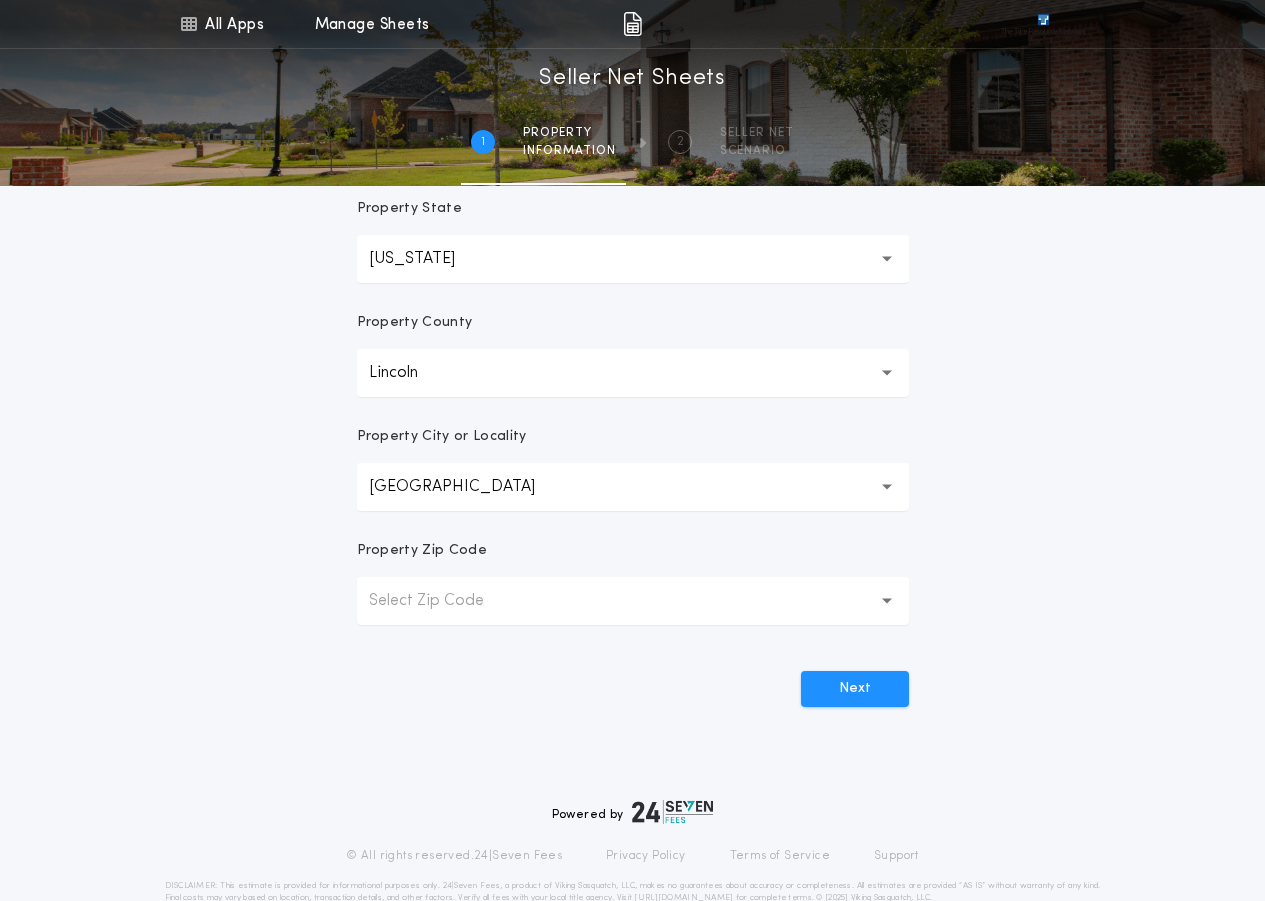 click on "Select Zip Code" at bounding box center (633, 601) 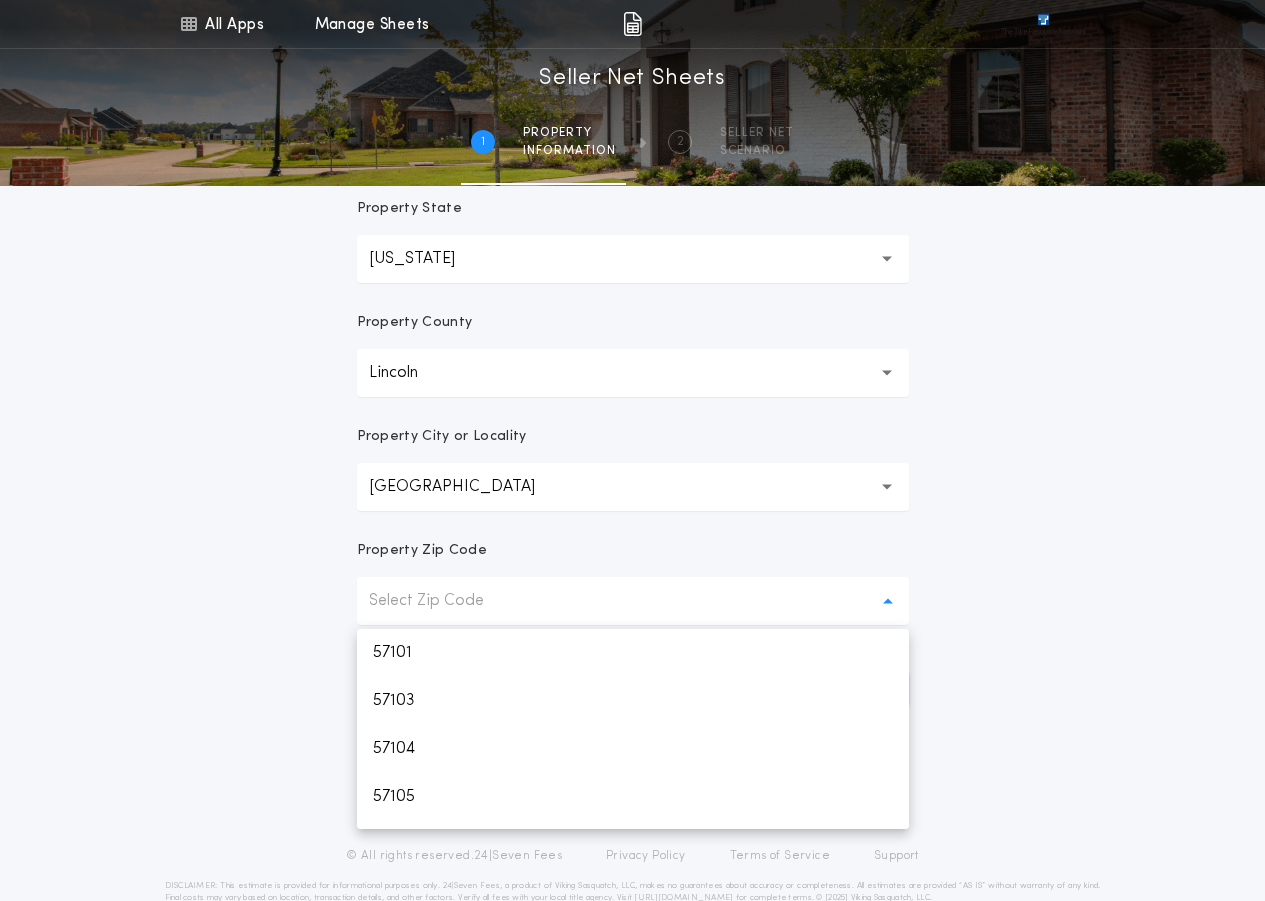scroll, scrollTop: 136, scrollLeft: 0, axis: vertical 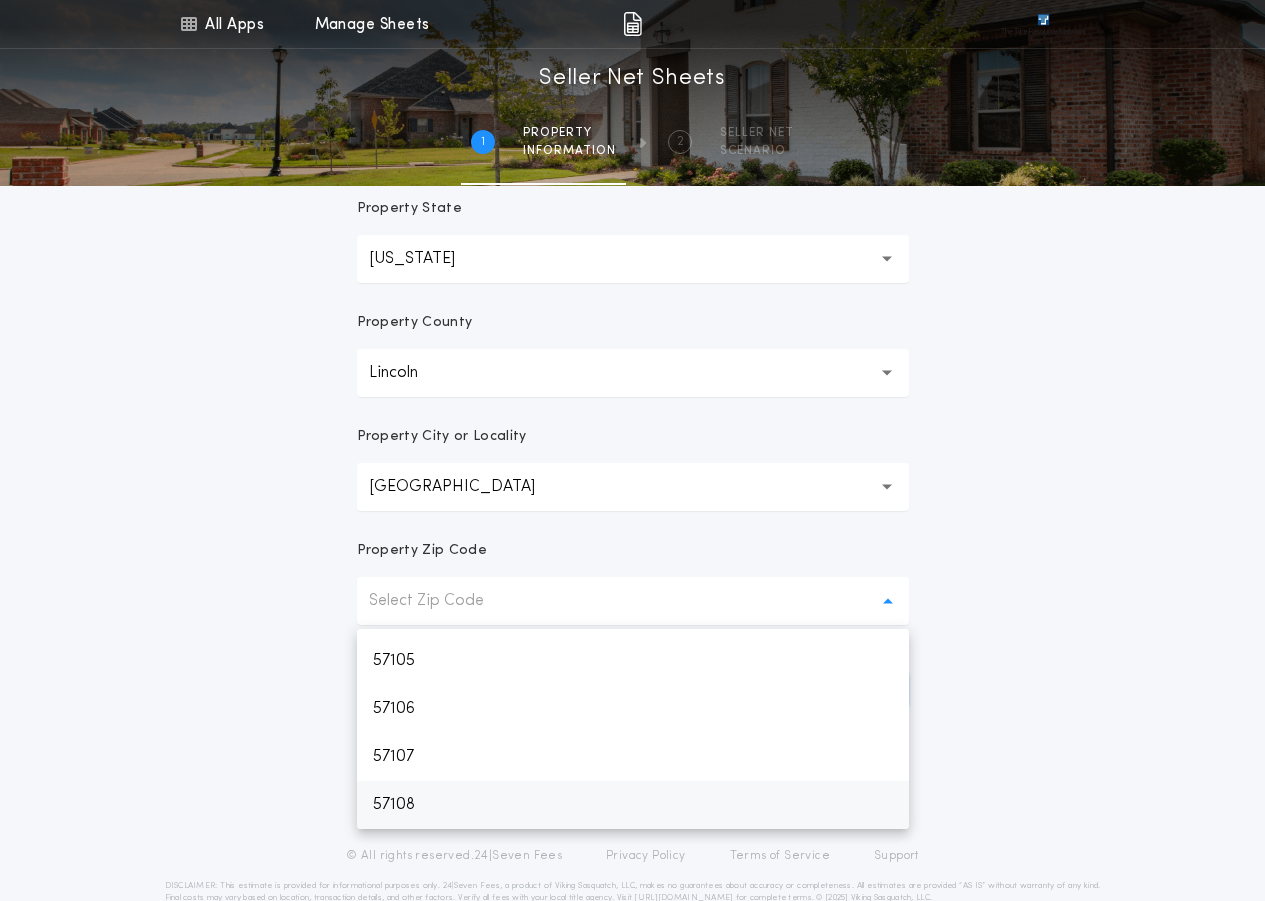 click on "57108" at bounding box center (633, 805) 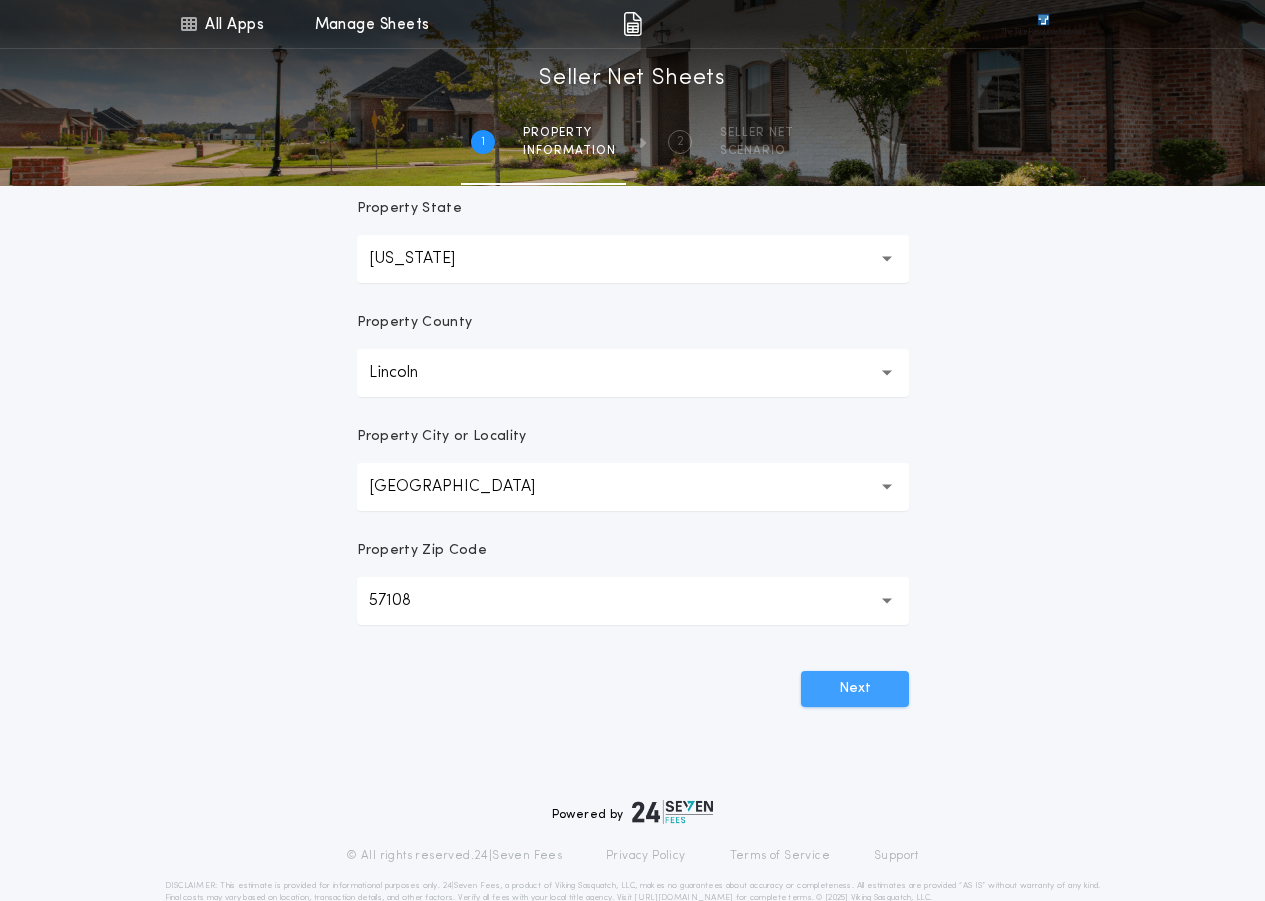 click on "Next" at bounding box center [855, 689] 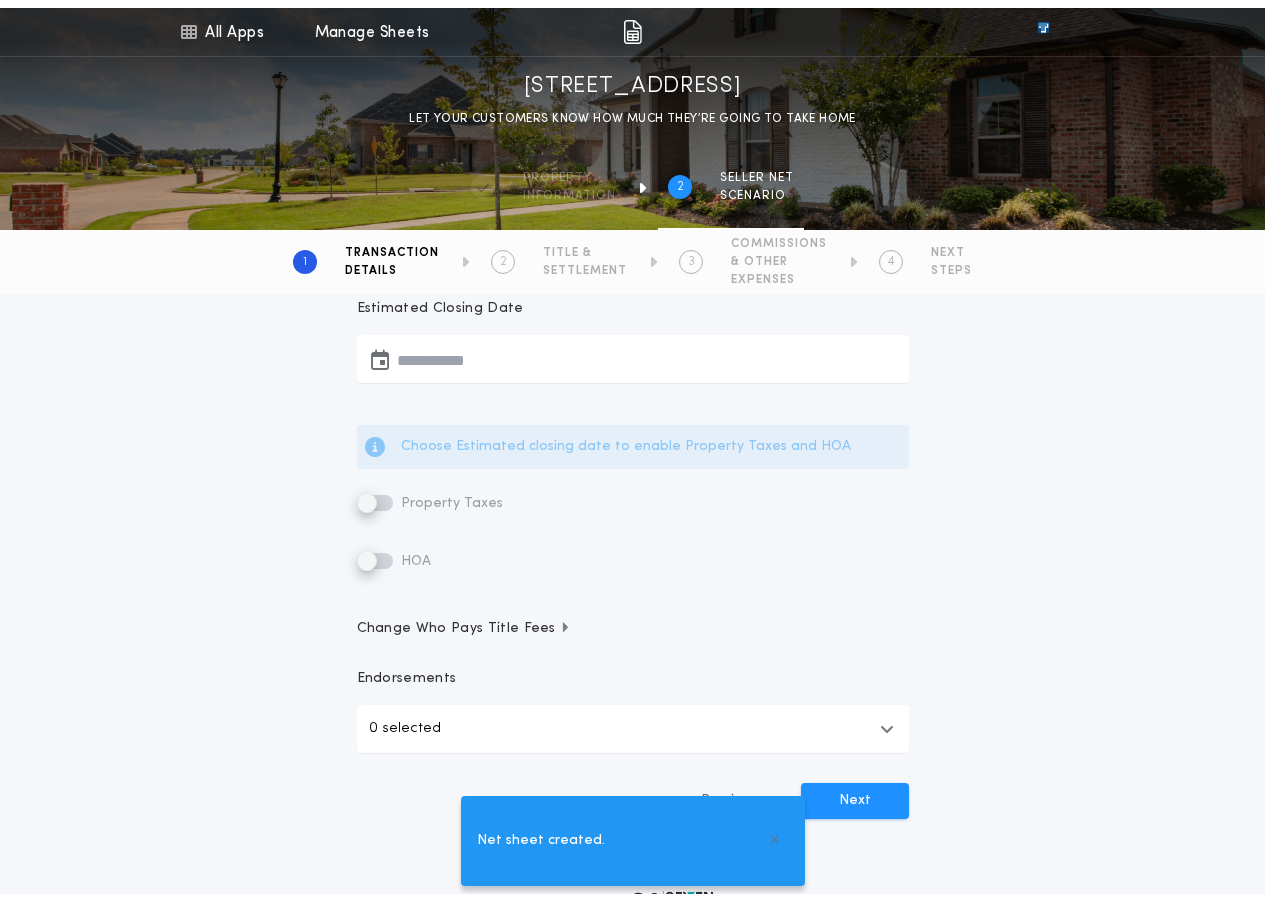 scroll, scrollTop: 0, scrollLeft: 0, axis: both 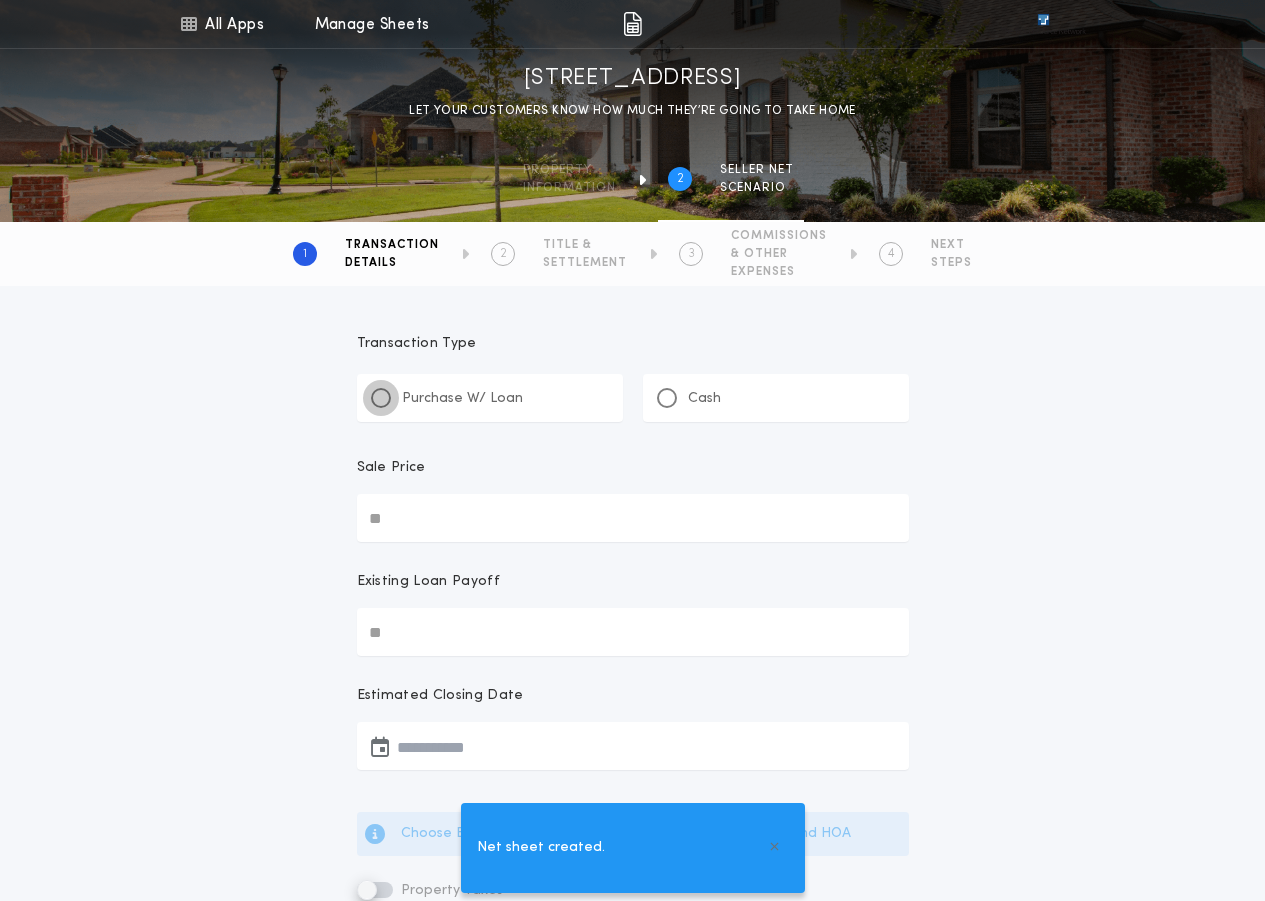 click at bounding box center (381, 398) 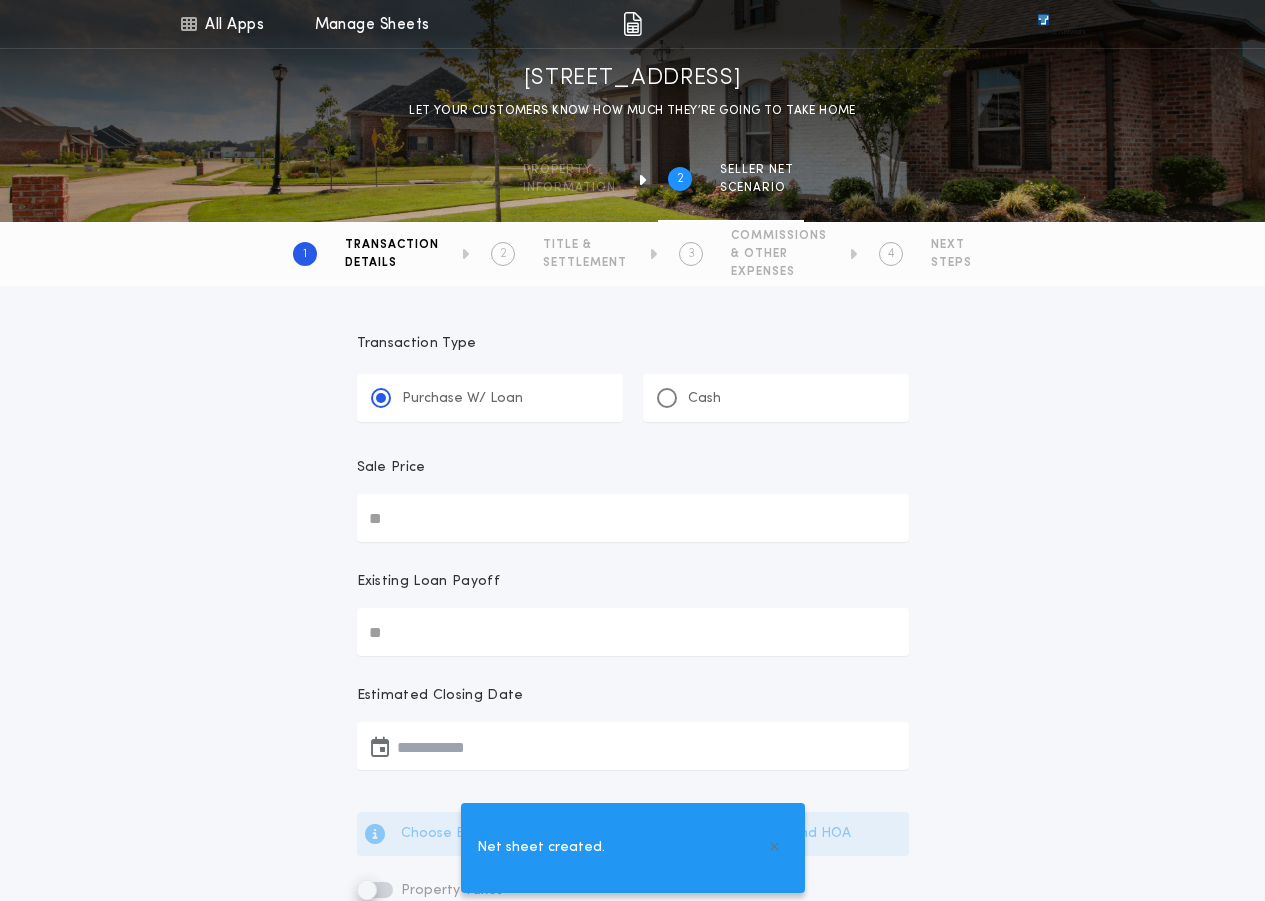 click on "Sale Price" at bounding box center [633, 518] 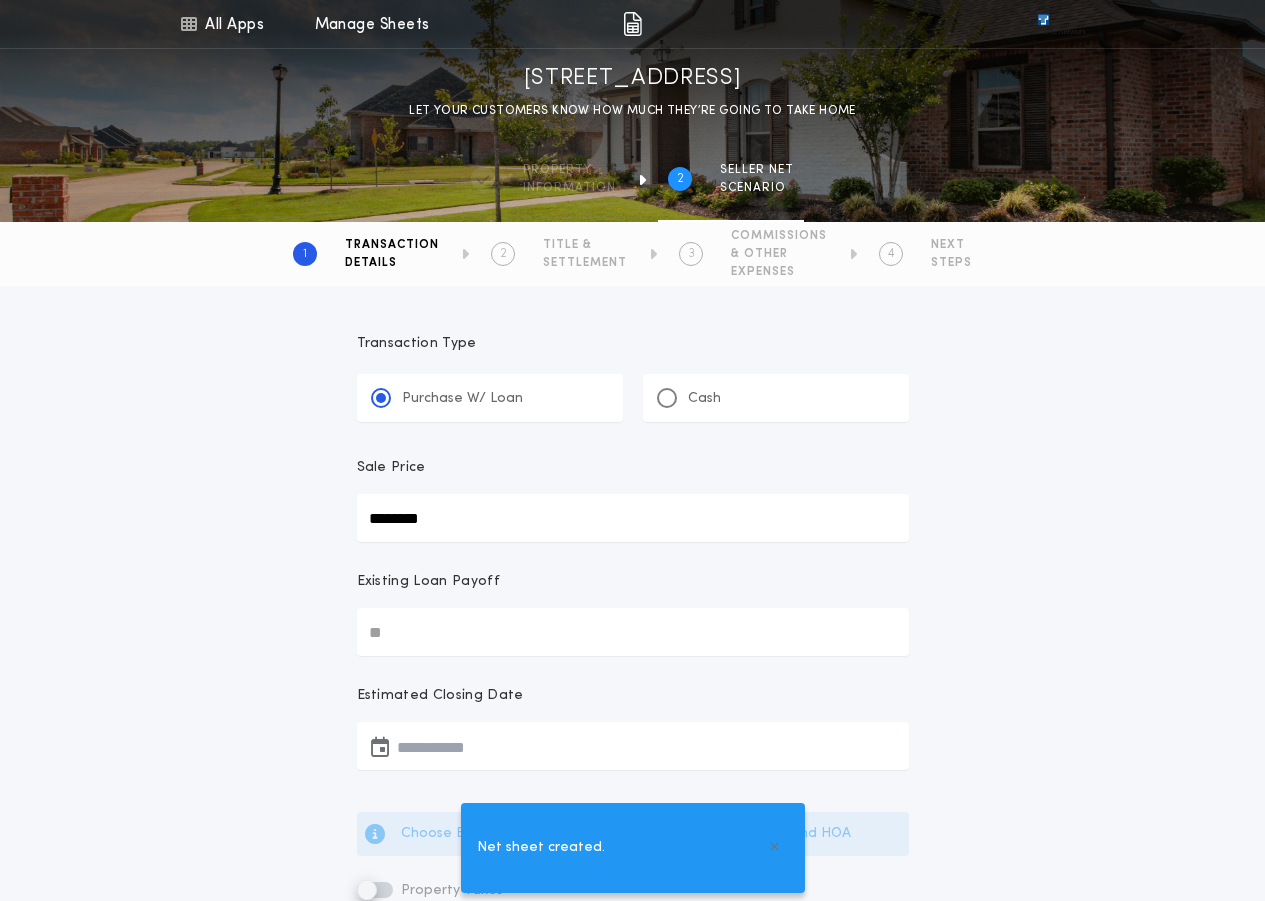 type on "********" 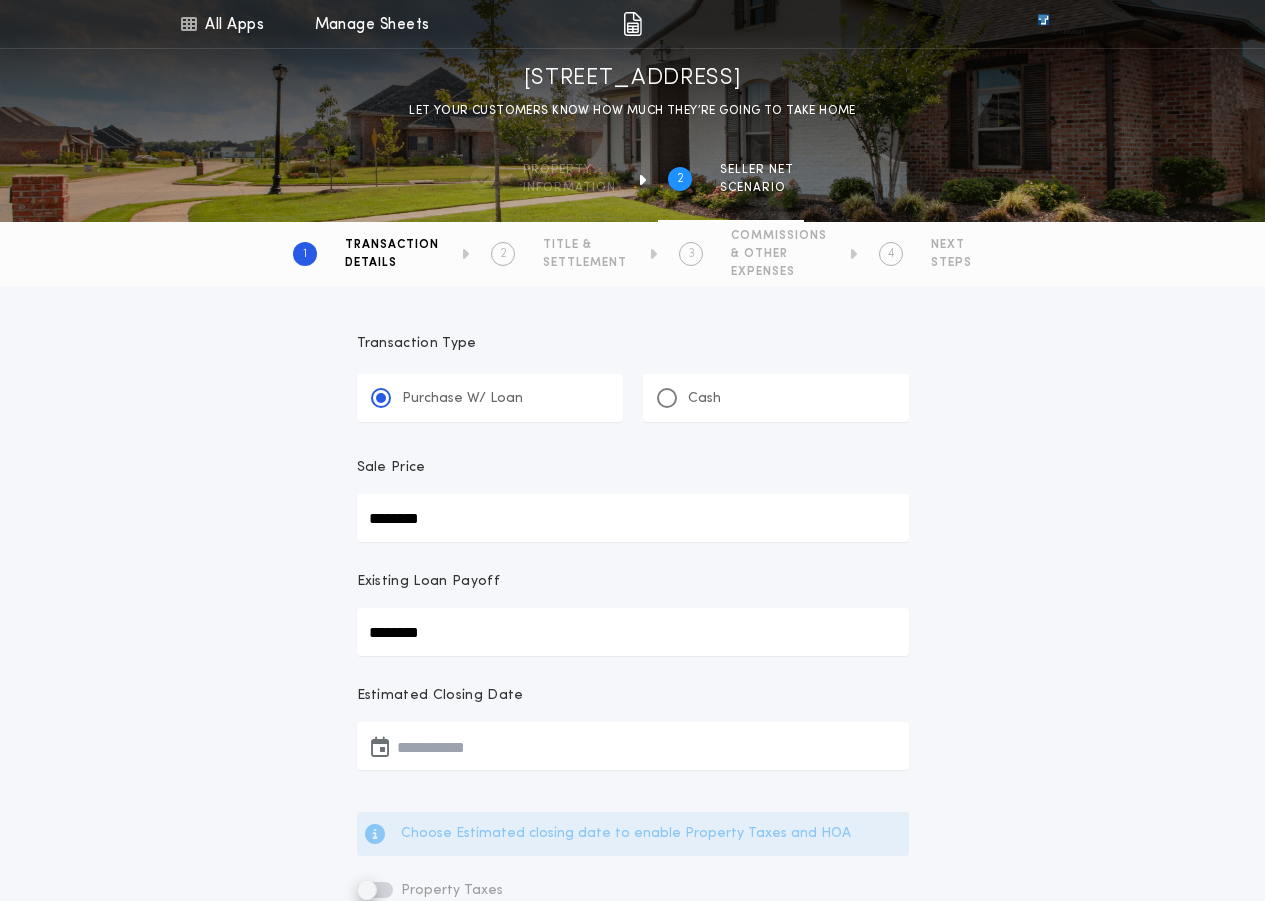 type on "********" 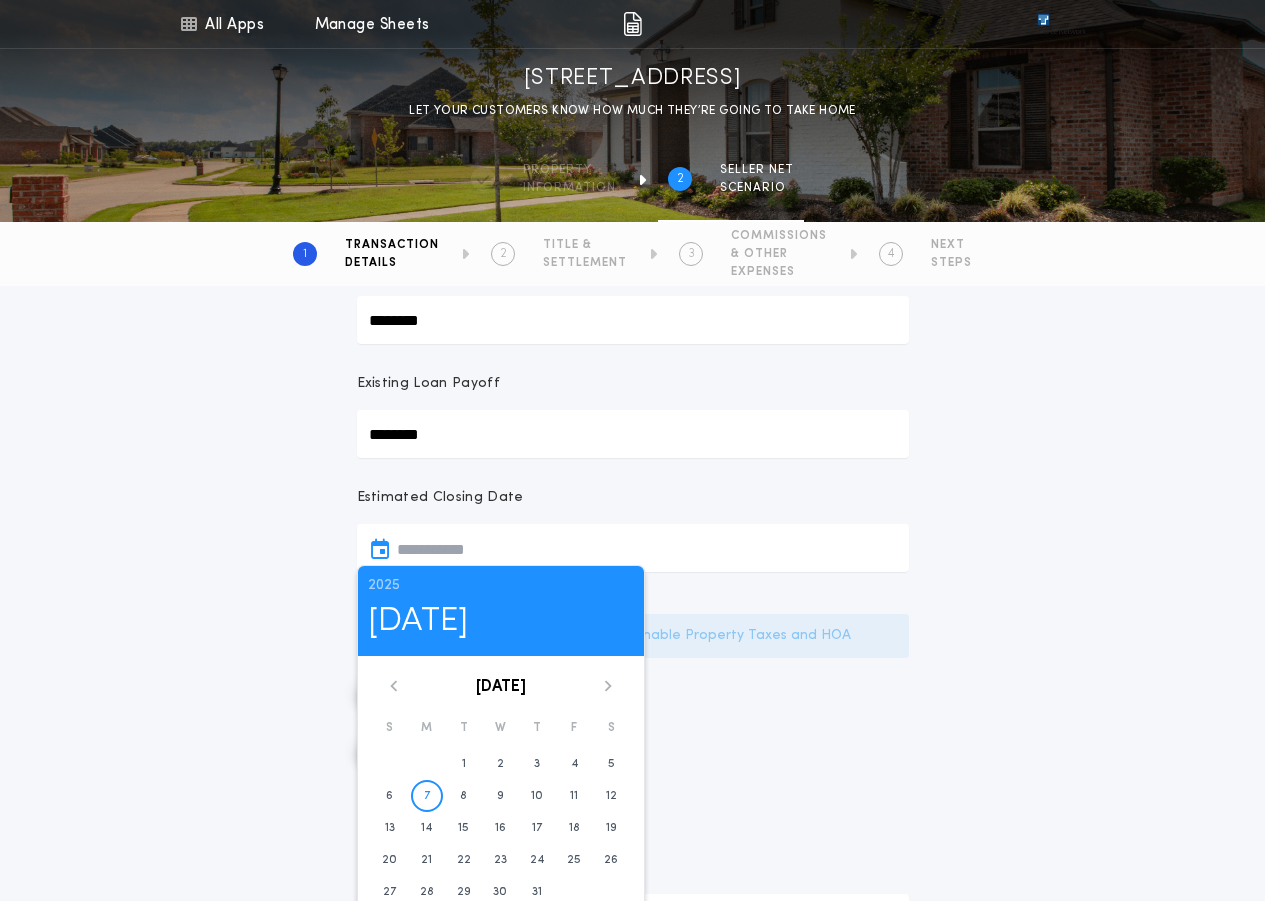 scroll, scrollTop: 200, scrollLeft: 0, axis: vertical 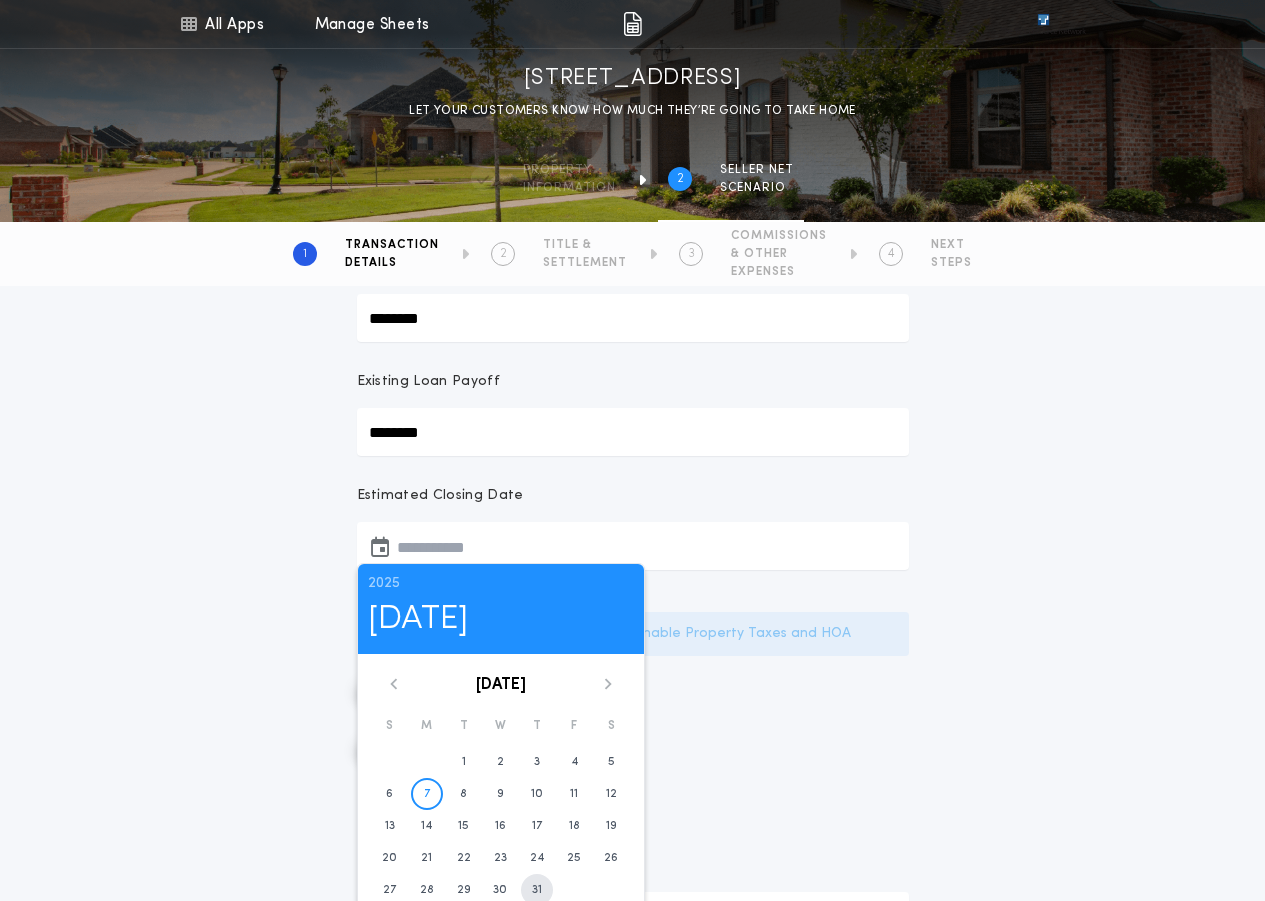 click on "31" at bounding box center [537, 890] 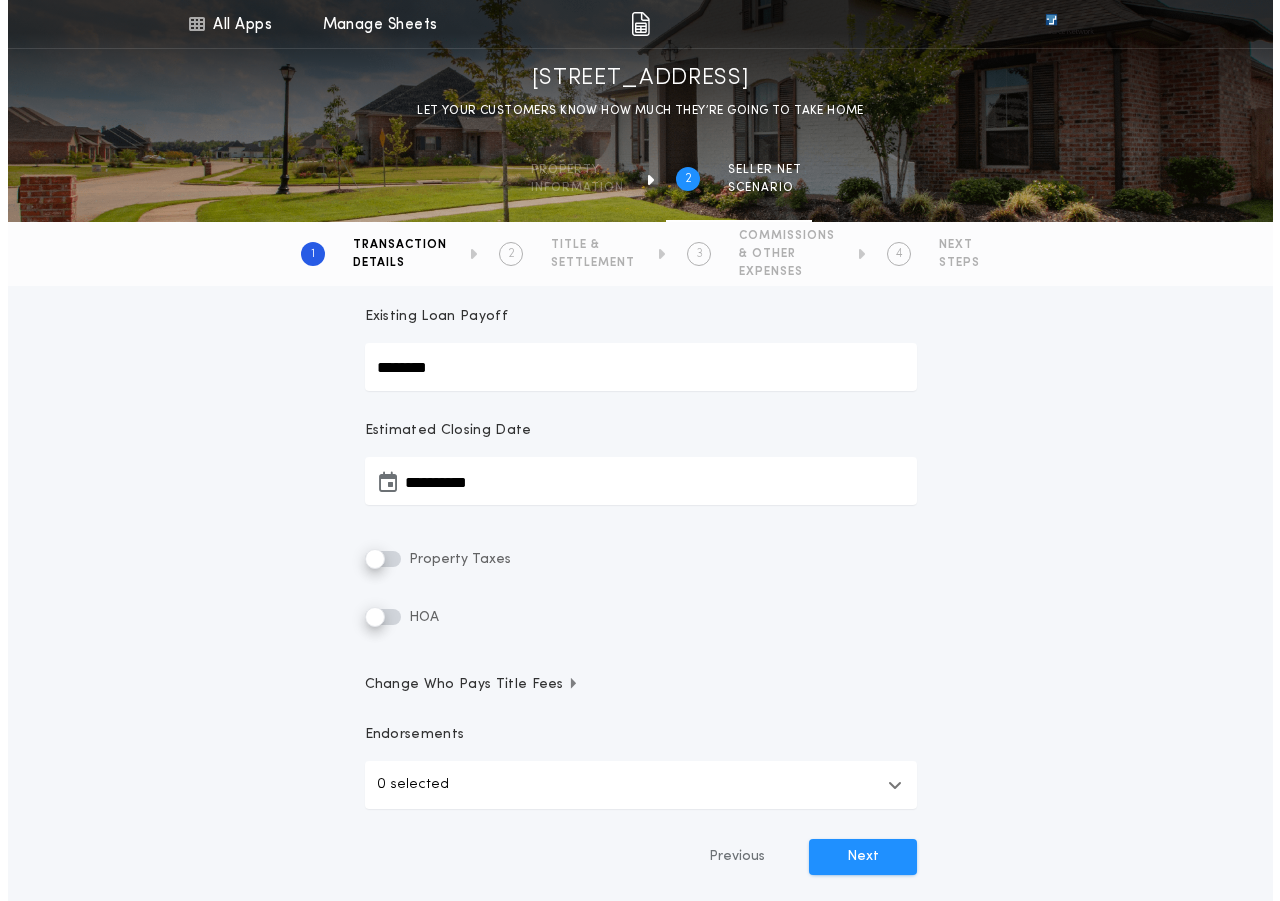 scroll, scrollTop: 300, scrollLeft: 0, axis: vertical 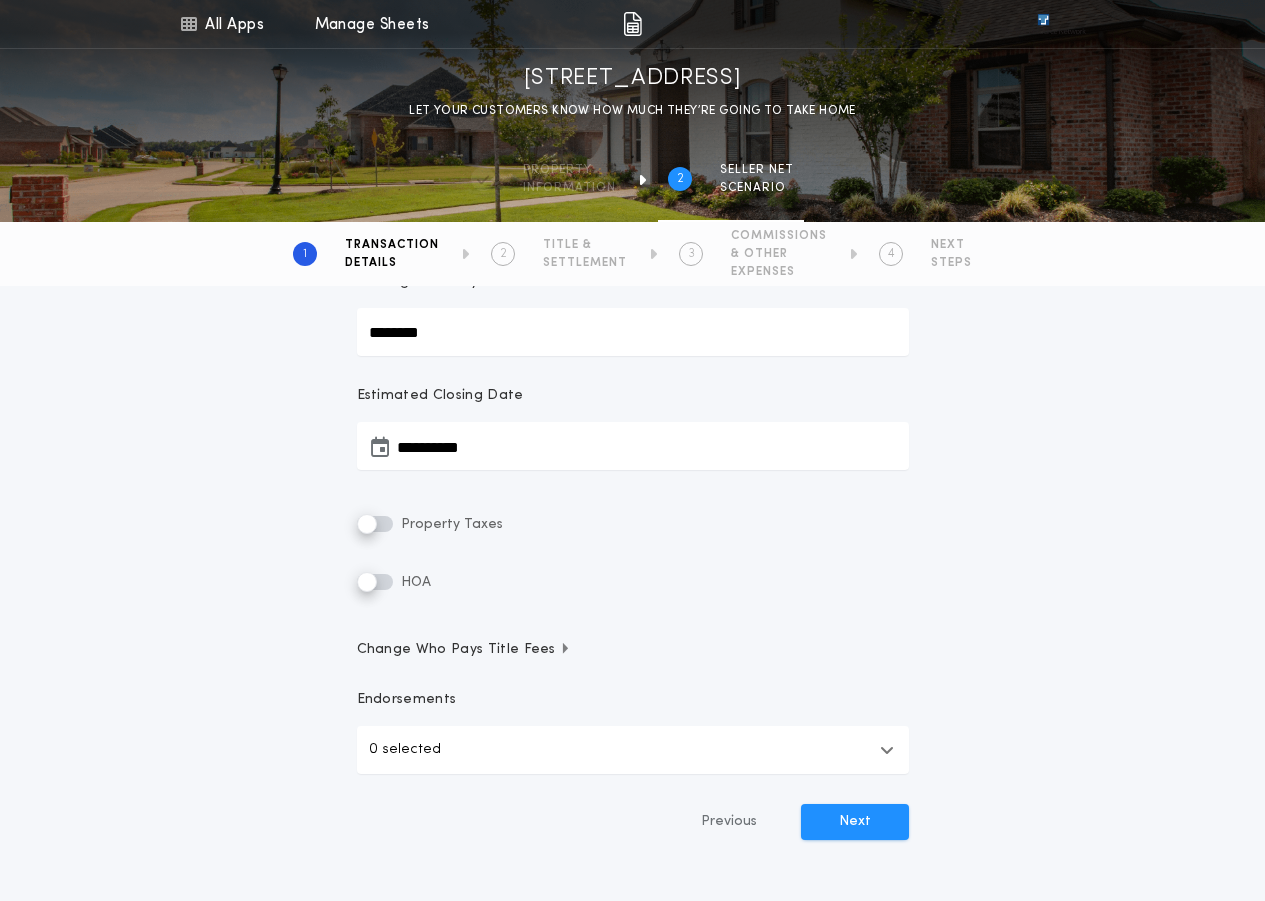 click on "Property Taxes" at bounding box center (430, 524) 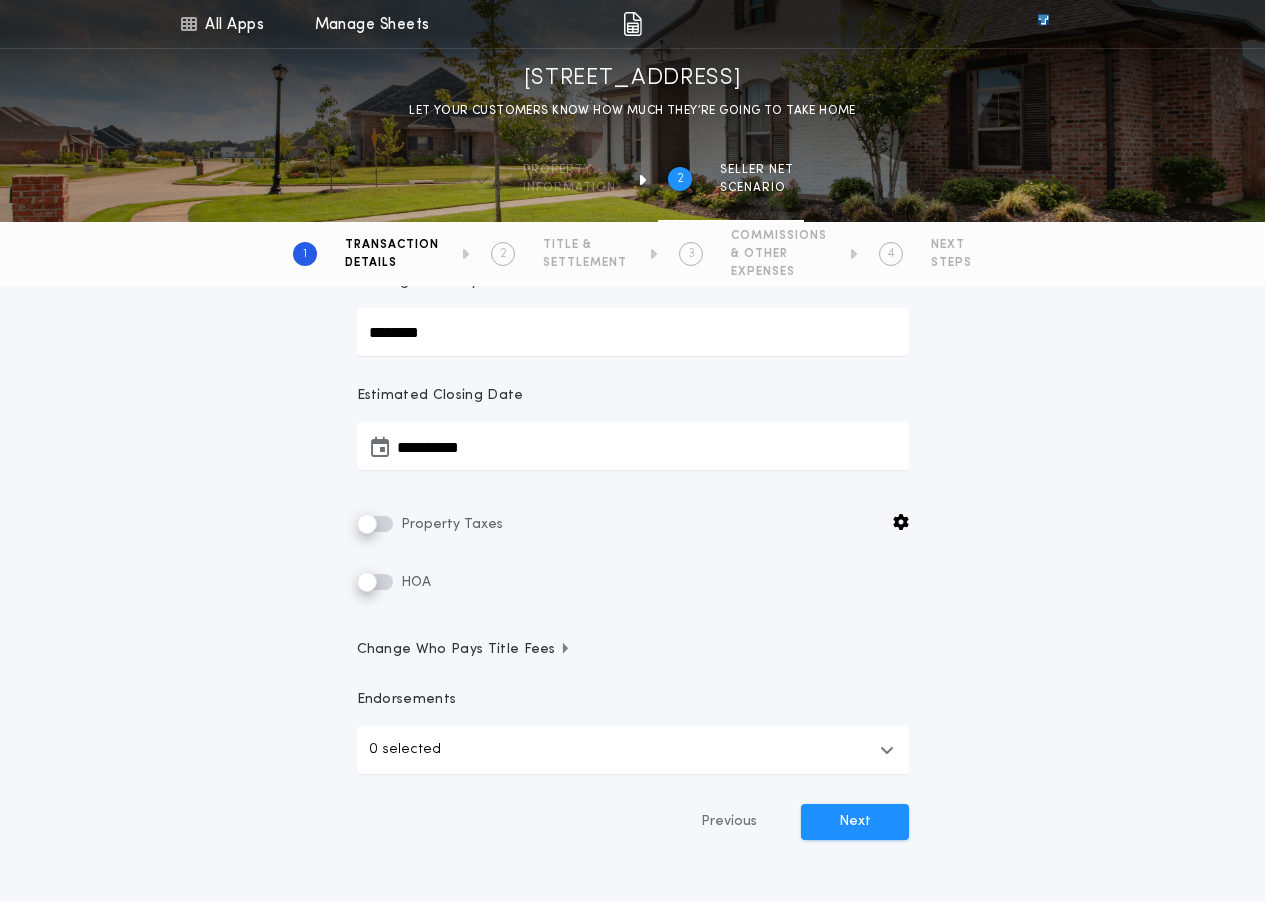 click on "0 selected" at bounding box center [405, 750] 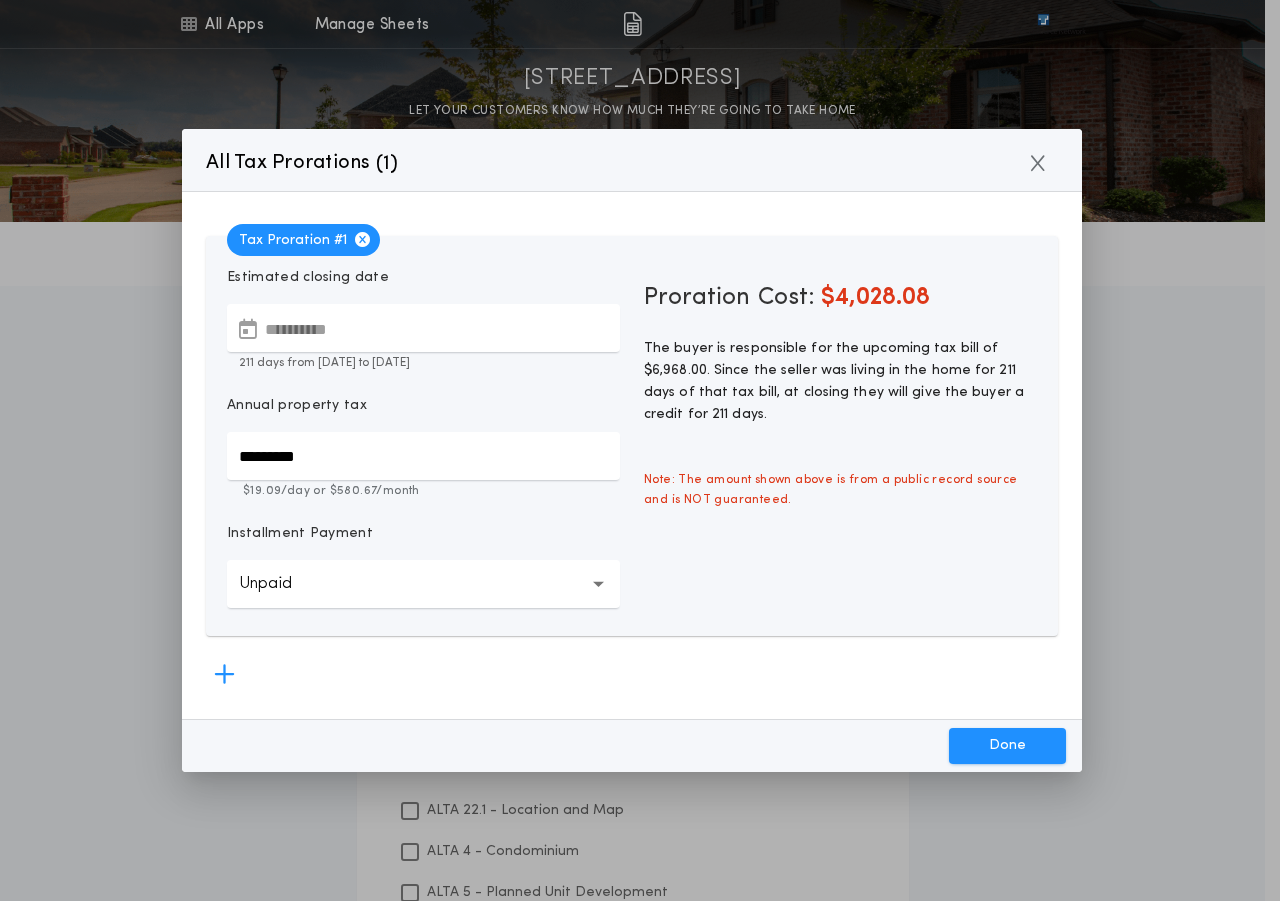 click on "Unpaid ******" at bounding box center [423, 584] 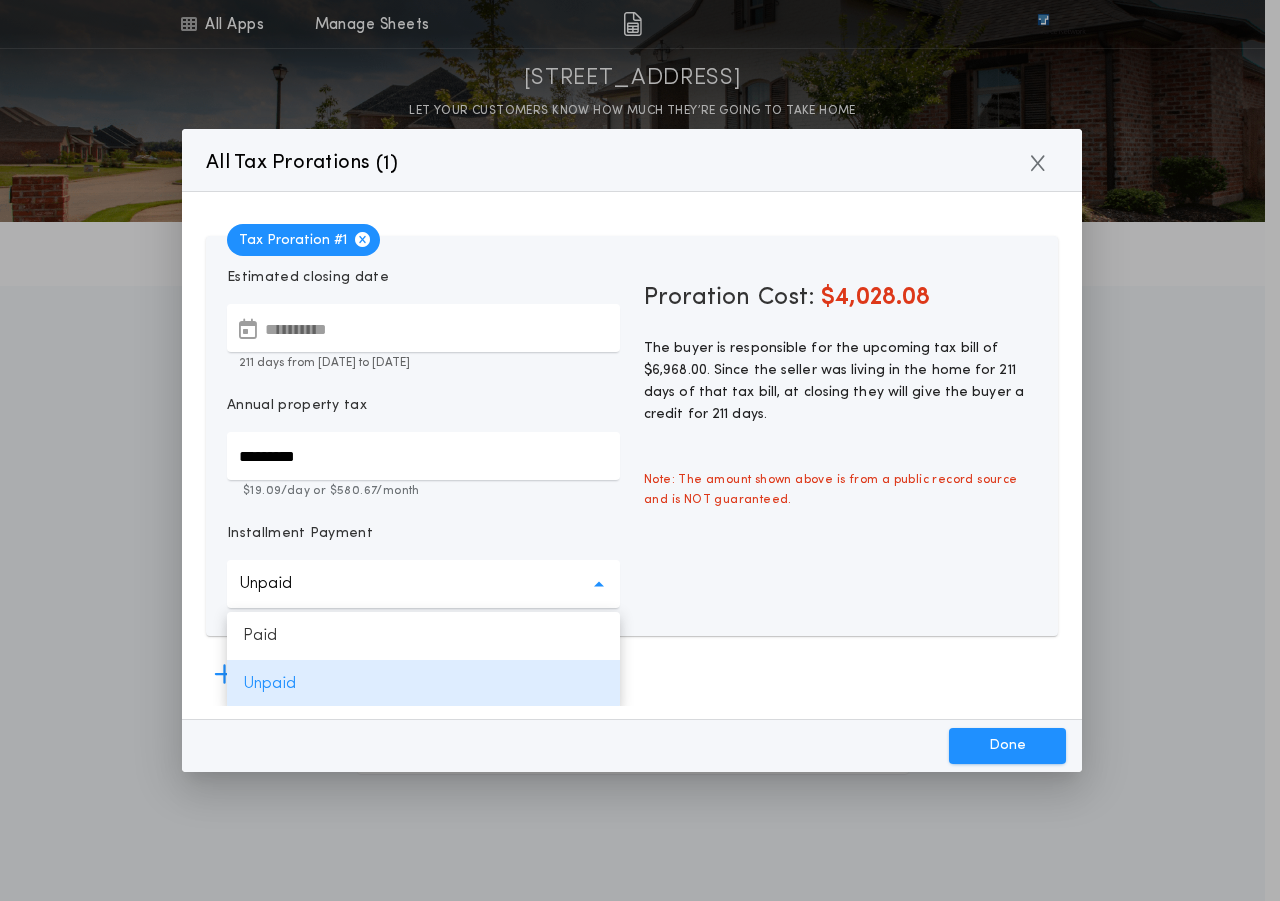scroll, scrollTop: 2, scrollLeft: 0, axis: vertical 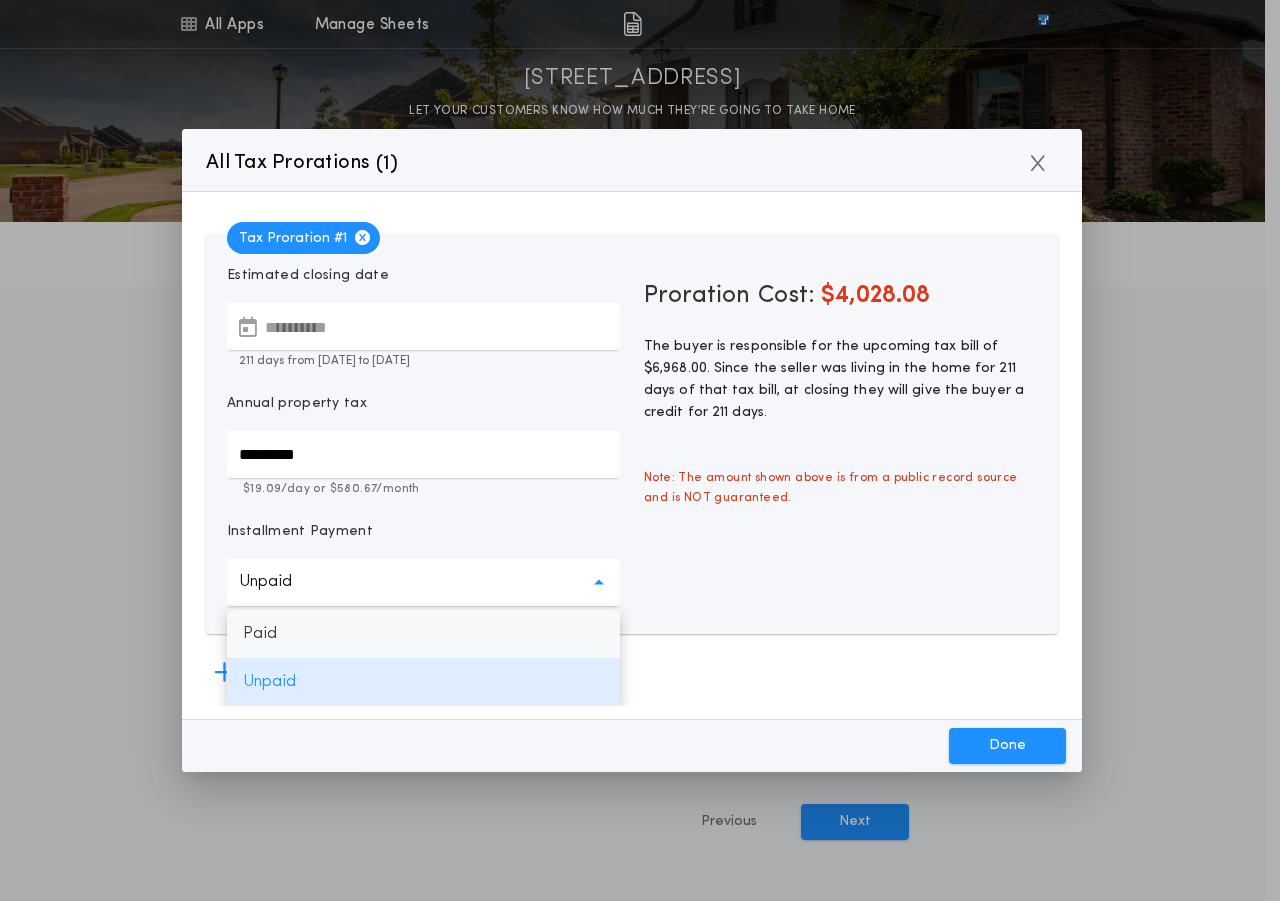 click on "Paid" at bounding box center (423, 634) 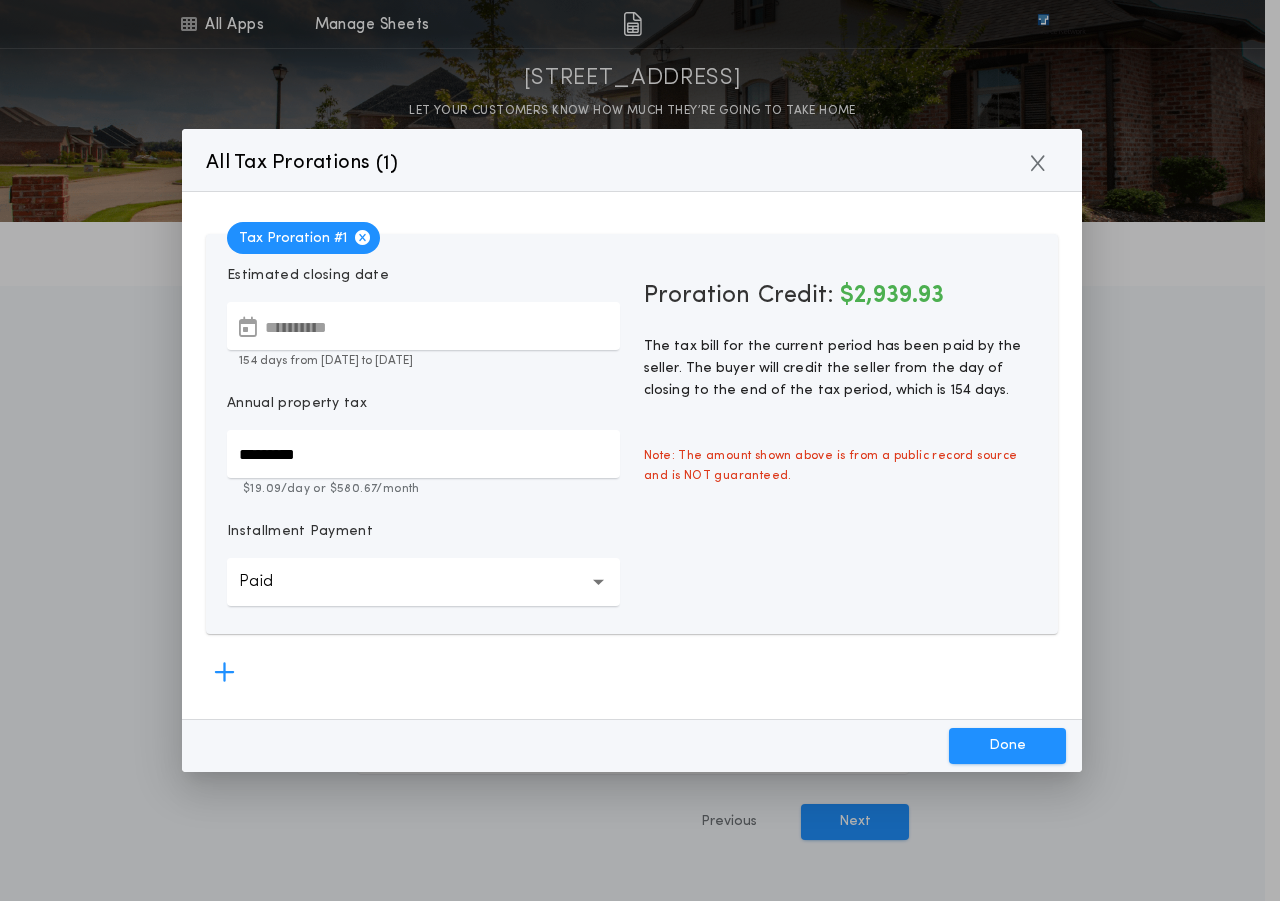 click on "Paid ******" at bounding box center [423, 582] 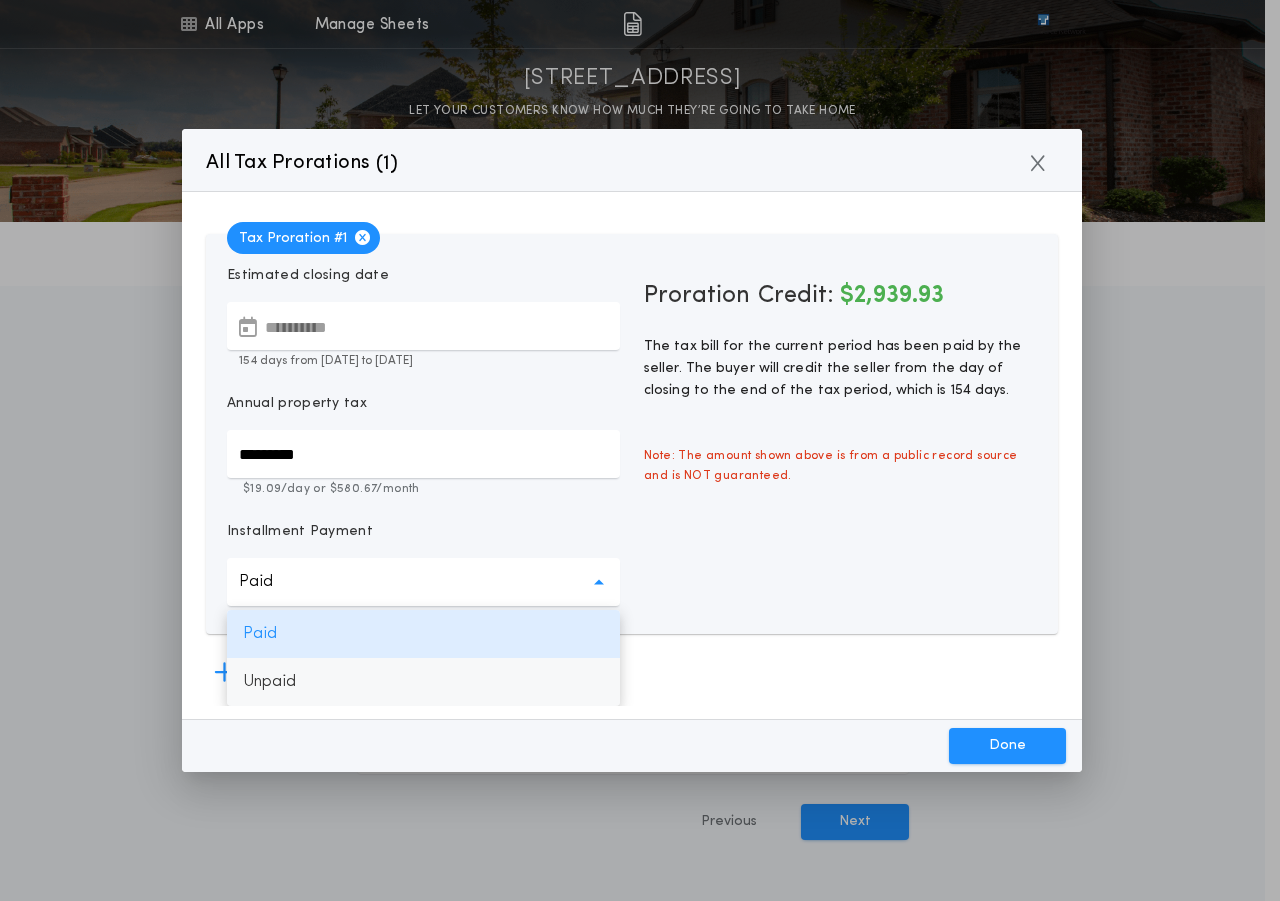 click on "Unpaid" at bounding box center (423, 682) 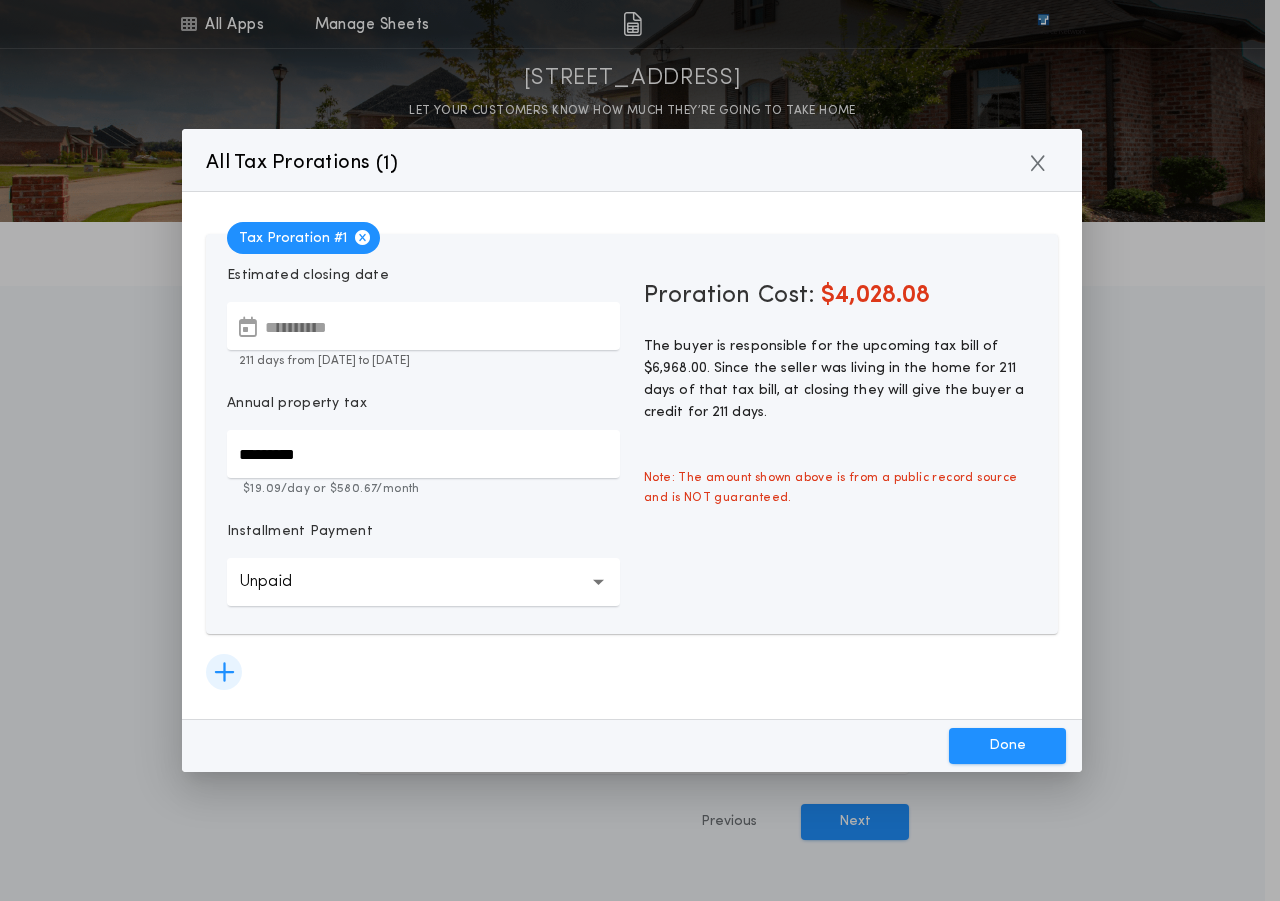 click at bounding box center (224, 672) 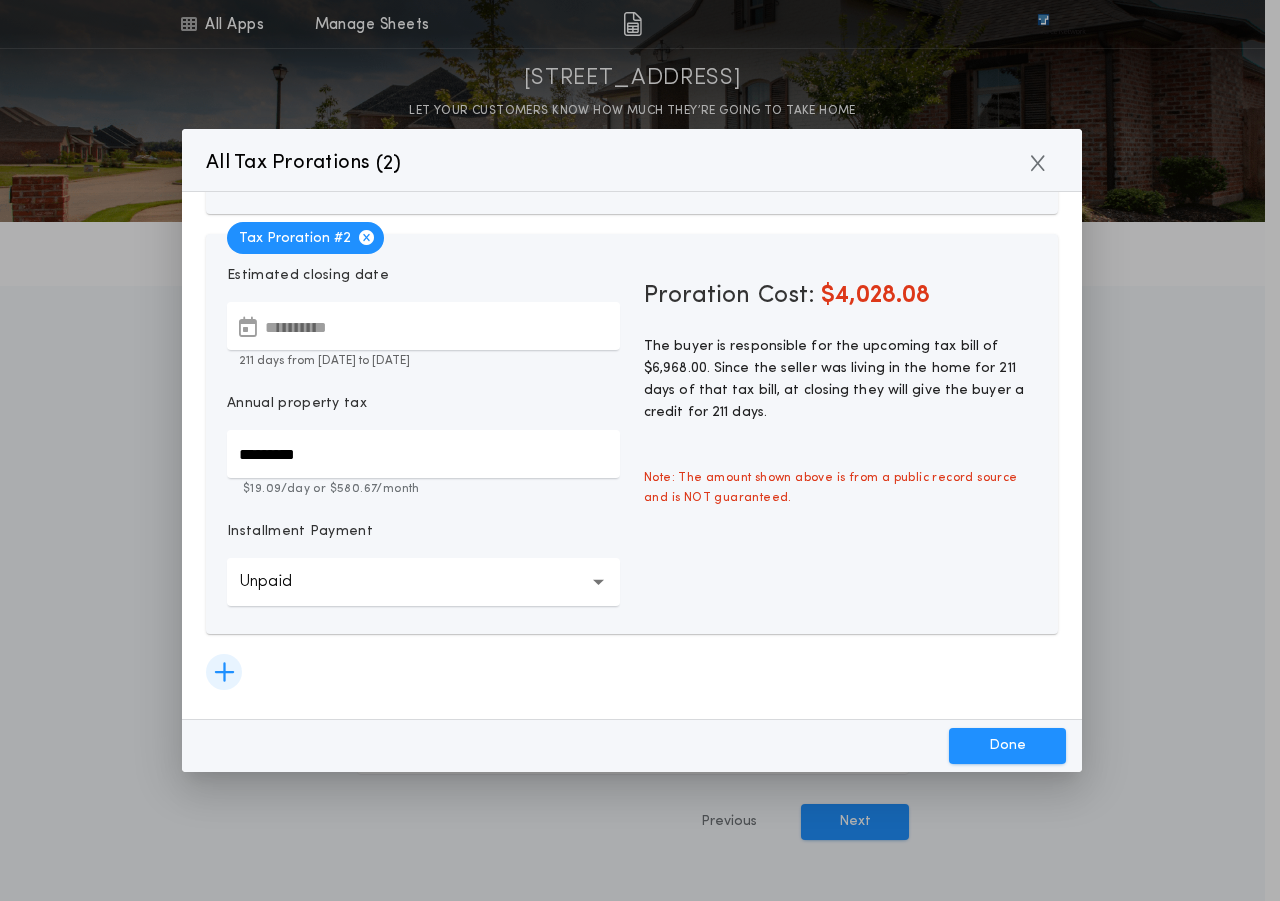 click at bounding box center (224, 672) 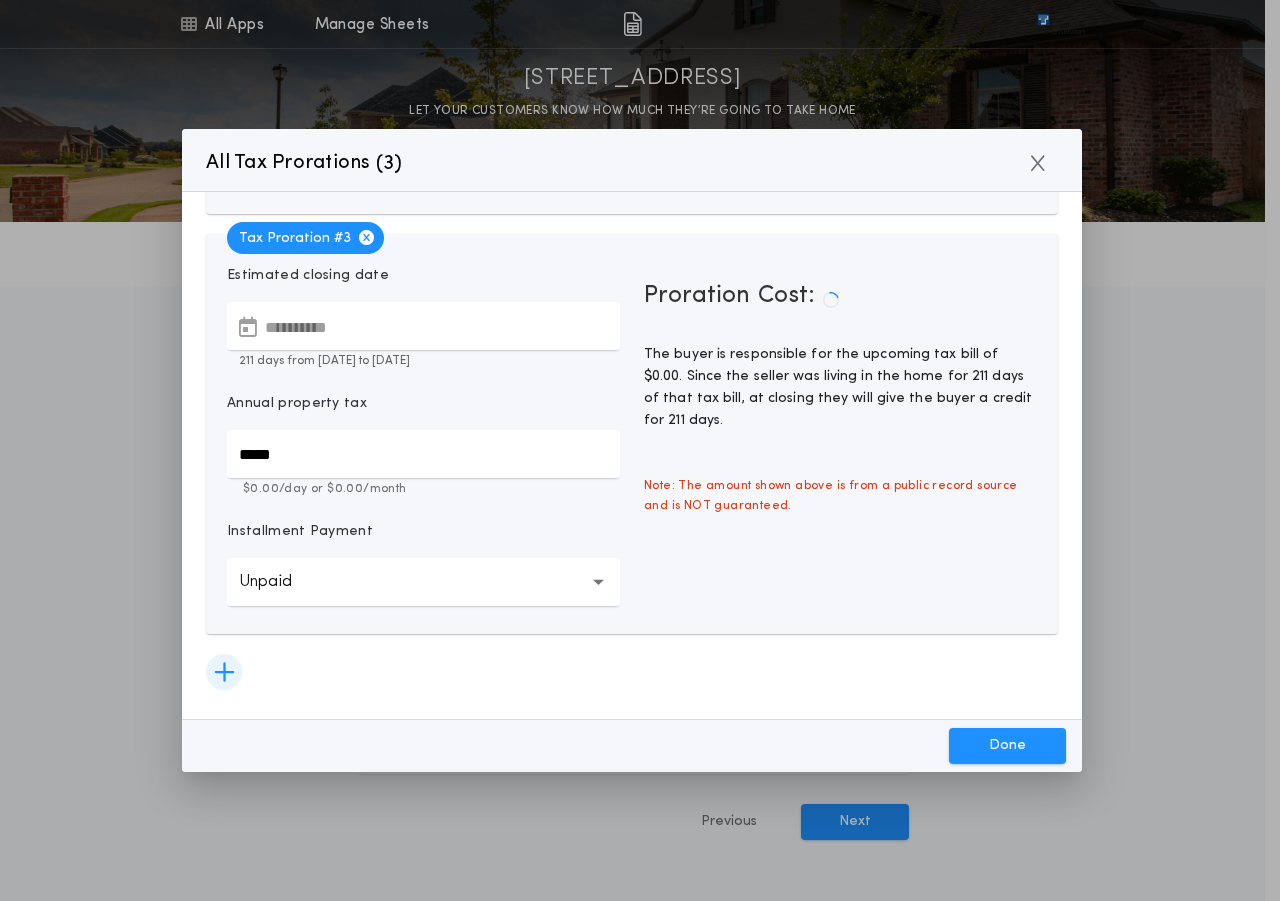 type on "*********" 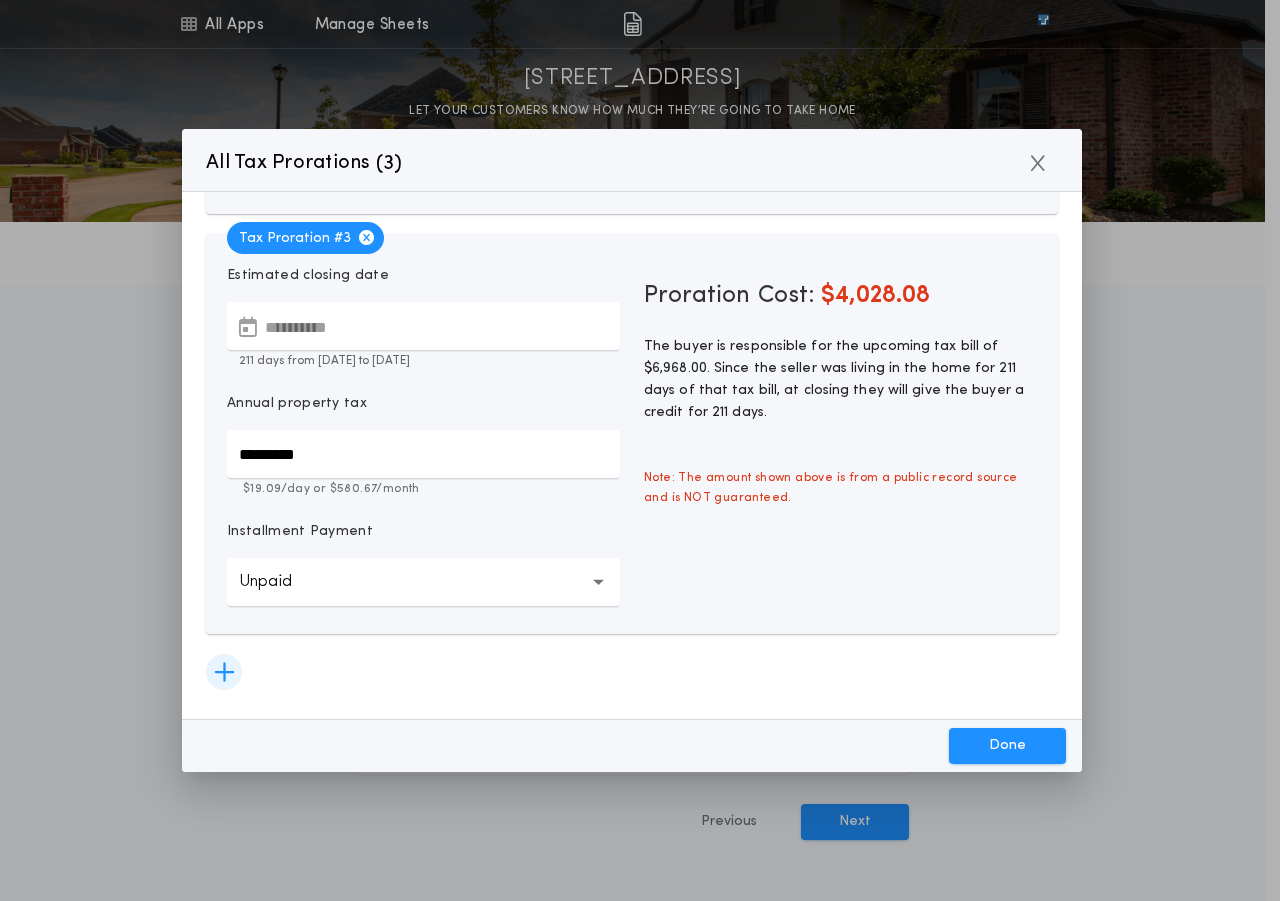 click at bounding box center [224, 672] 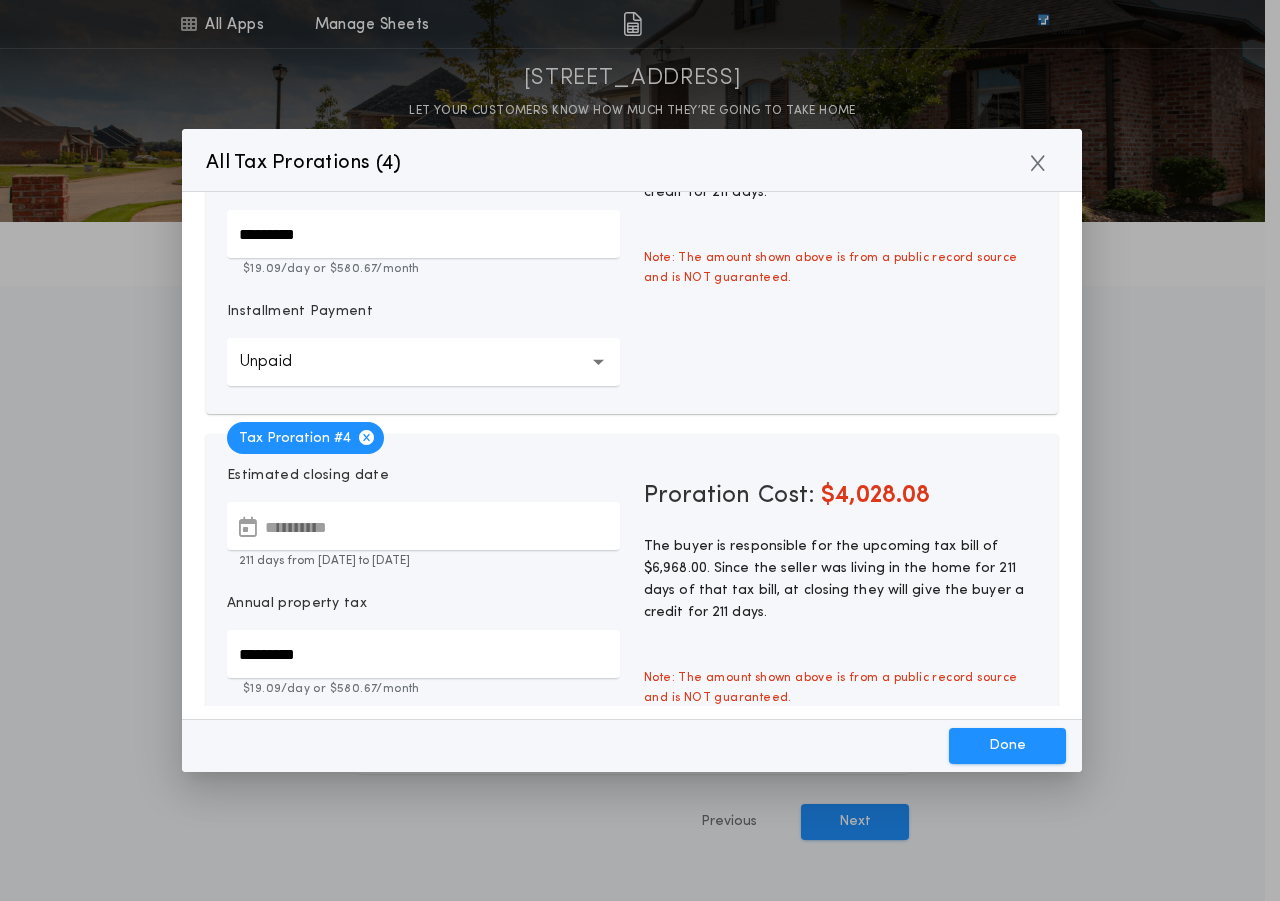 click at bounding box center (366, 437) 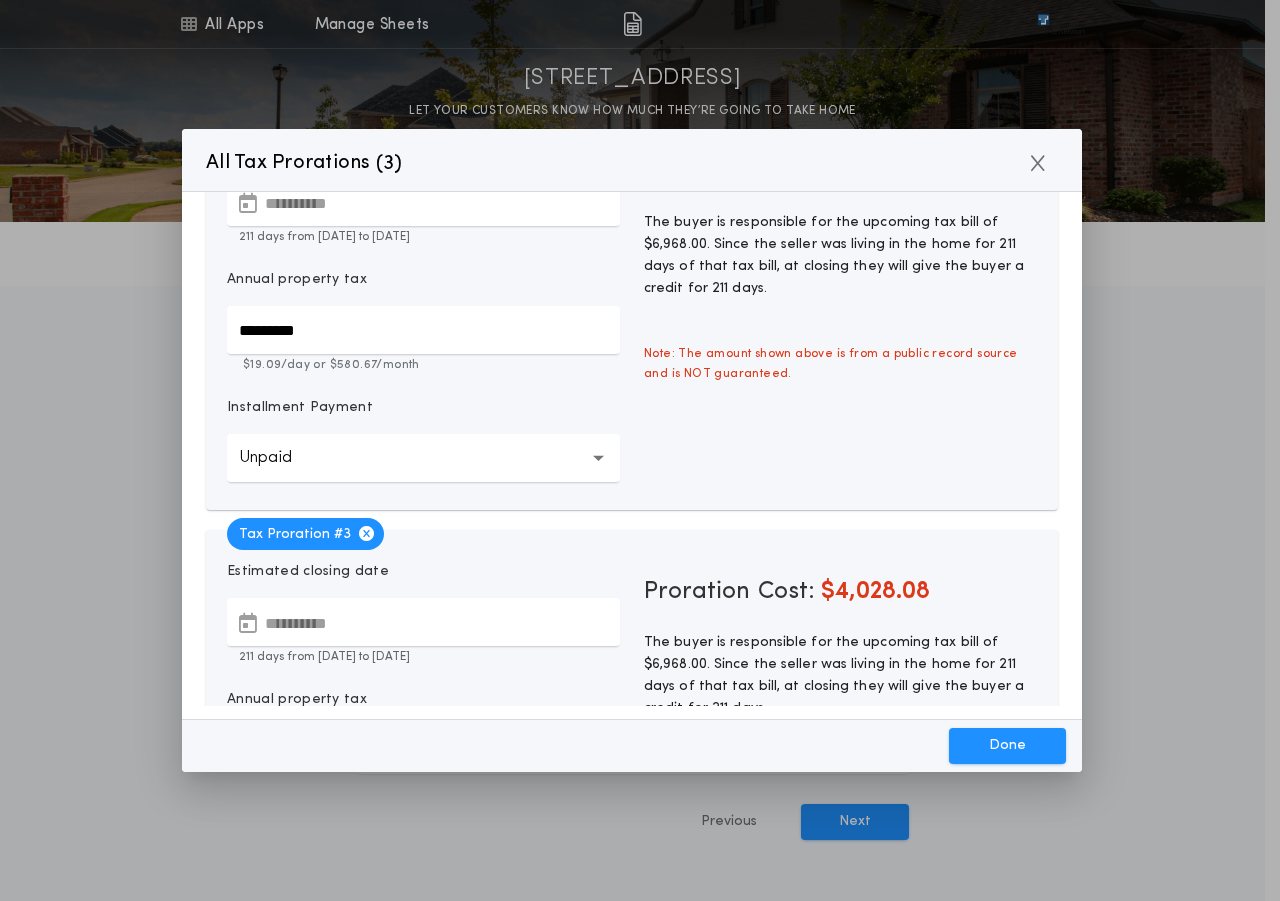 click at bounding box center [366, 533] 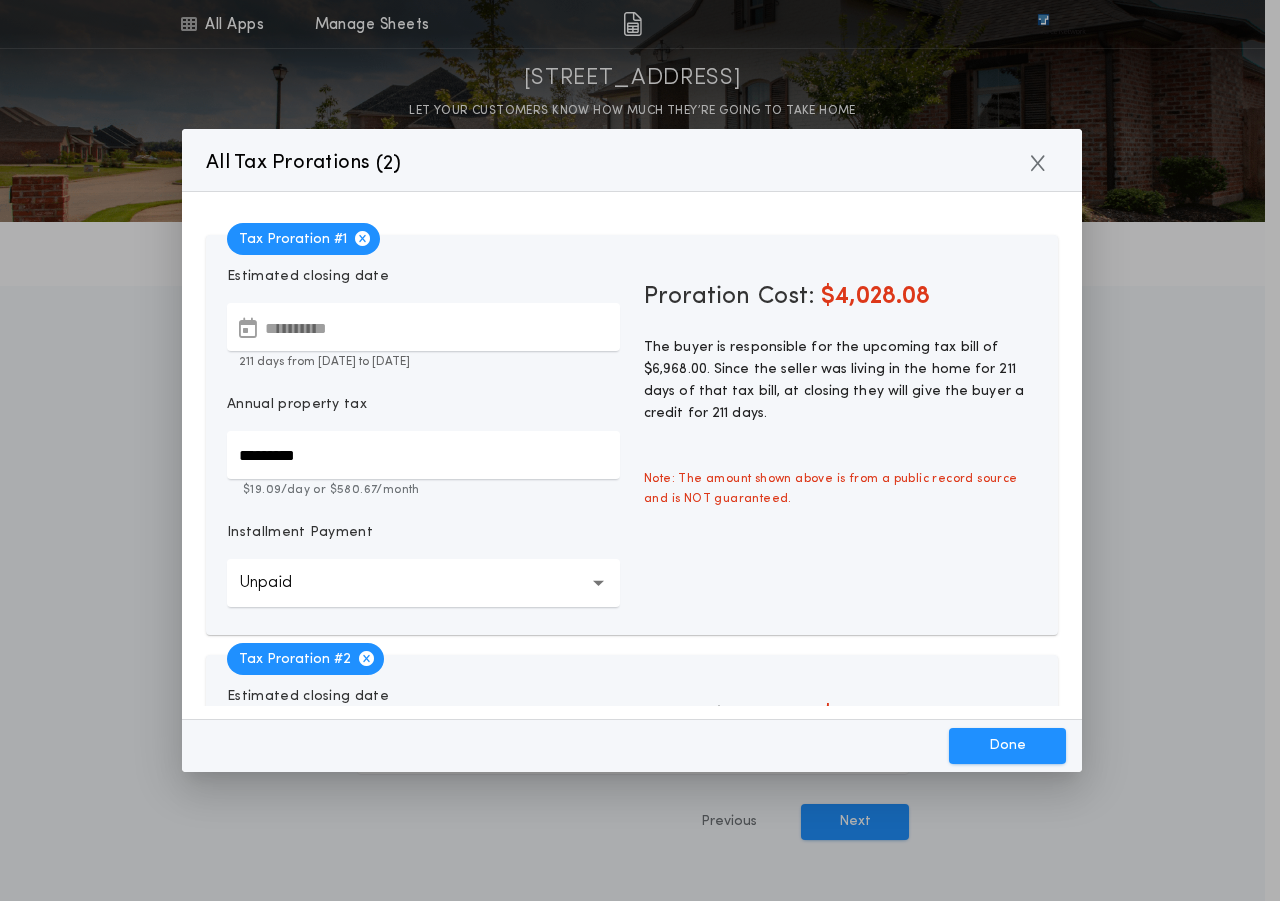 scroll, scrollTop: 0, scrollLeft: 0, axis: both 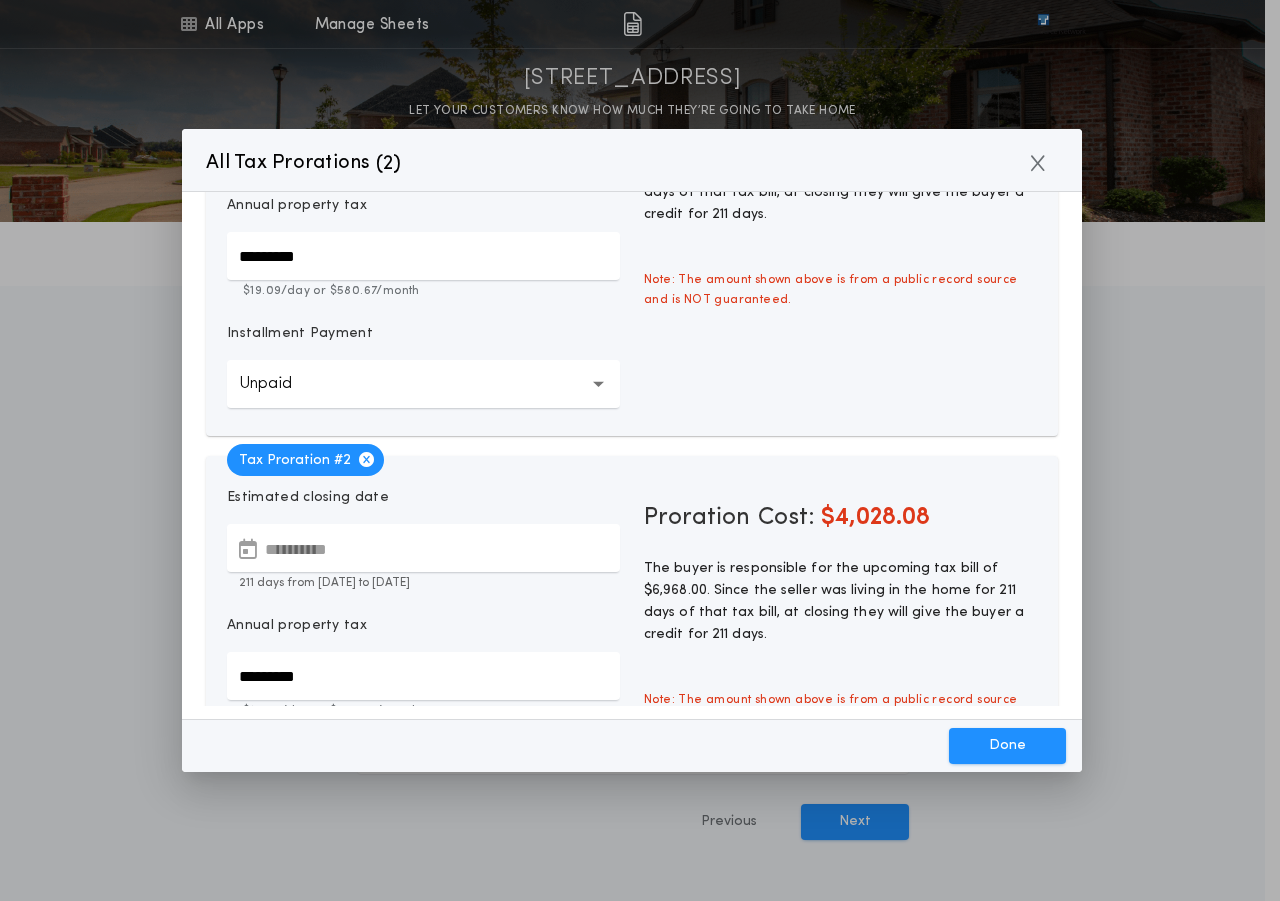 click at bounding box center (366, 459) 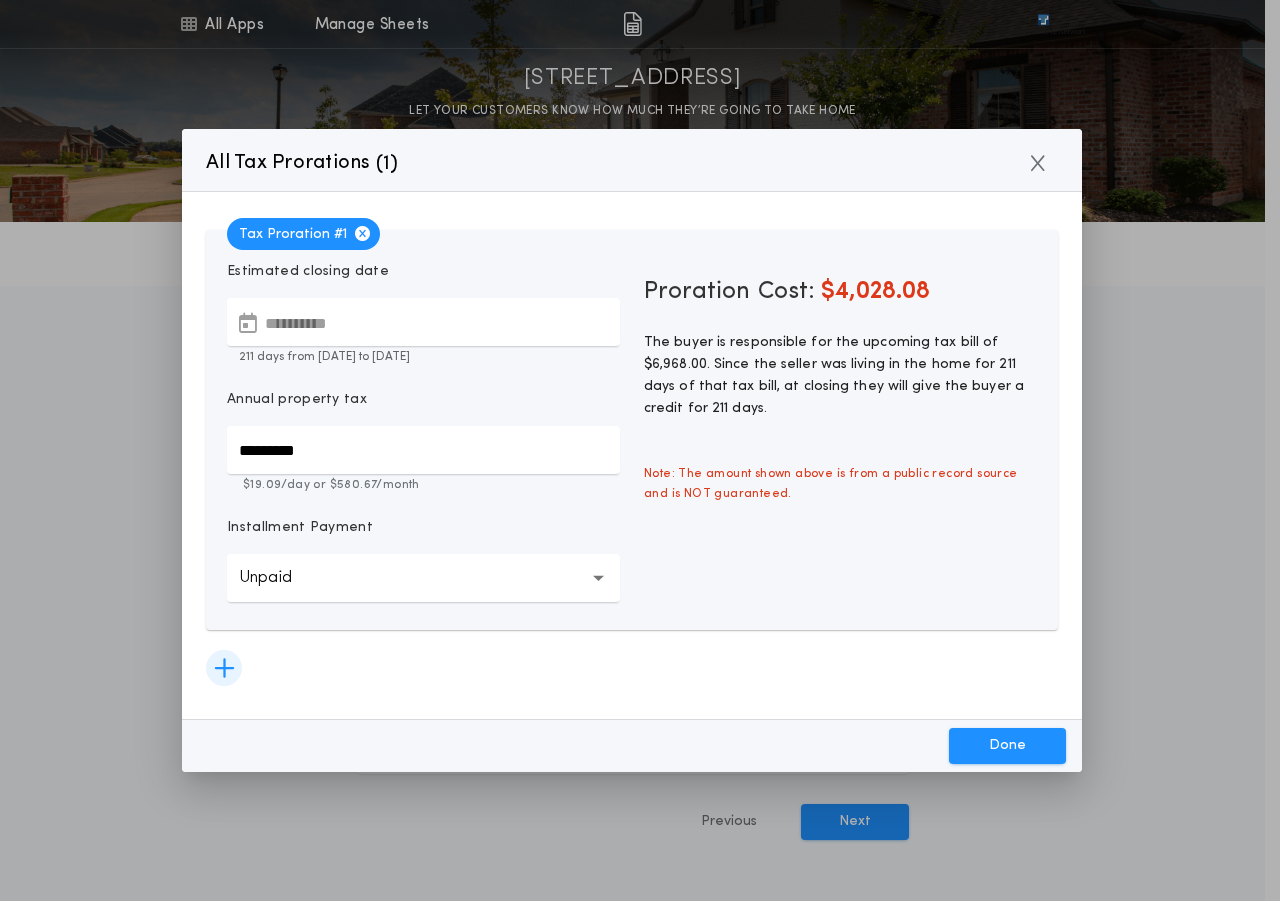 click at bounding box center (224, 668) 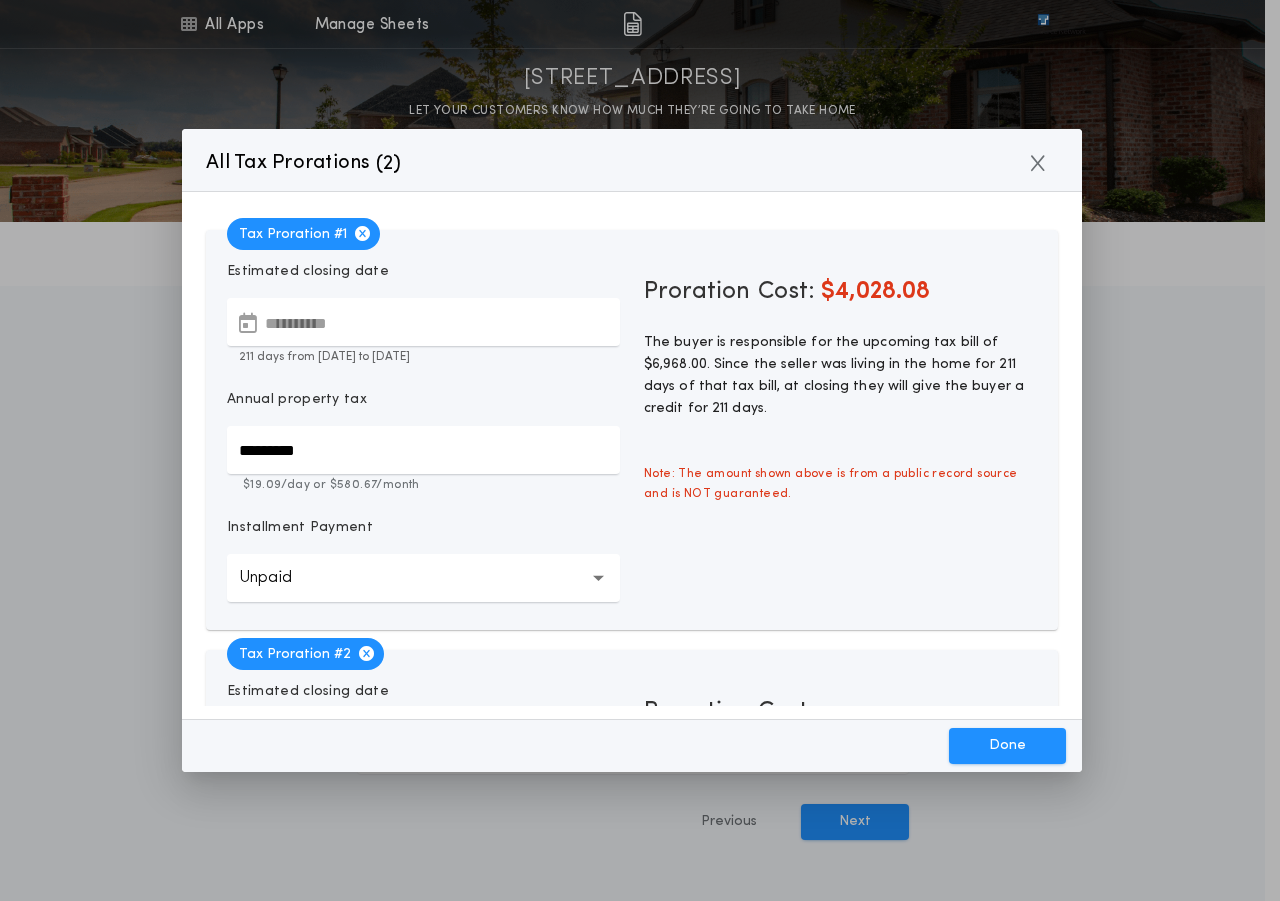 type on "*********" 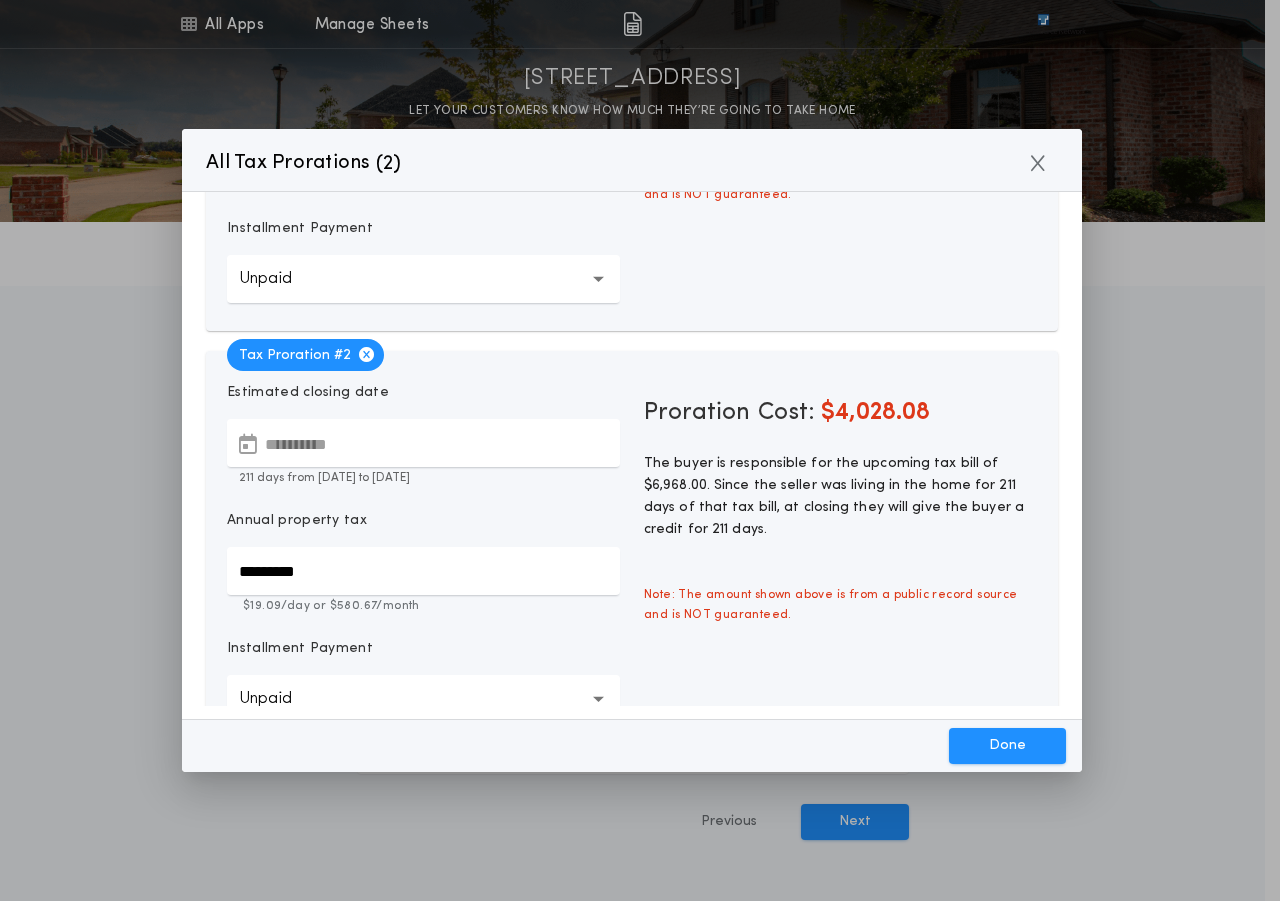 scroll, scrollTop: 306, scrollLeft: 0, axis: vertical 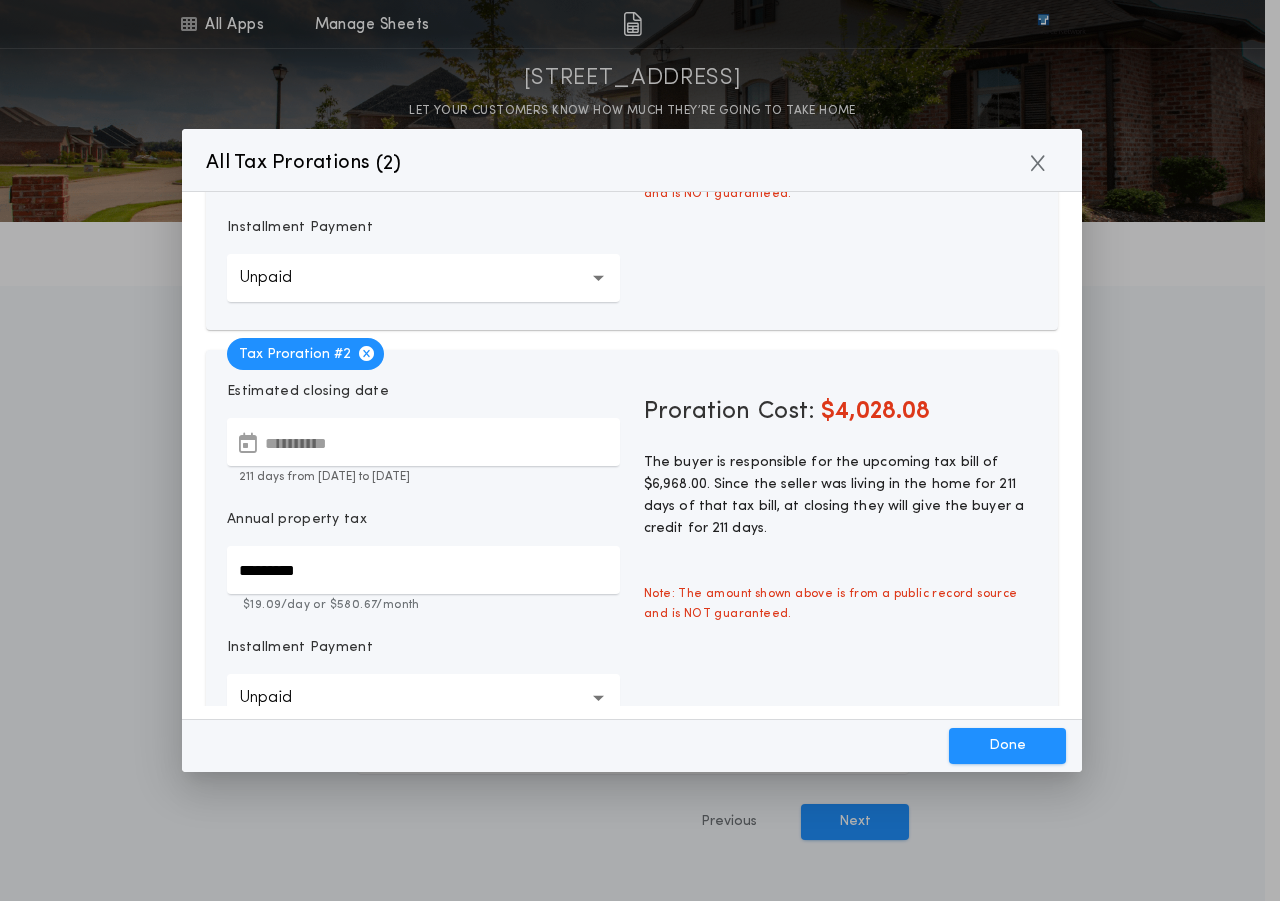 click on "**********" at bounding box center [423, 442] 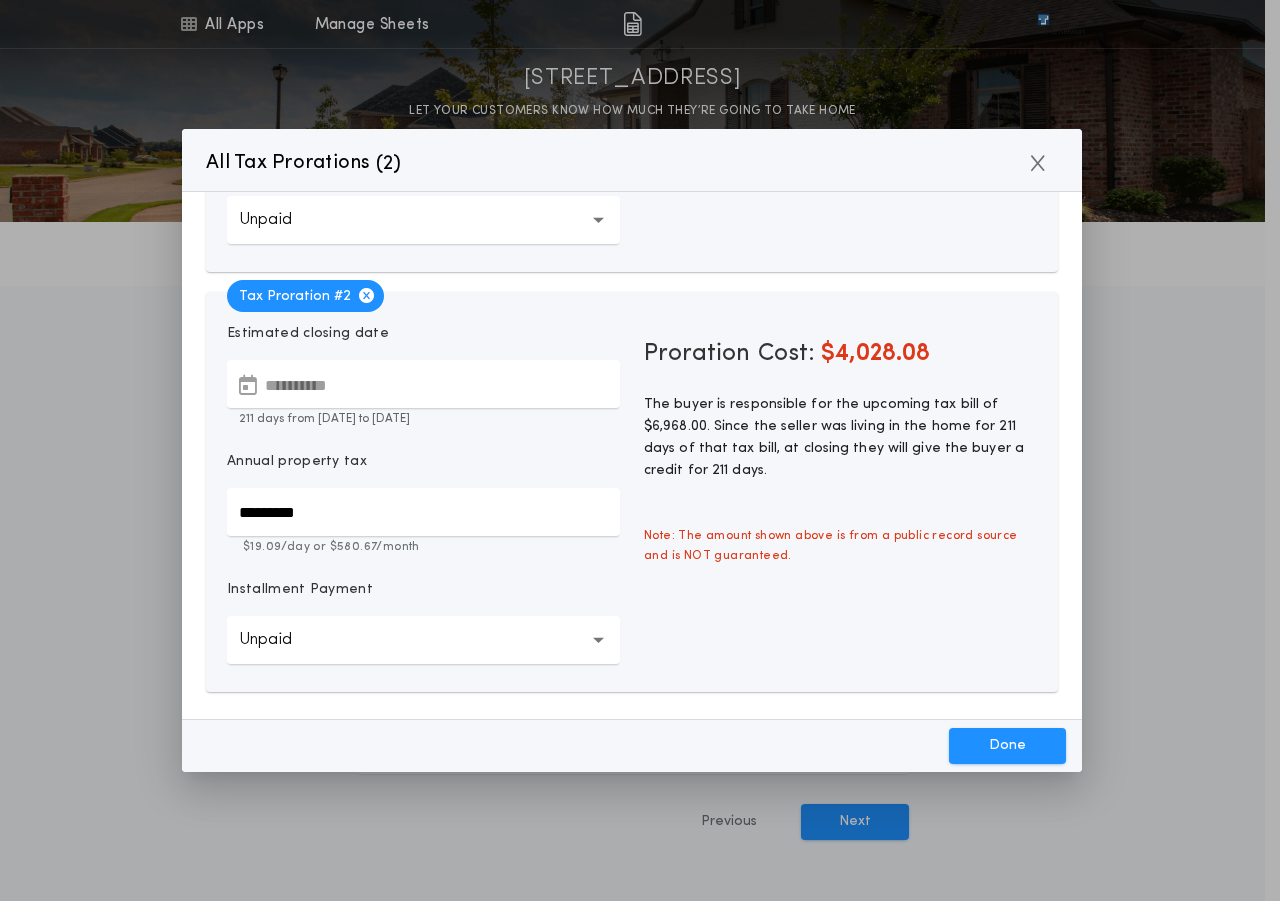scroll, scrollTop: 426, scrollLeft: 0, axis: vertical 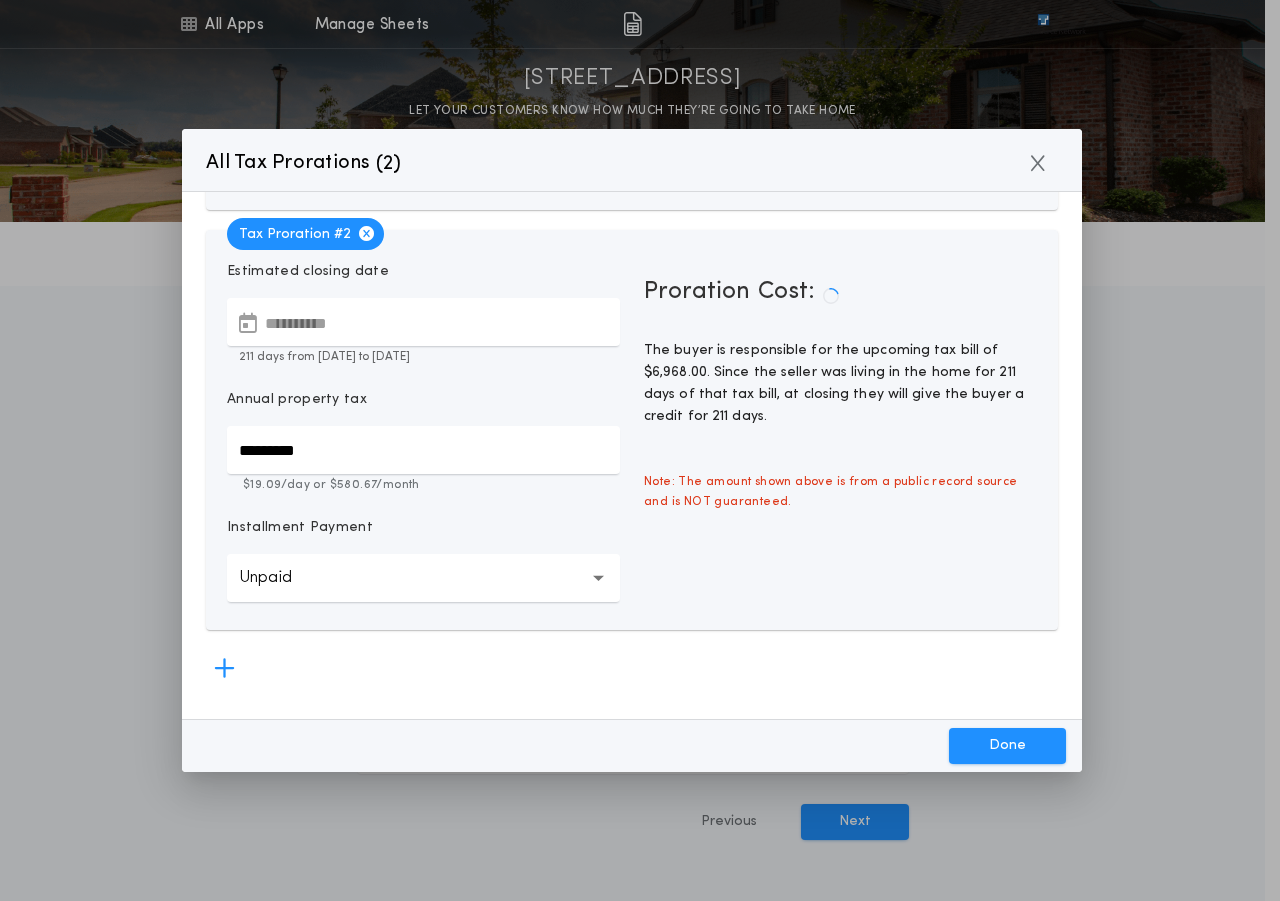click on "Unpaid ******" at bounding box center [423, 578] 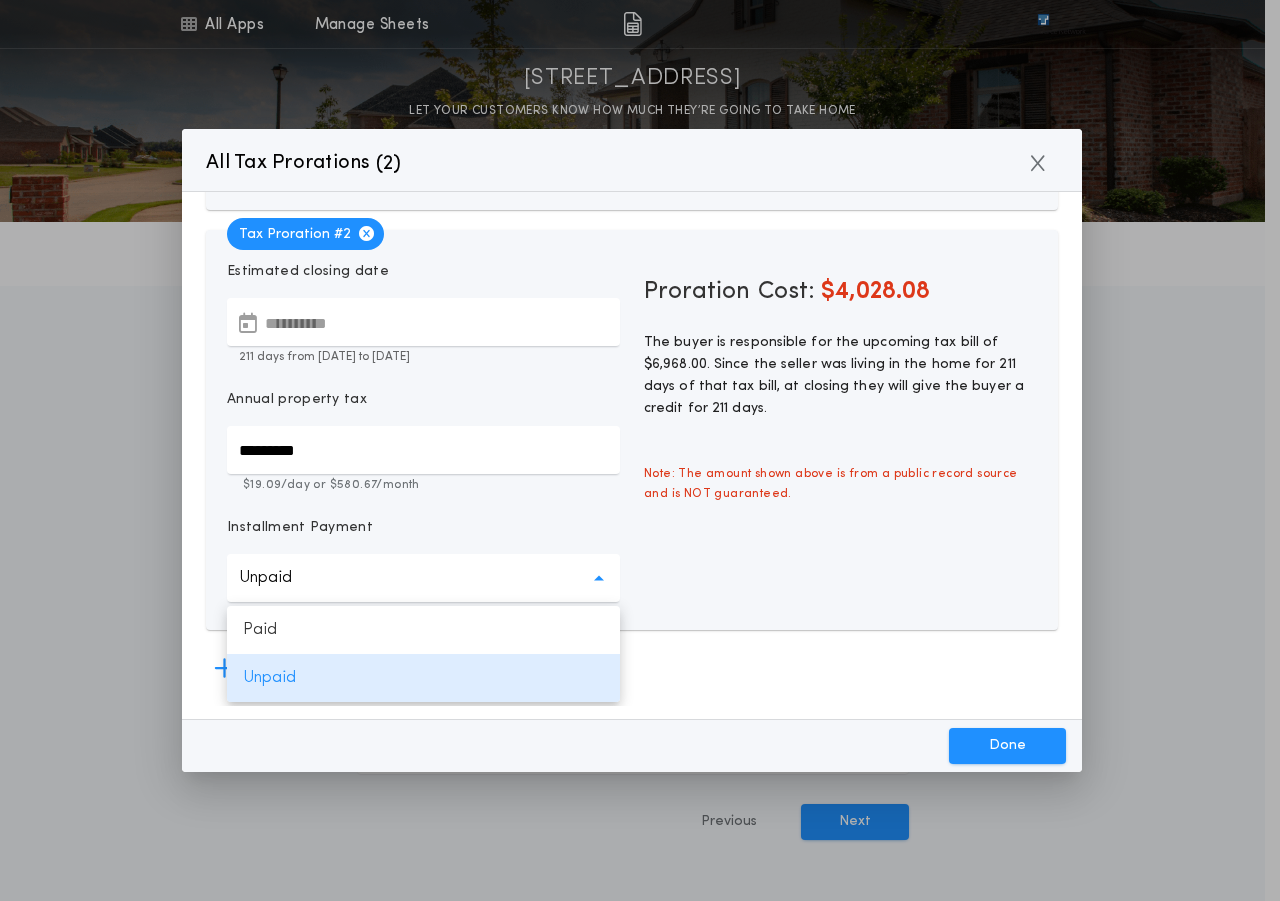 click on "**********" at bounding box center (632, 449) 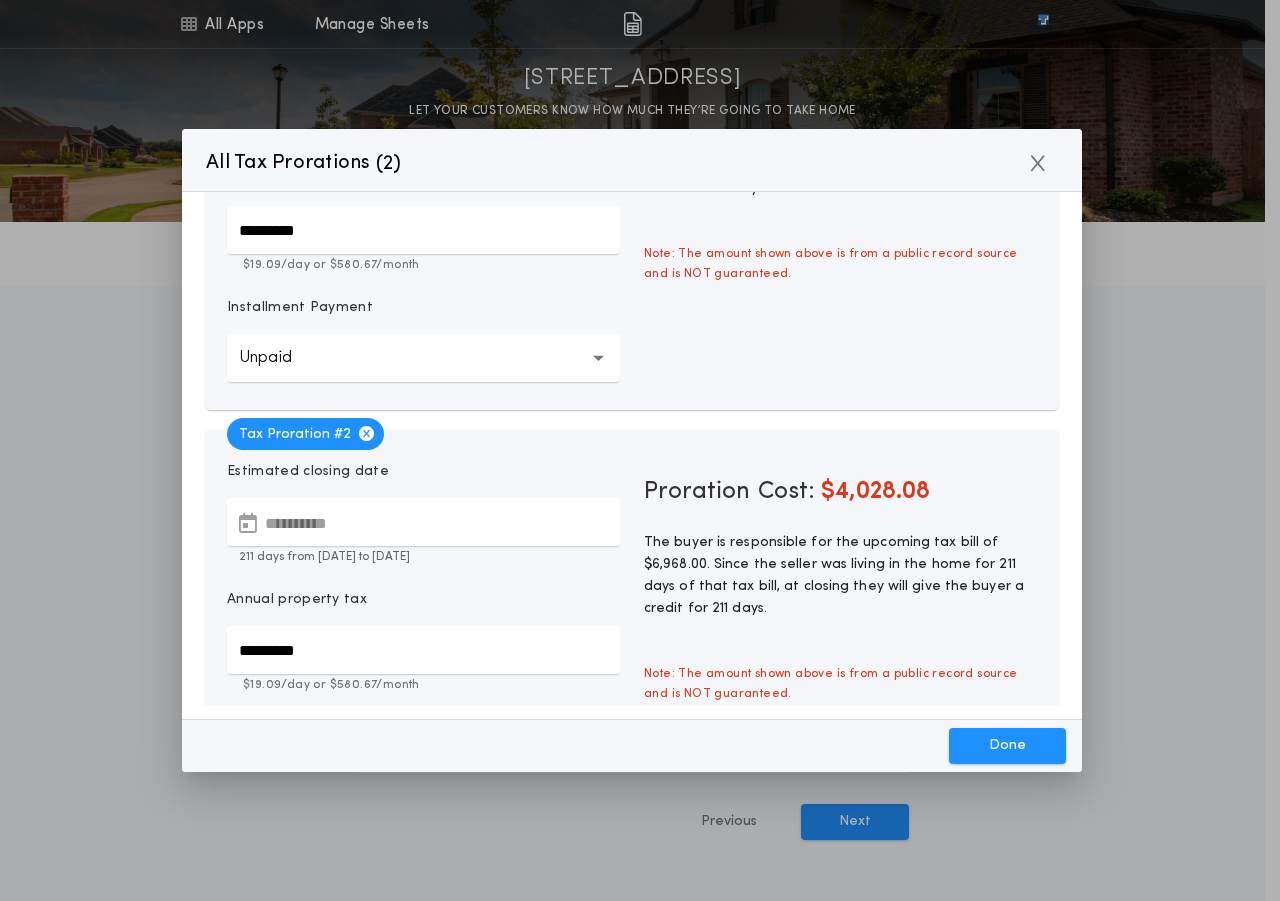 click at bounding box center [366, 433] 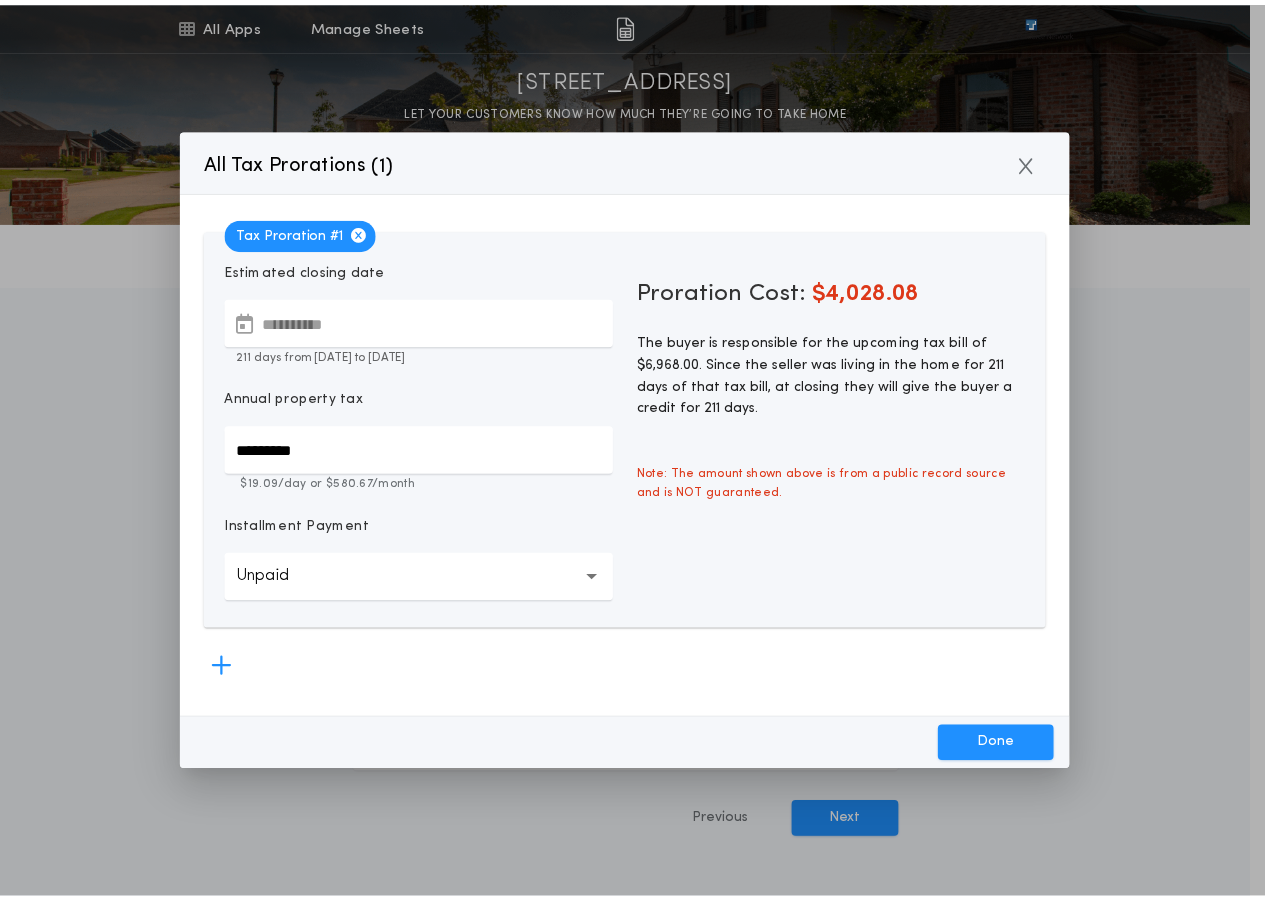 scroll, scrollTop: 6, scrollLeft: 0, axis: vertical 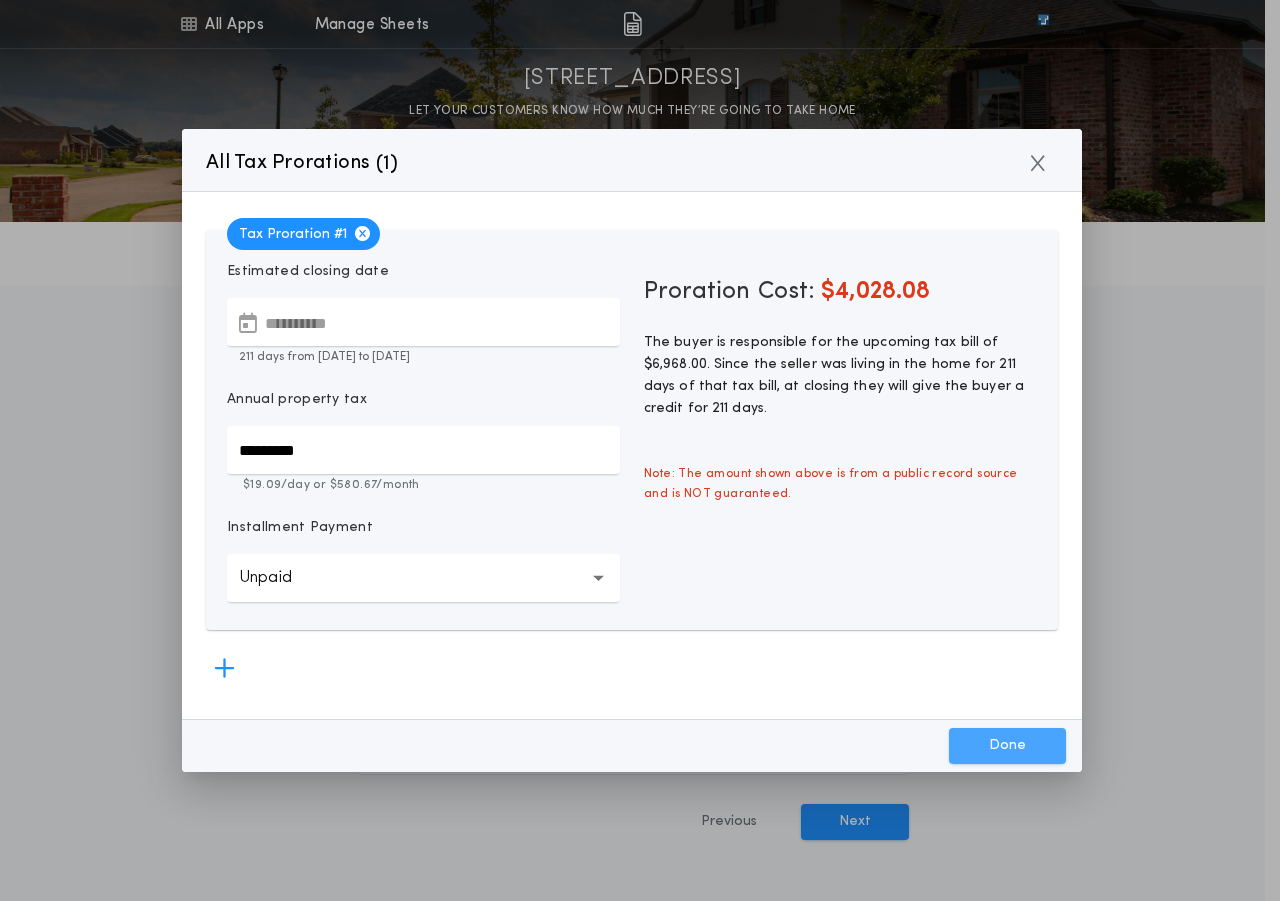 click on "Done" at bounding box center (1007, 746) 